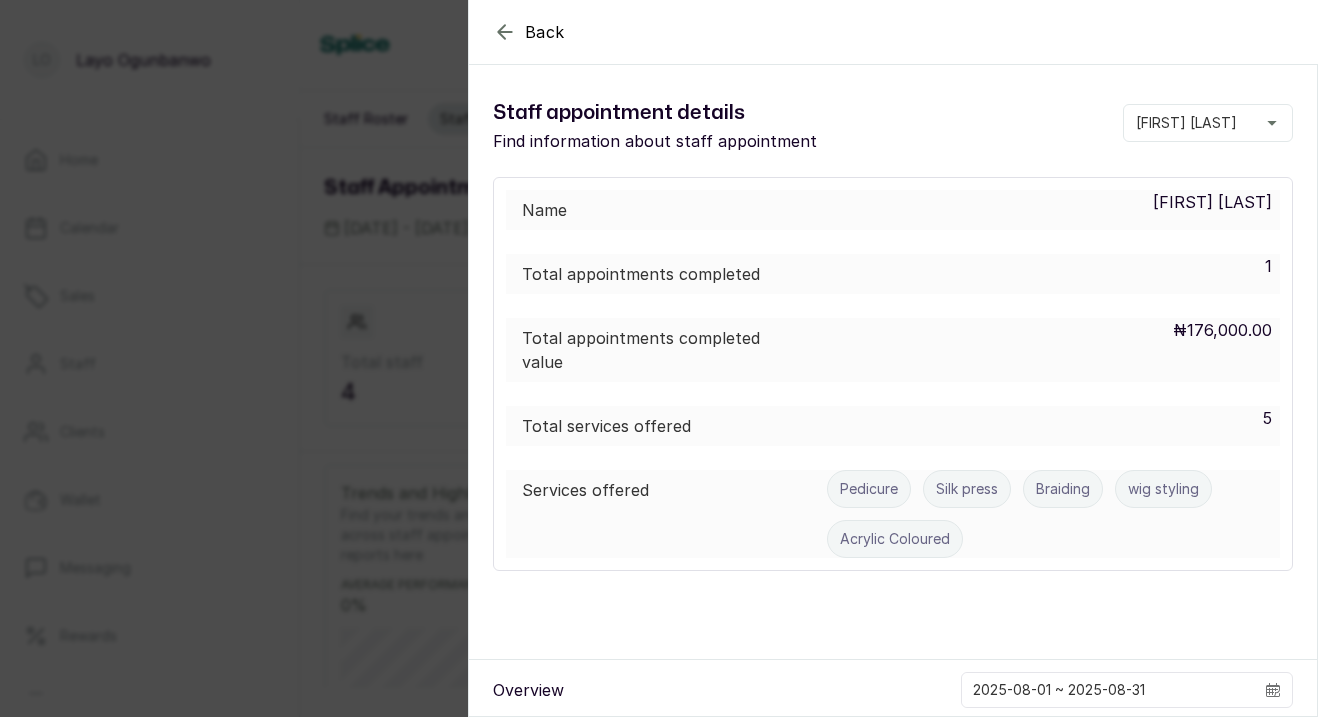 click 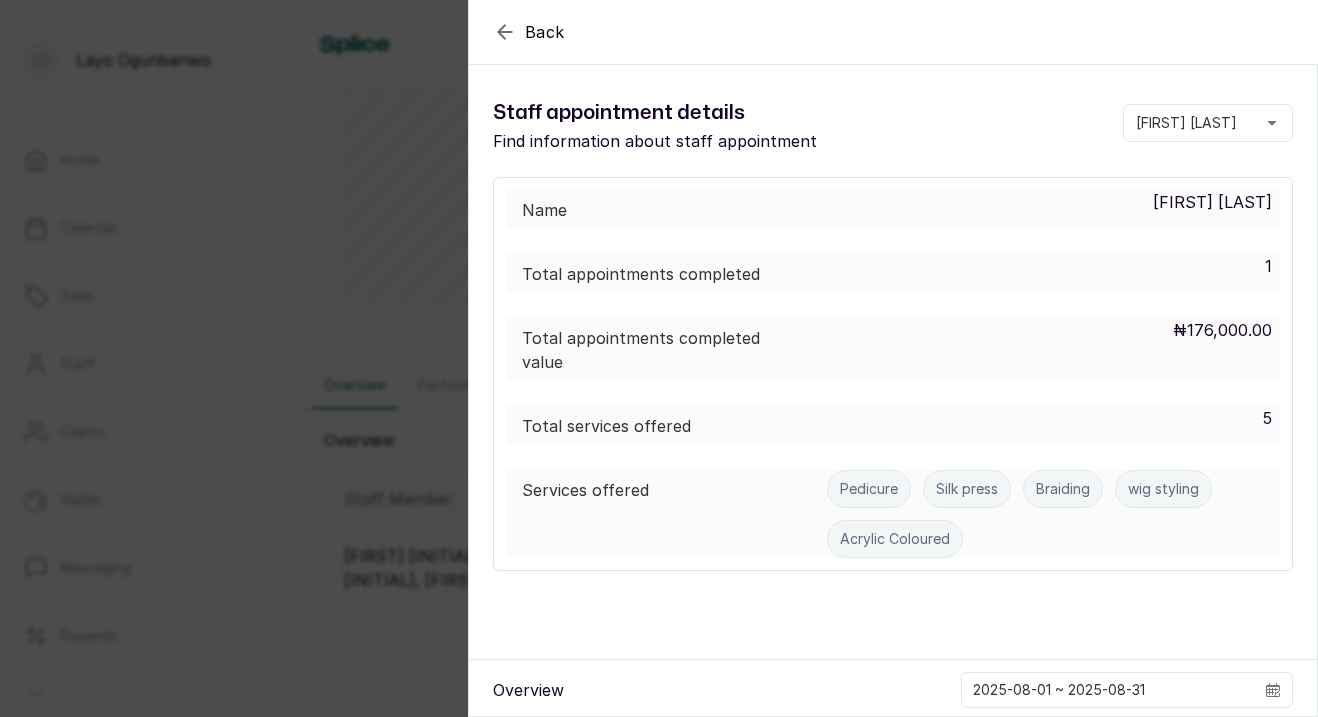 click on "Staff appointment summary Ikotun Notifications" at bounding box center (809, 45) 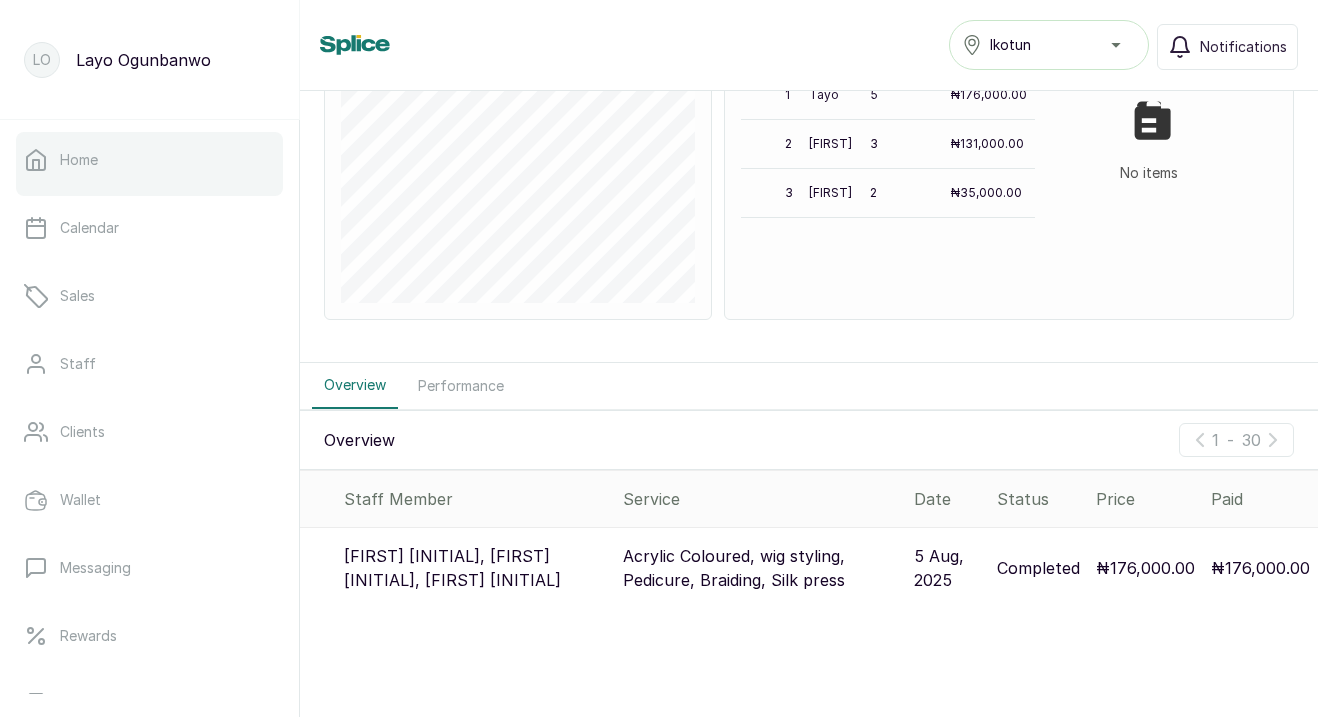 click on "Home" at bounding box center [149, 160] 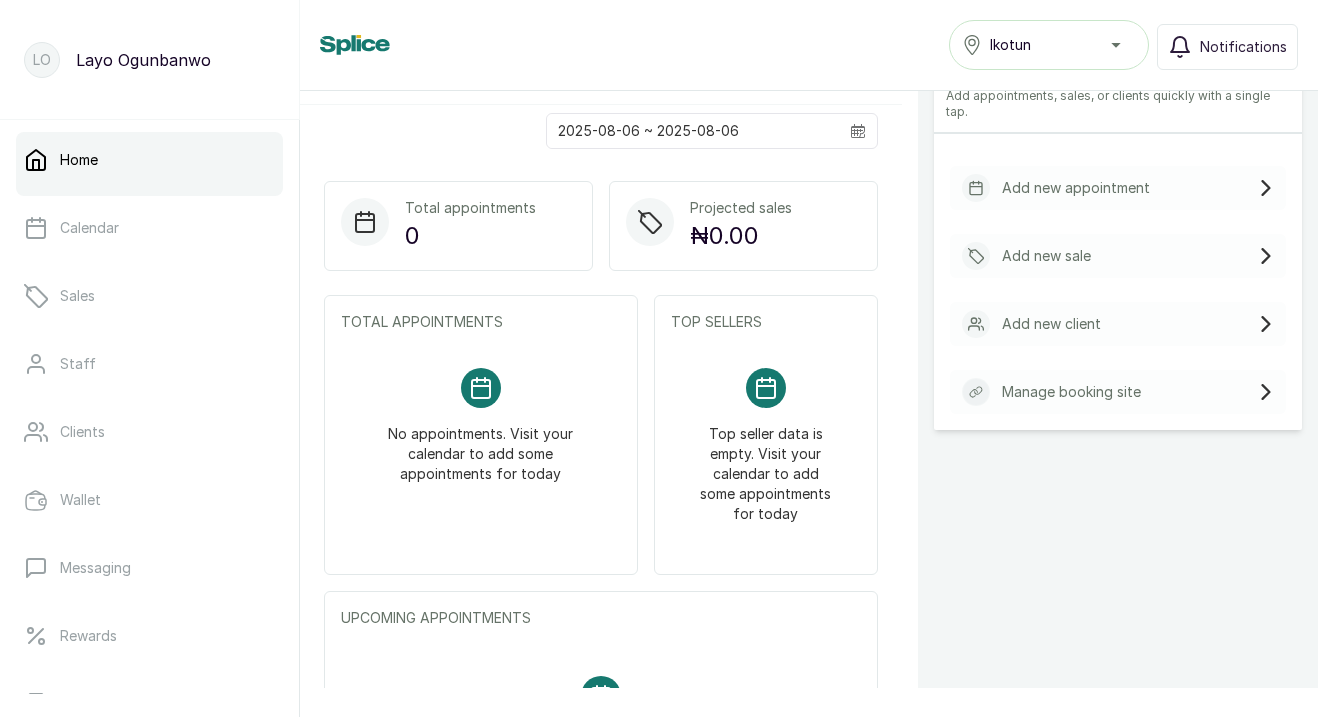 scroll, scrollTop: 0, scrollLeft: 0, axis: both 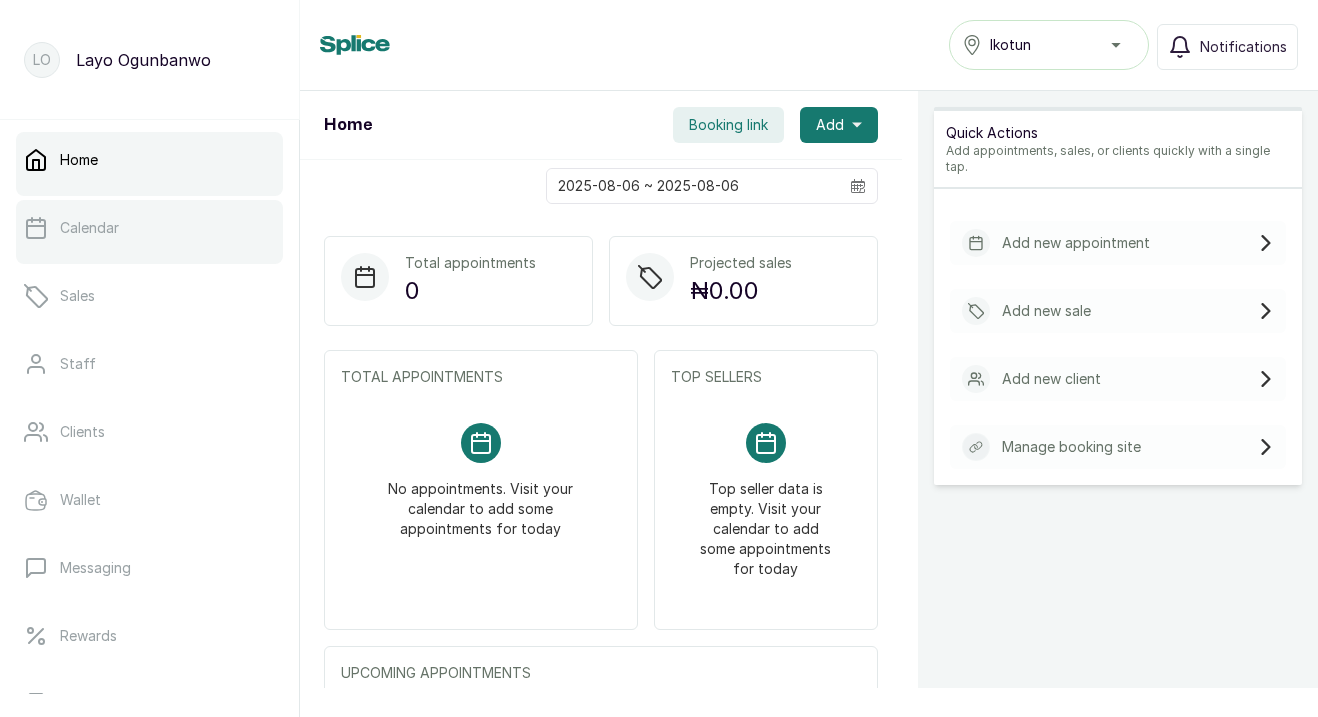 click on "Calendar" at bounding box center (89, 228) 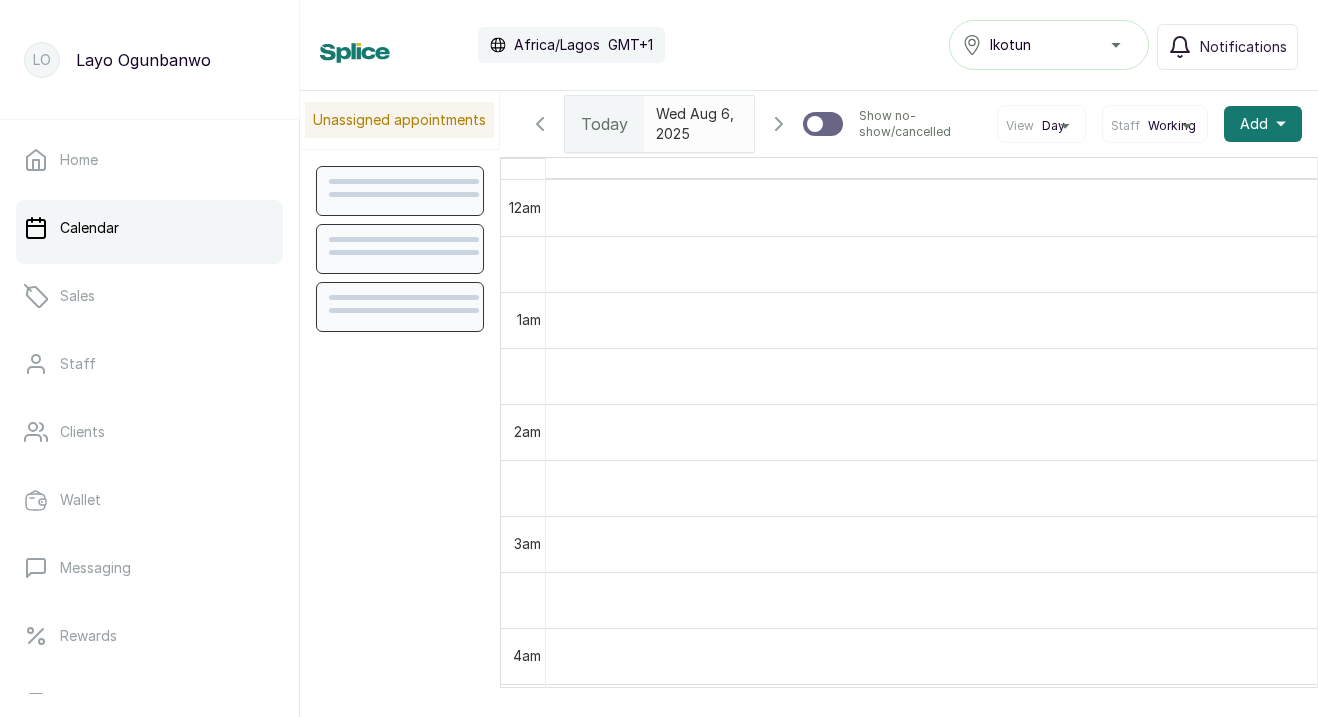 scroll, scrollTop: 673, scrollLeft: 0, axis: vertical 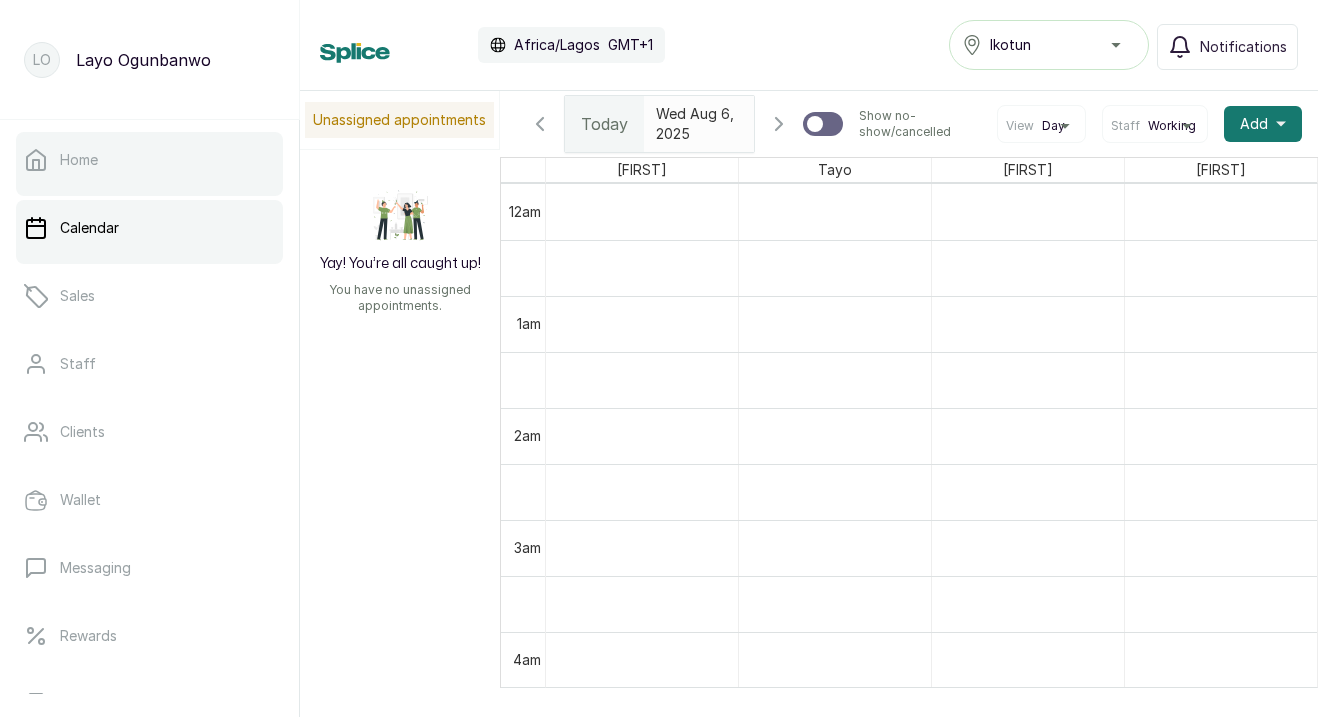 click on "Home" at bounding box center (149, 160) 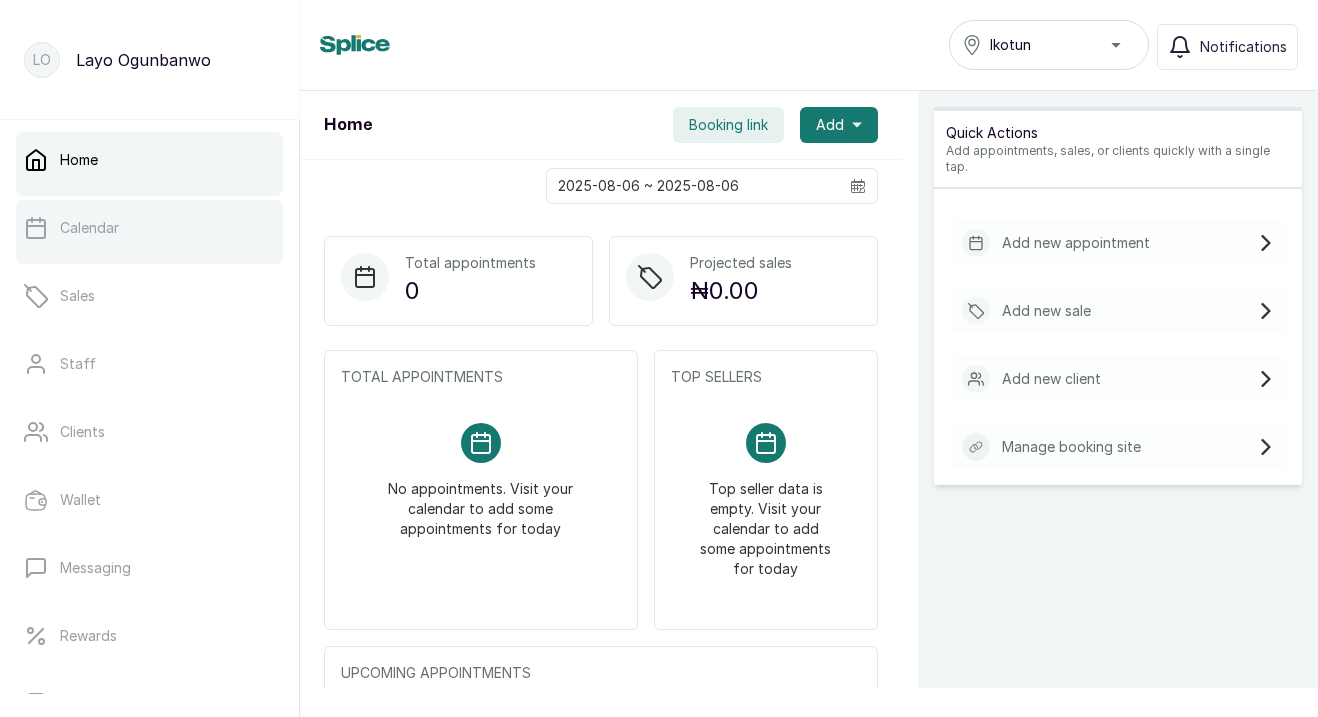 click on "Calendar" at bounding box center [149, 228] 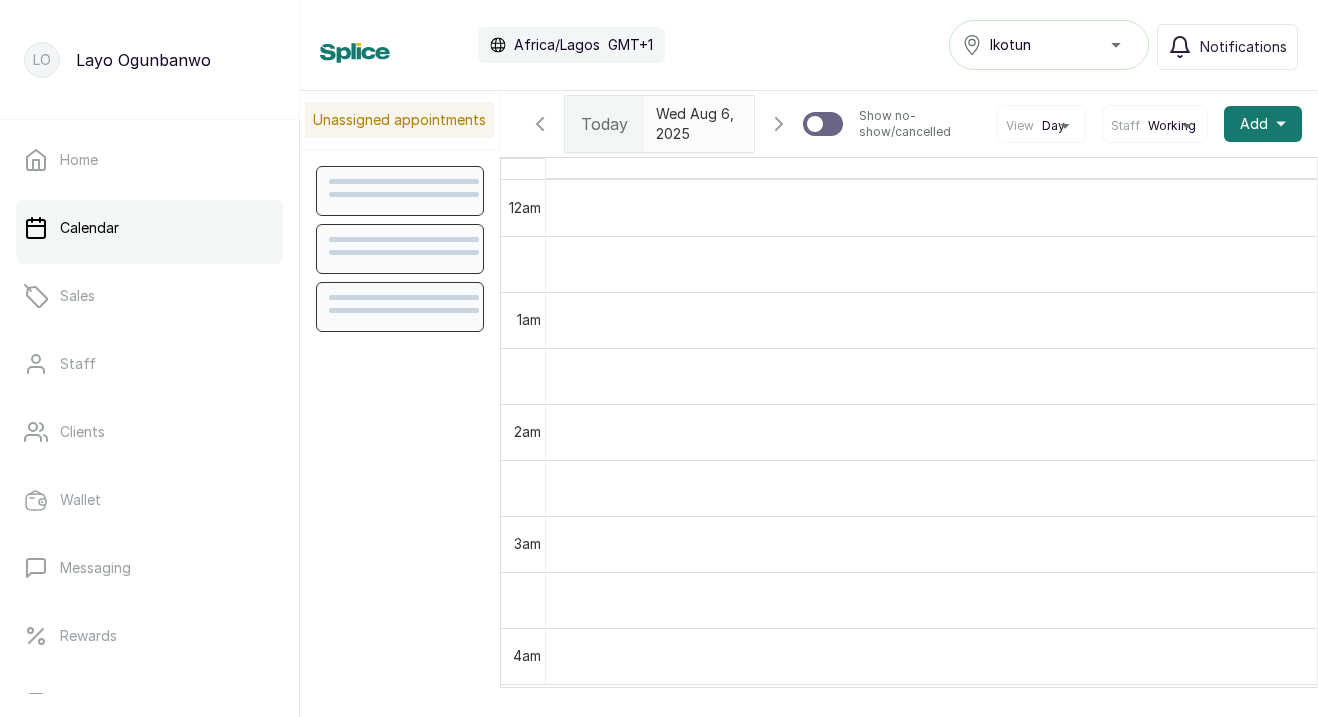 scroll, scrollTop: 673, scrollLeft: 0, axis: vertical 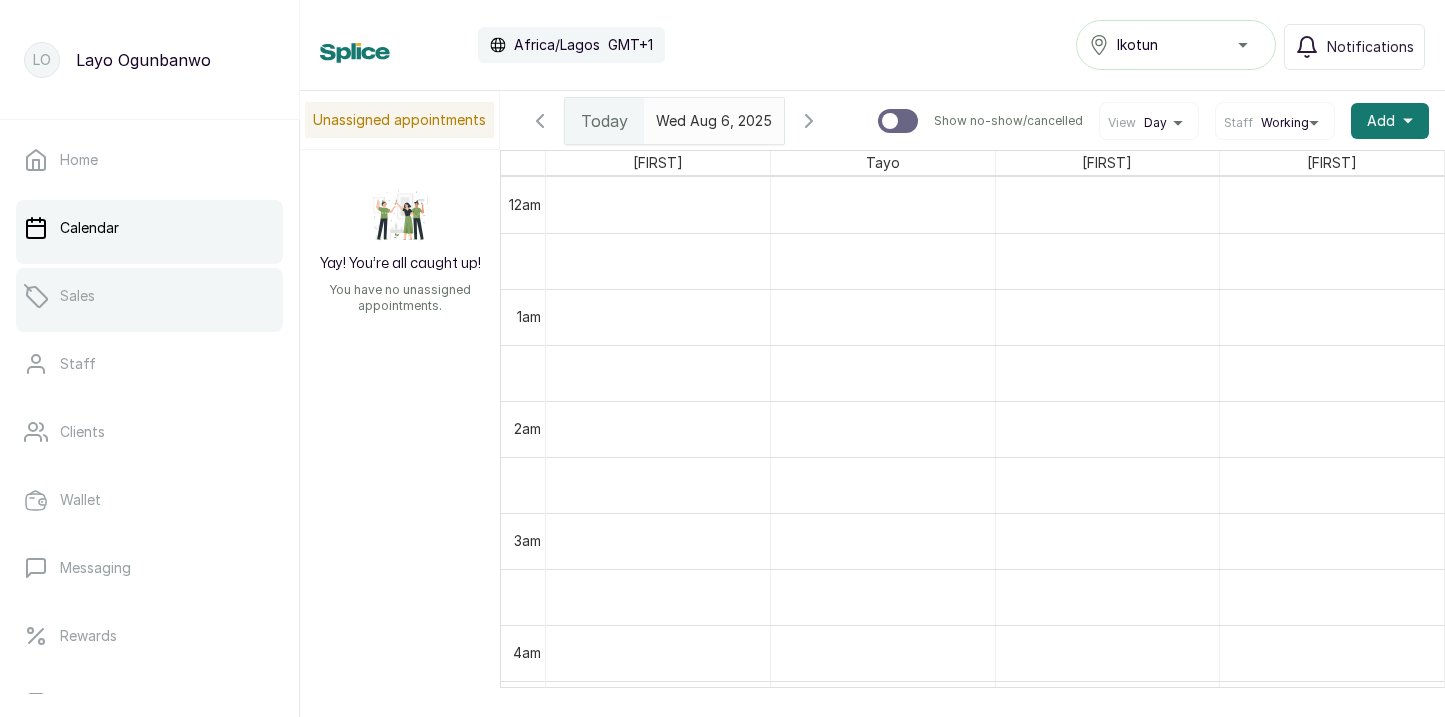 click on "Sales" at bounding box center [77, 296] 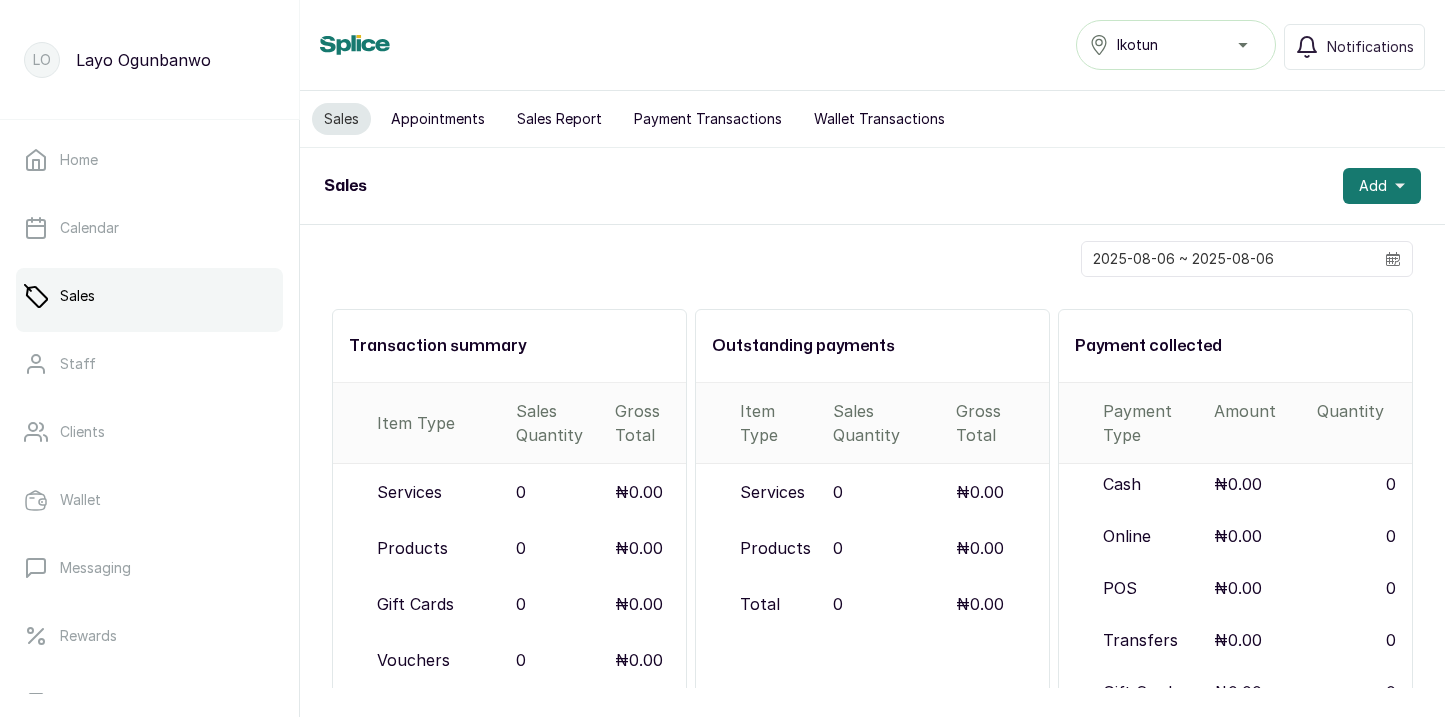 scroll, scrollTop: 273, scrollLeft: 0, axis: vertical 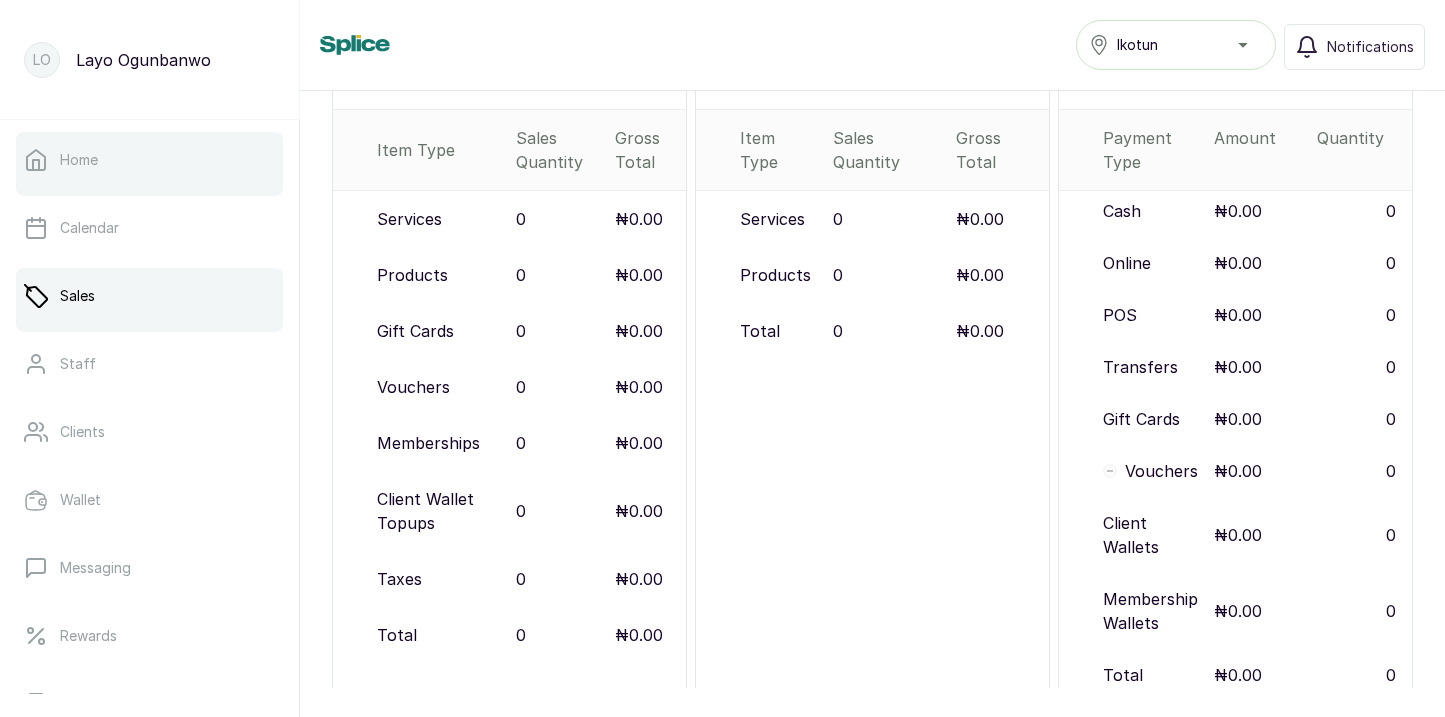 click on "Home" at bounding box center (149, 160) 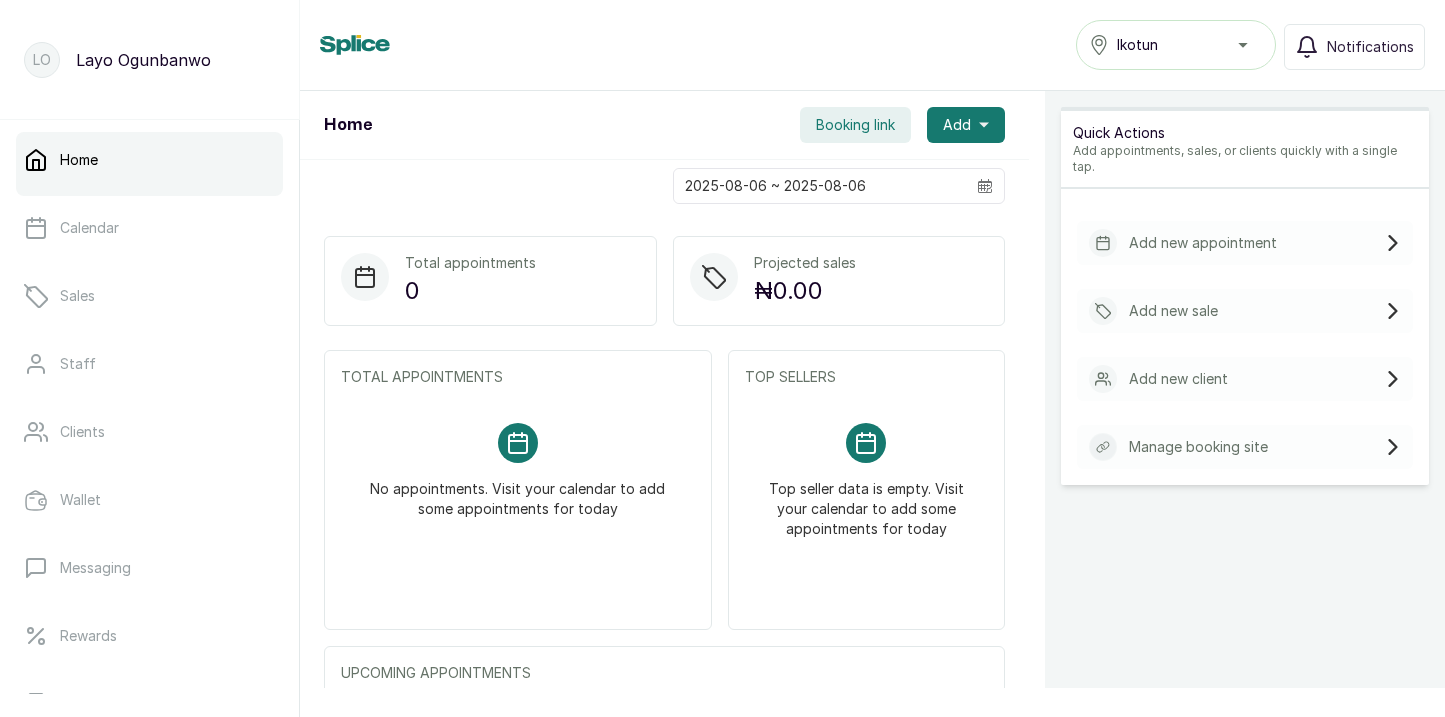 click on "Ikotun" at bounding box center (1176, 45) 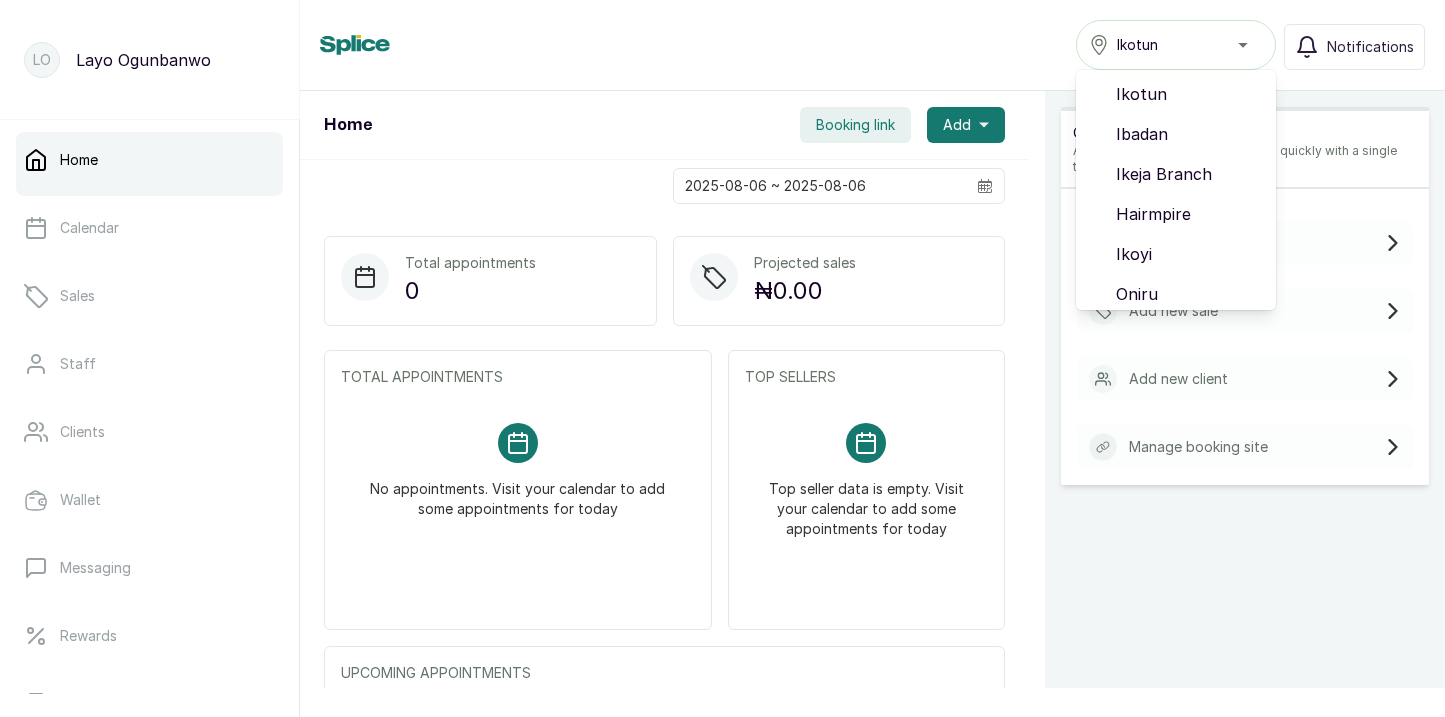 click on "Home Ikotun Ikotun Ibadan Ikeja Branch Hairmpire Ikoyi Oniru VI Lekki Notifications" at bounding box center [872, 45] 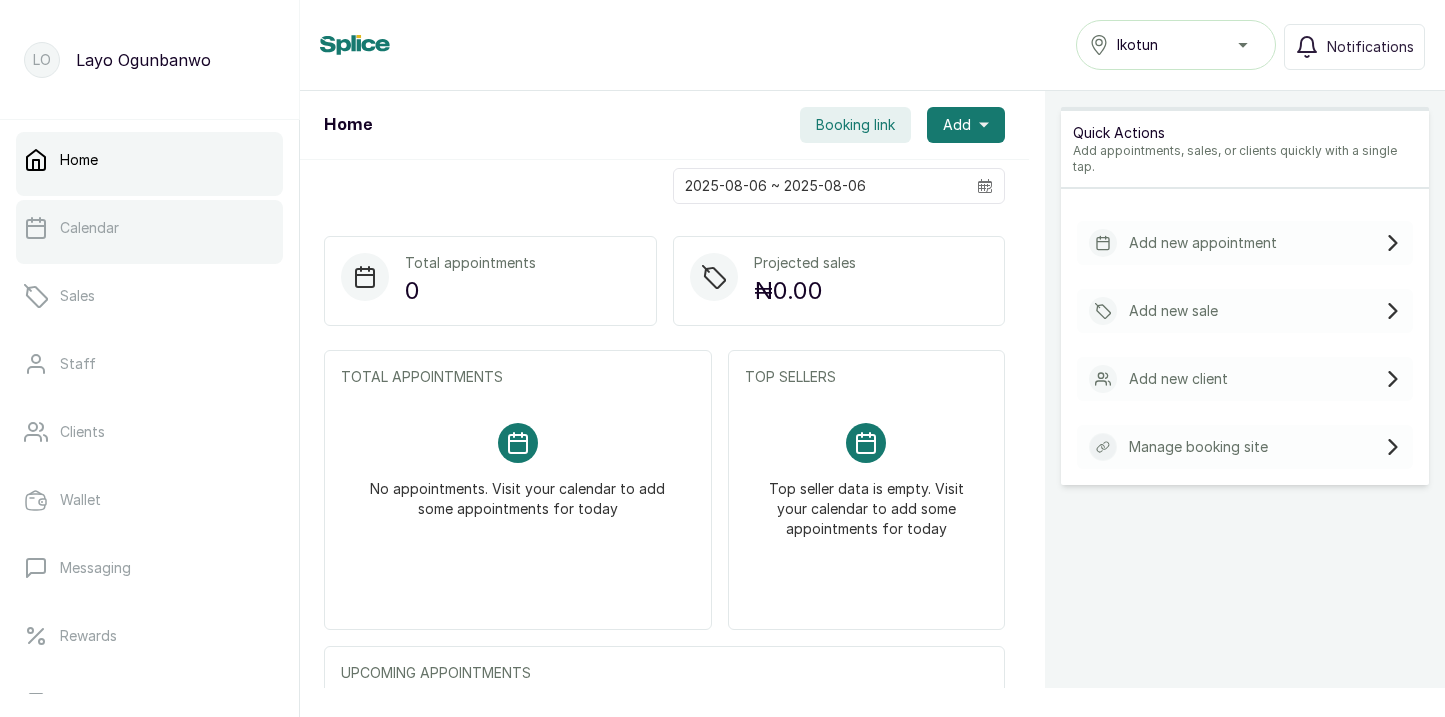 click on "Calendar" at bounding box center (89, 228) 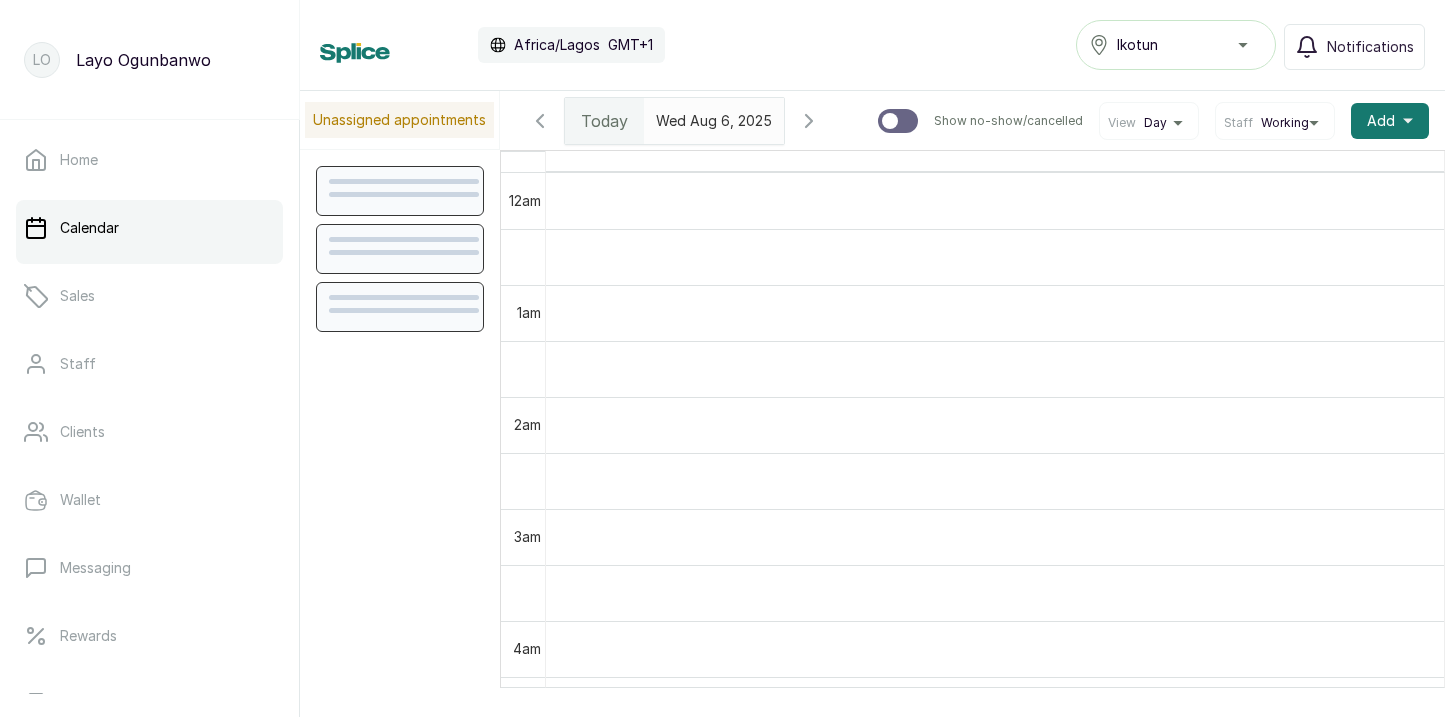 scroll, scrollTop: 673, scrollLeft: 0, axis: vertical 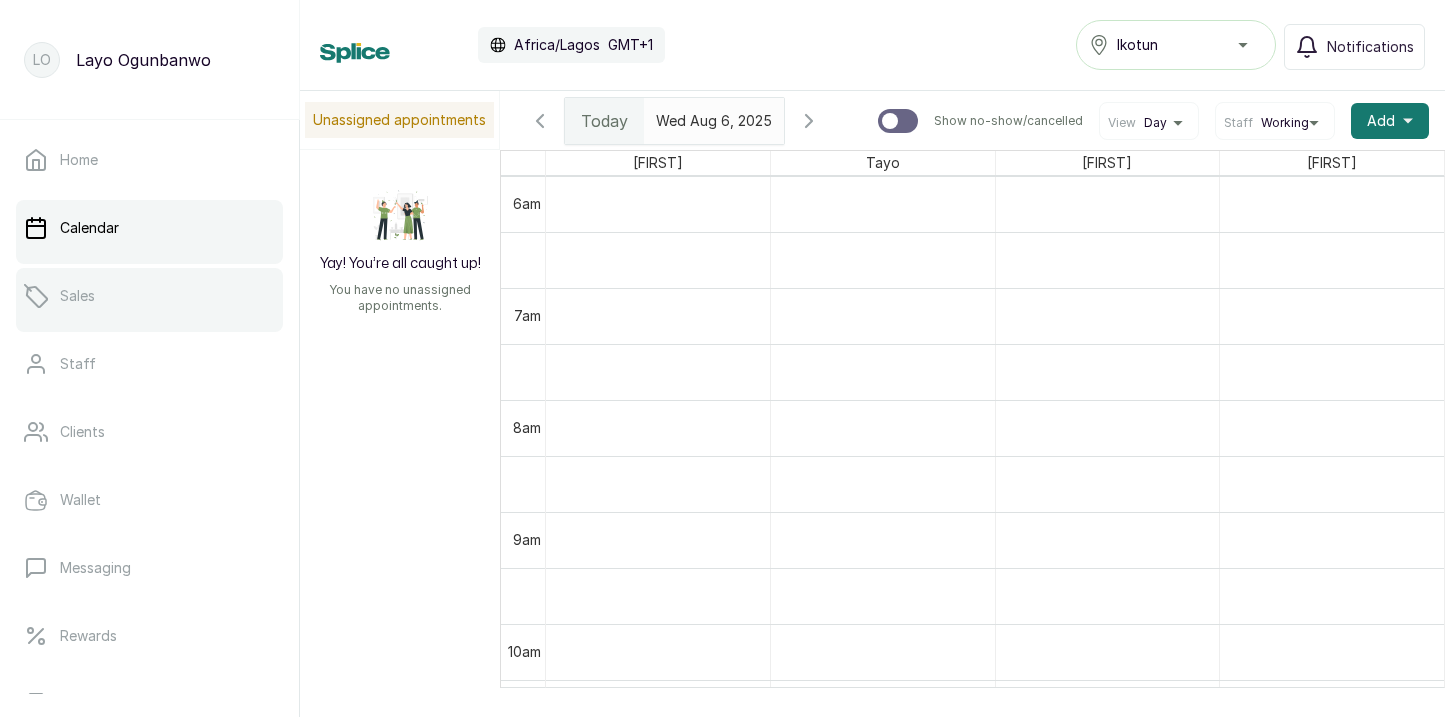 click on "Sales" at bounding box center [149, 296] 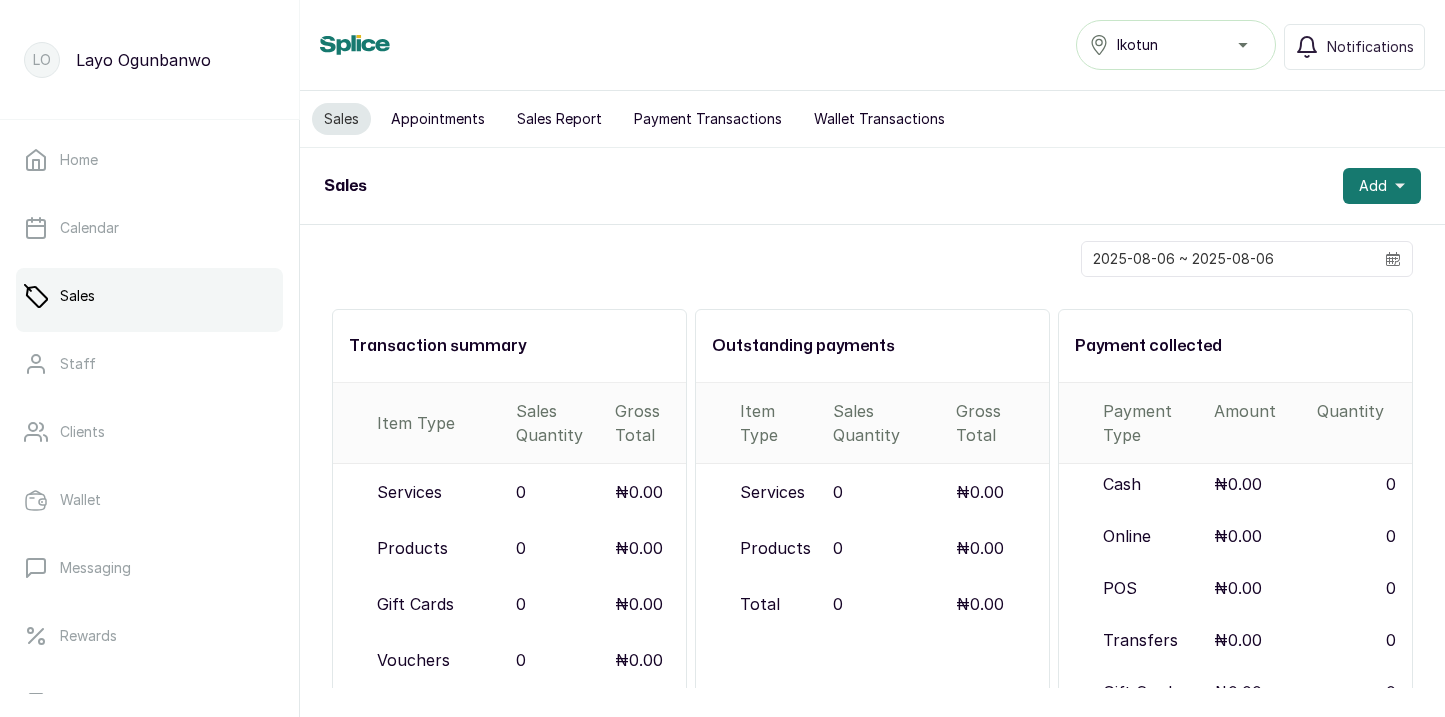 click on "Wallet Transactions" at bounding box center [879, 119] 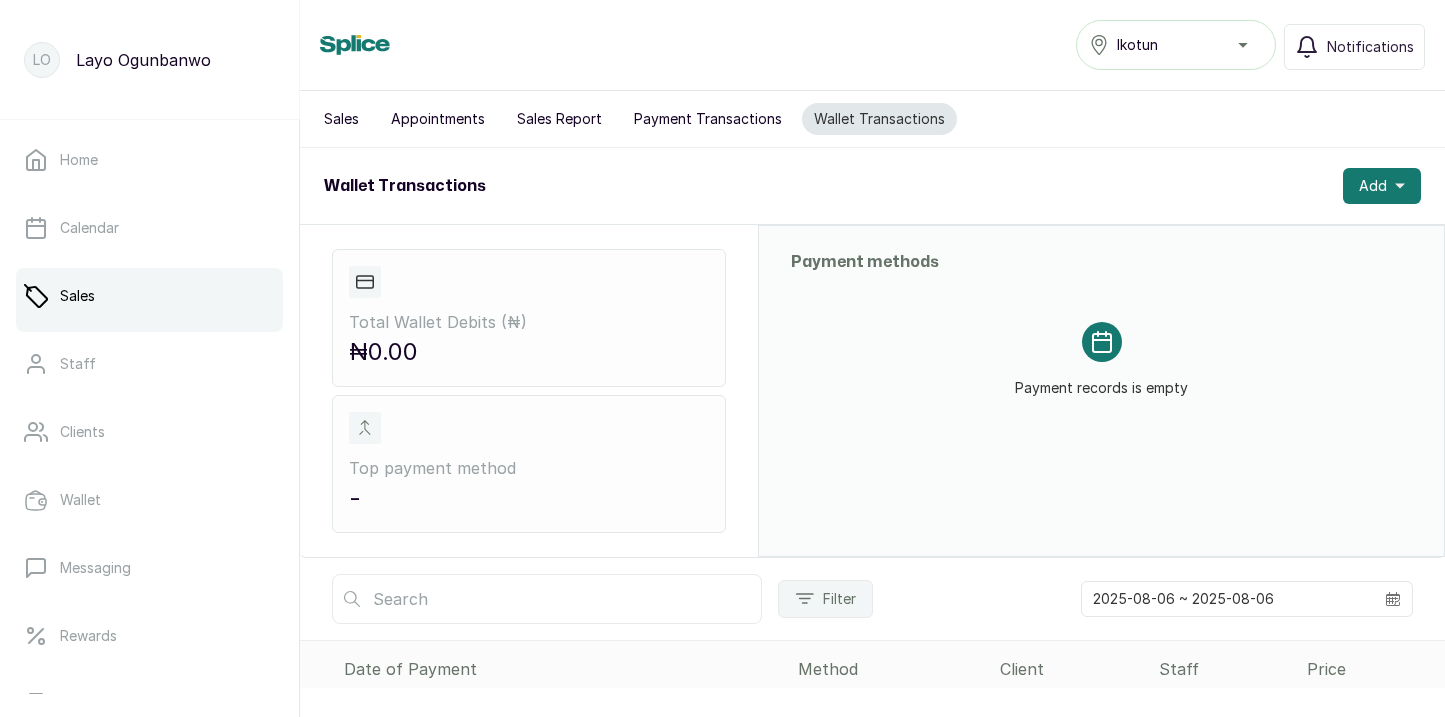 click on "Payment Transactions" at bounding box center [708, 119] 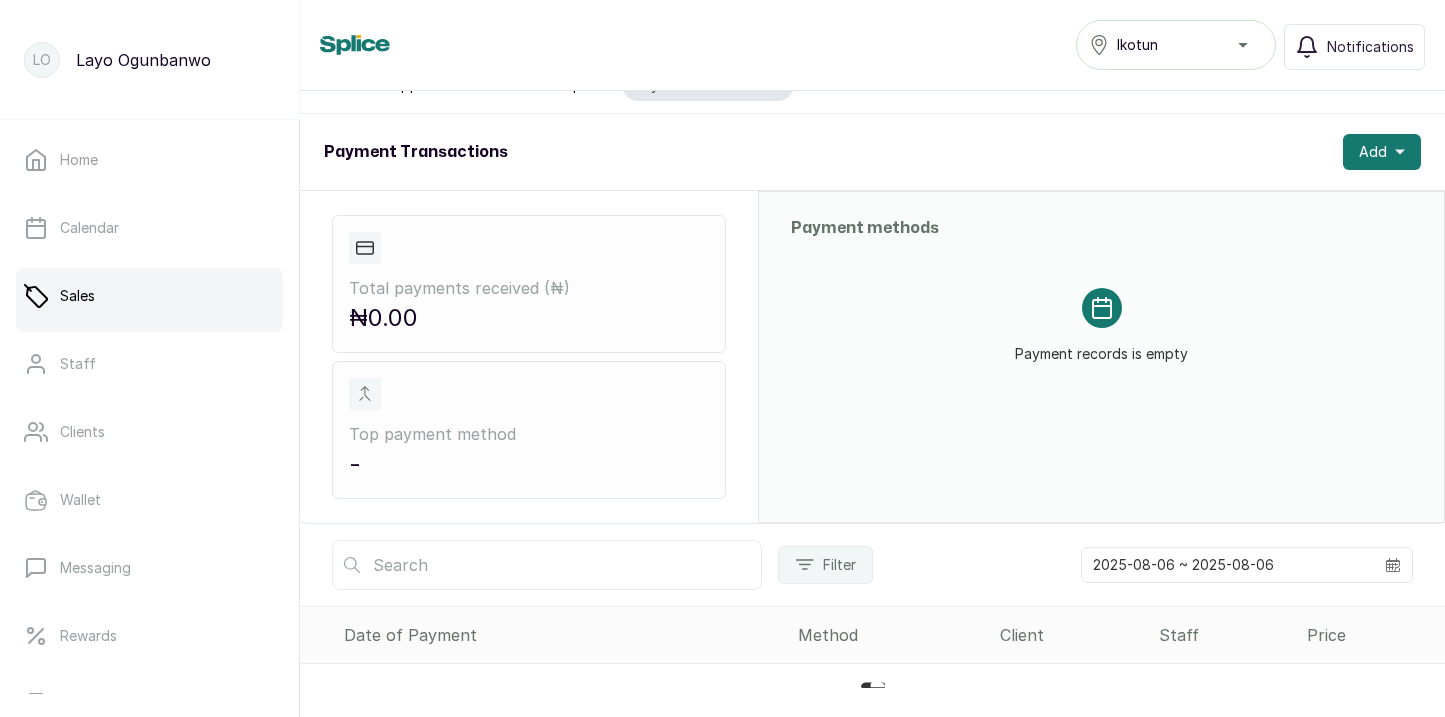 scroll, scrollTop: 0, scrollLeft: 0, axis: both 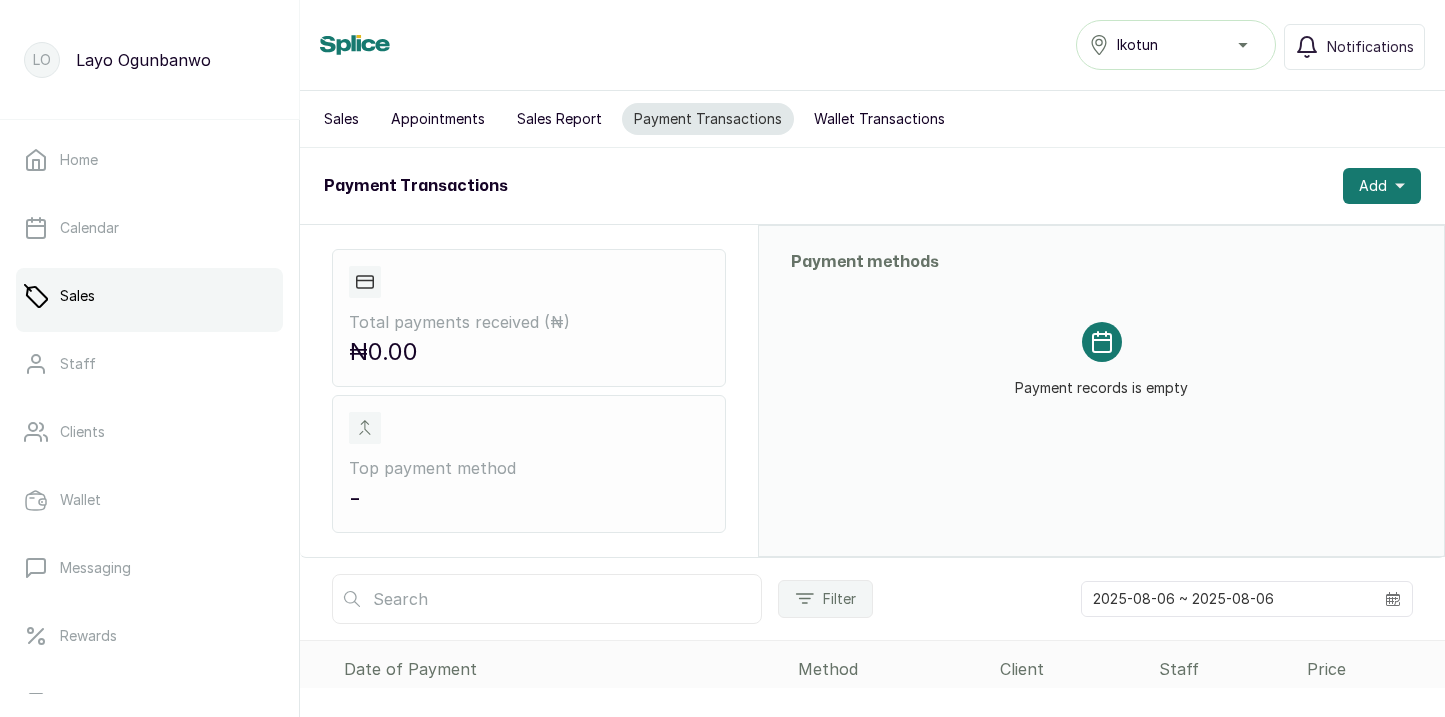 click on "Sales Report" at bounding box center [559, 119] 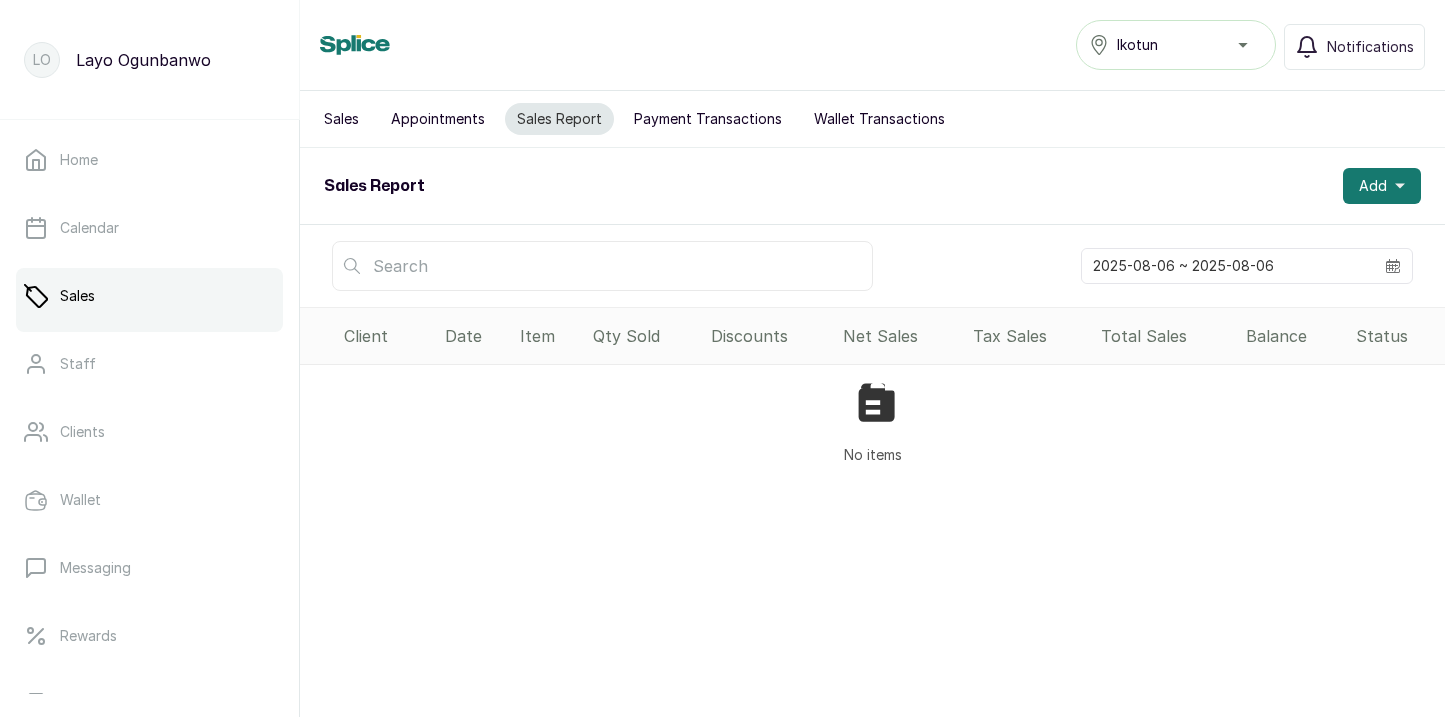 click on "Appointments" at bounding box center [438, 119] 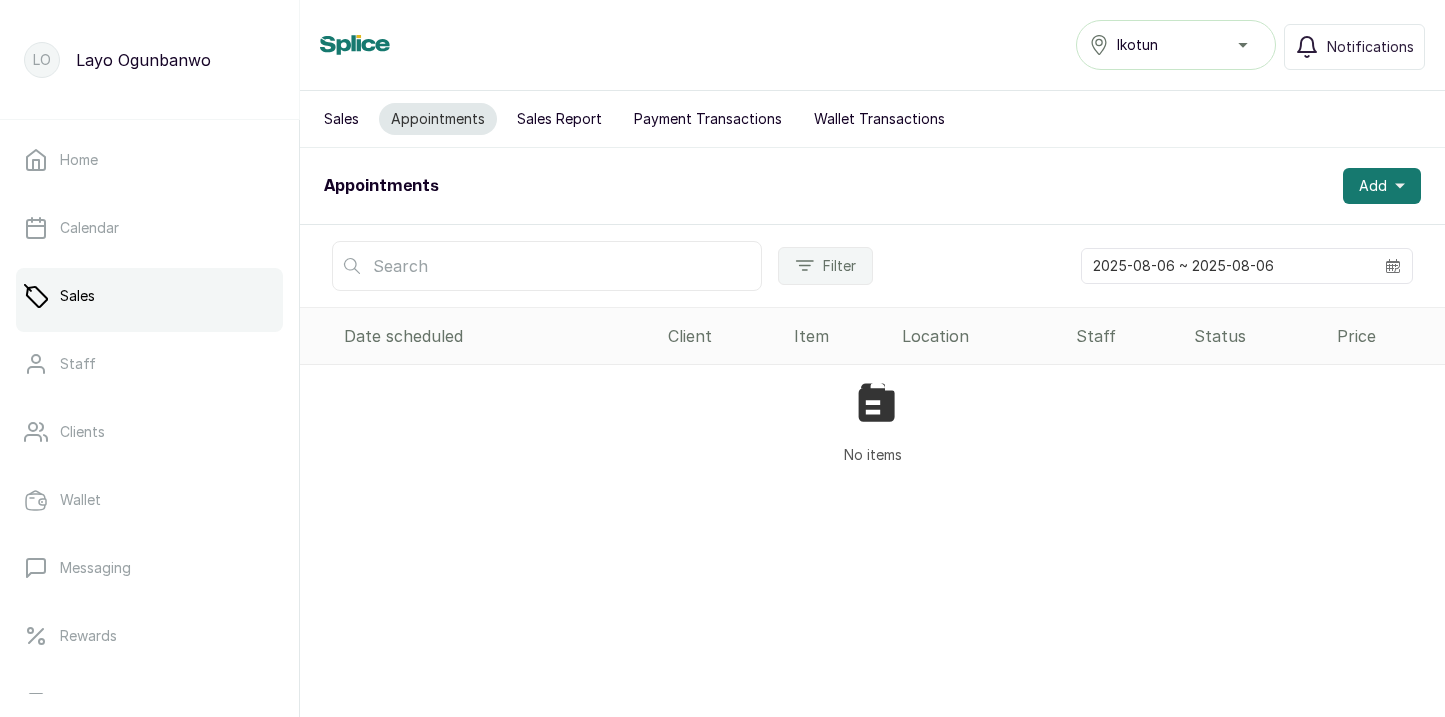 click on "Sales" at bounding box center (341, 119) 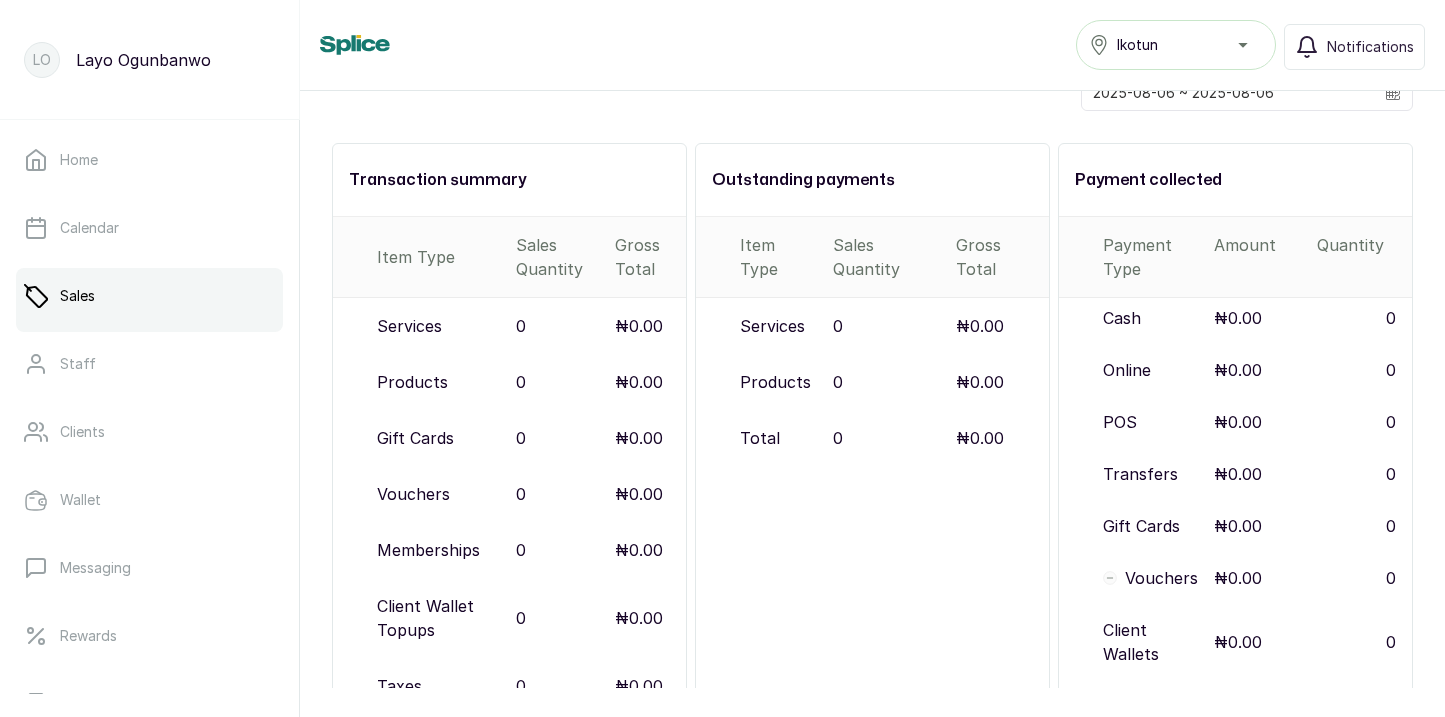 scroll, scrollTop: 273, scrollLeft: 0, axis: vertical 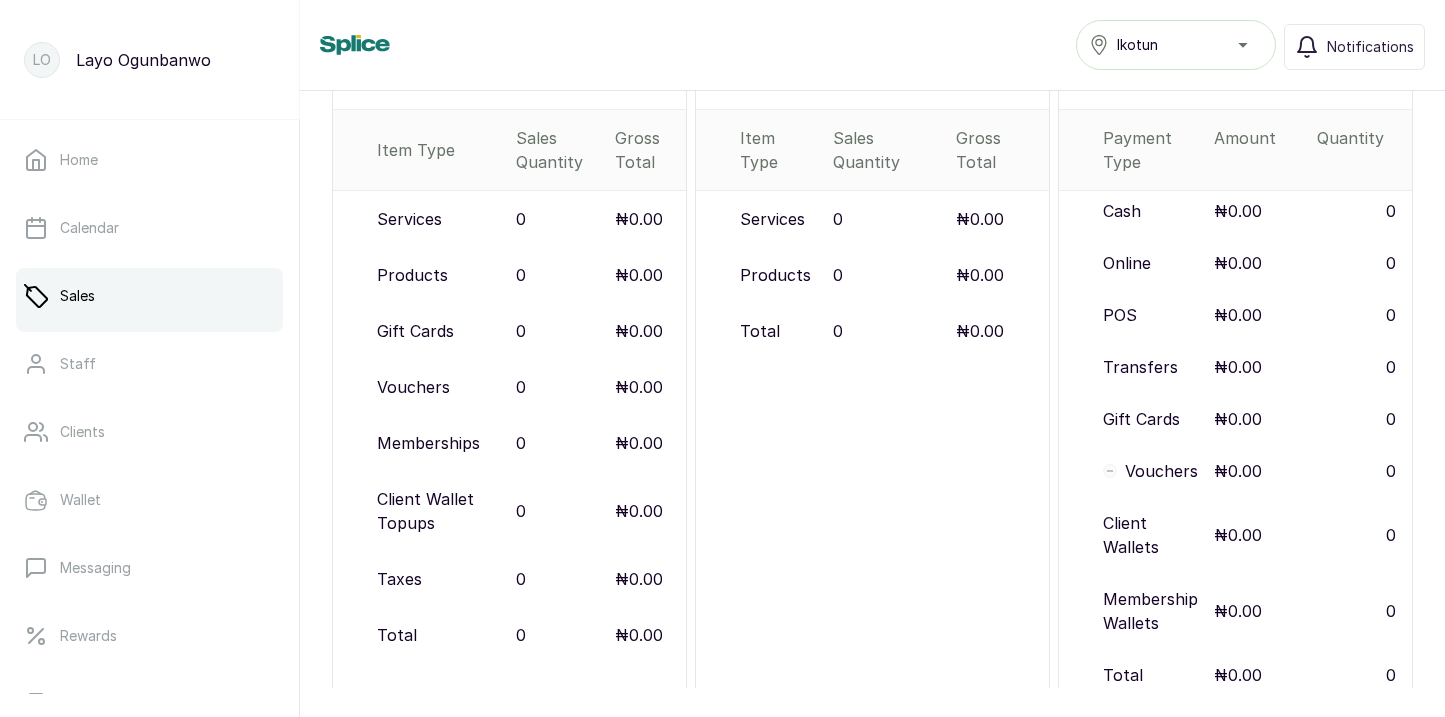 click 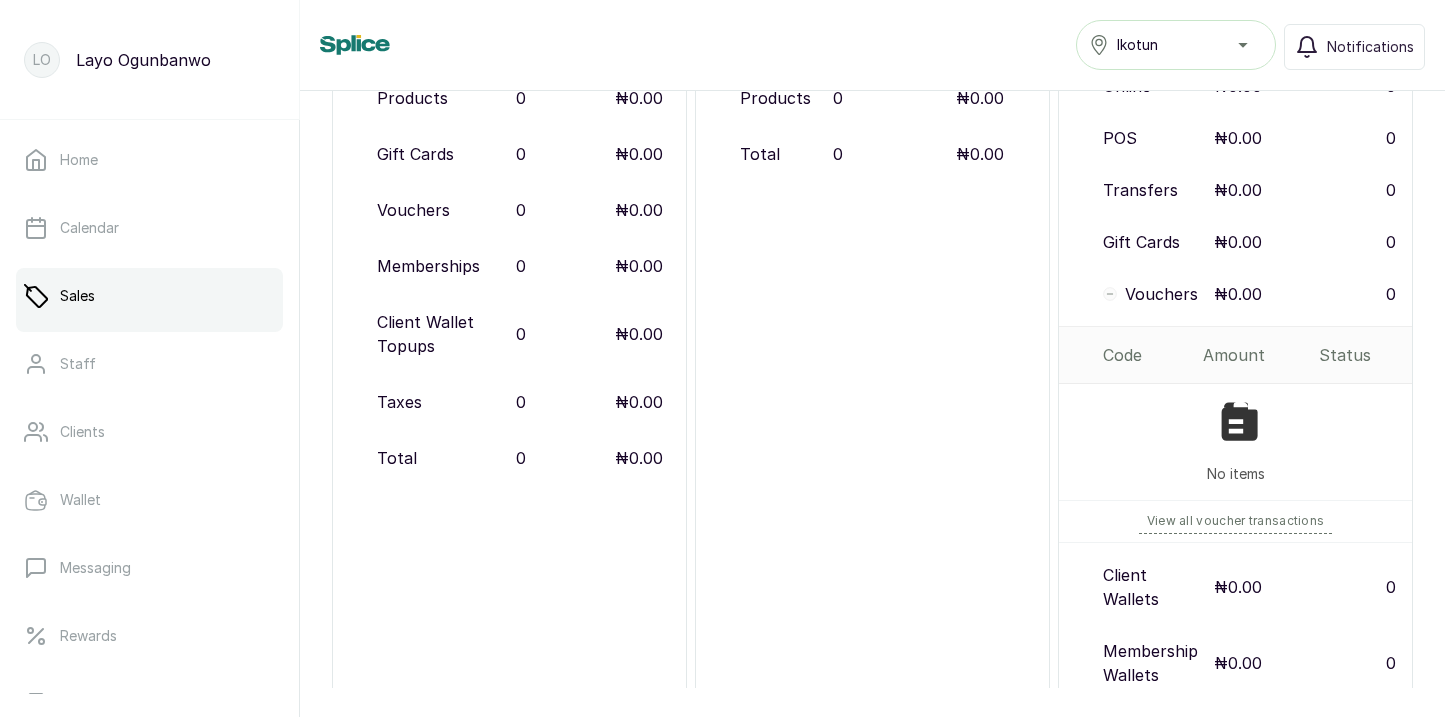 scroll, scrollTop: 502, scrollLeft: 0, axis: vertical 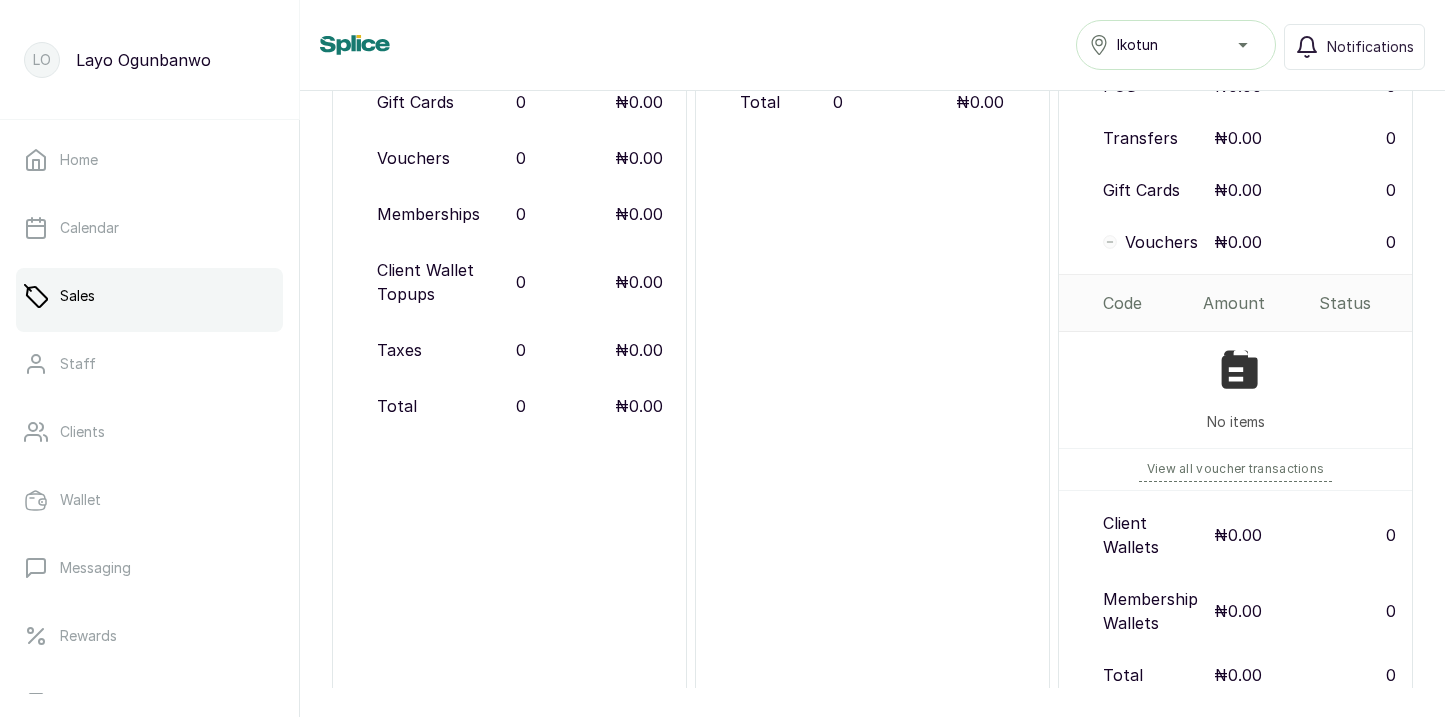 click 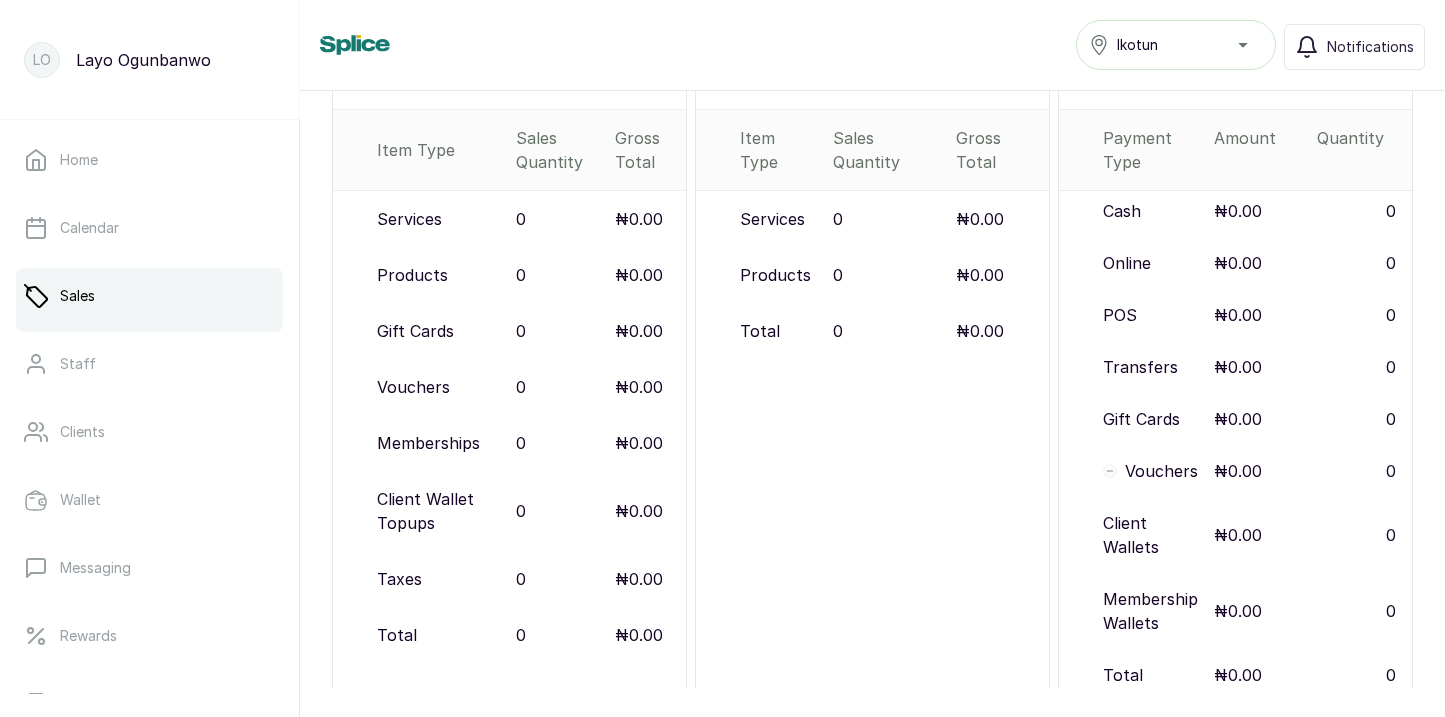 scroll, scrollTop: 0, scrollLeft: 0, axis: both 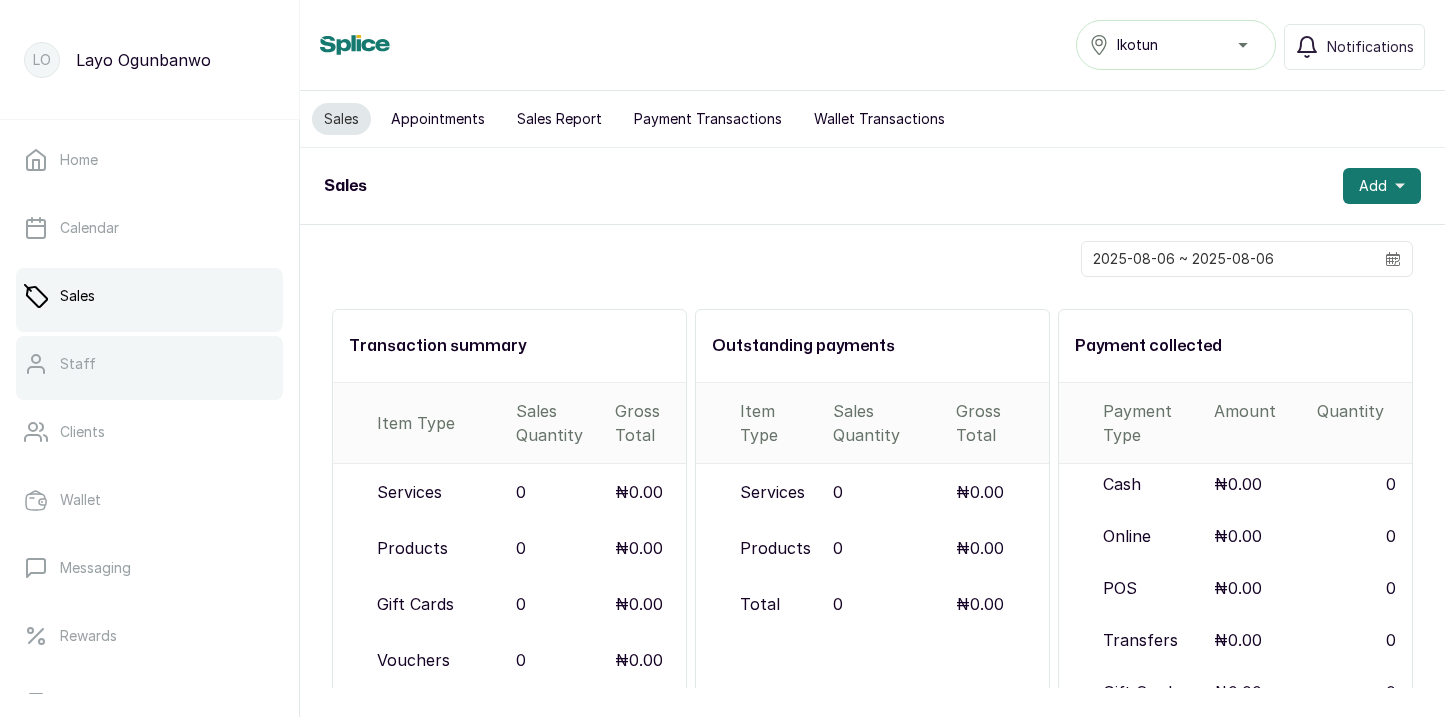 click on "Staff" at bounding box center [149, 364] 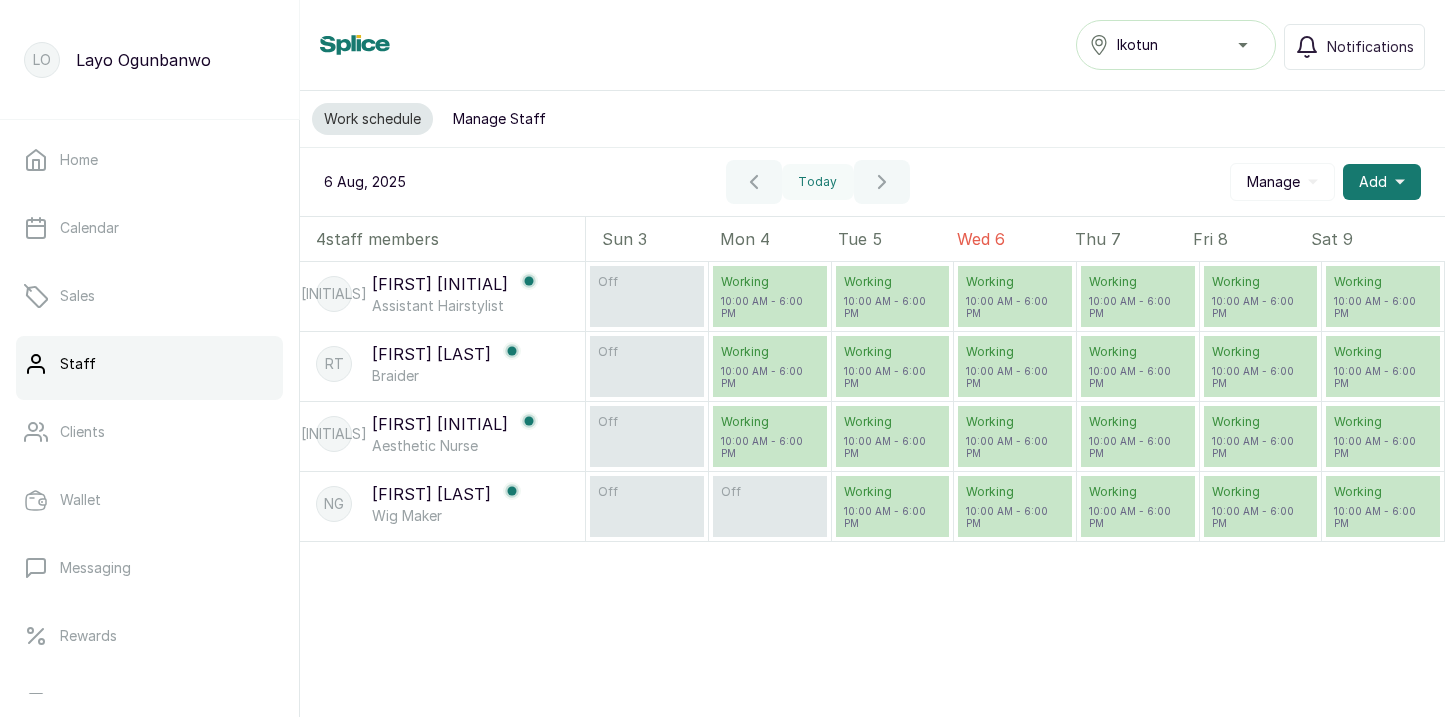 click on "Manage Staff" at bounding box center [499, 119] 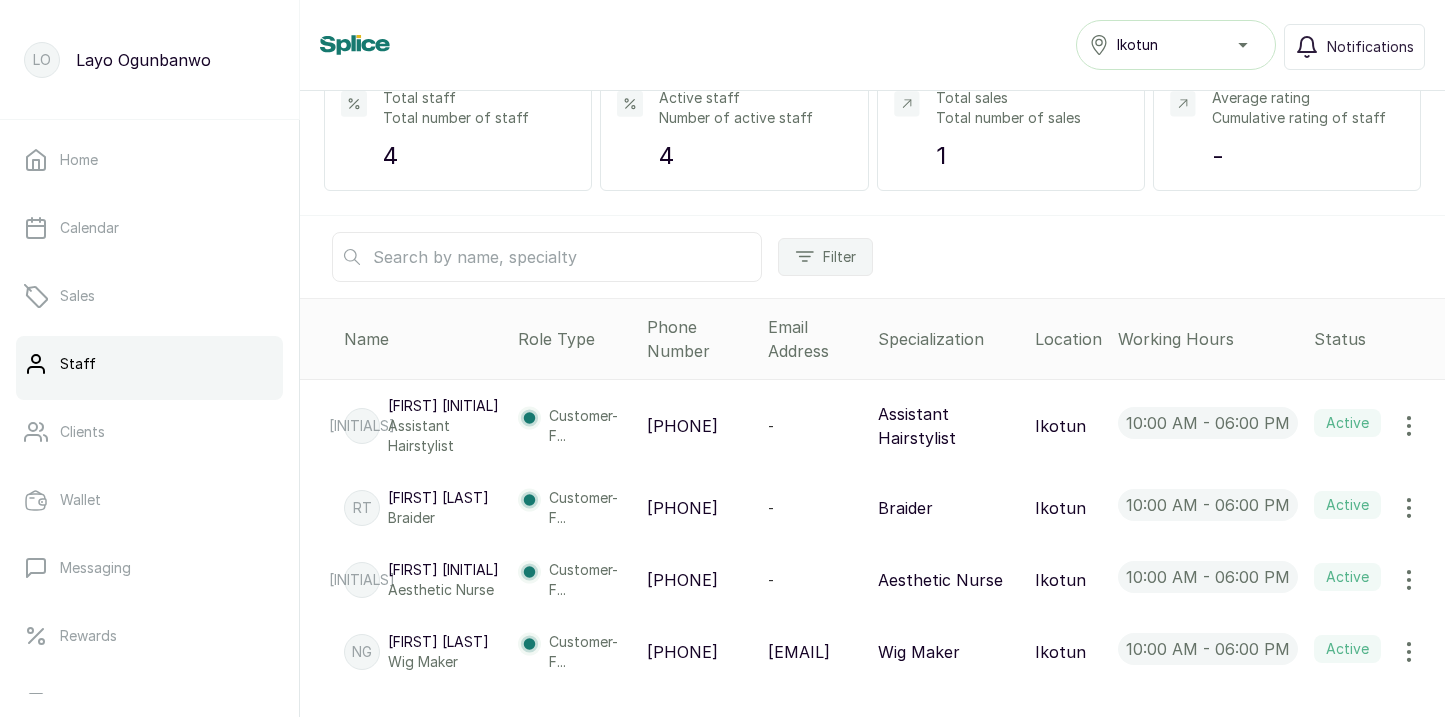 scroll, scrollTop: 0, scrollLeft: 0, axis: both 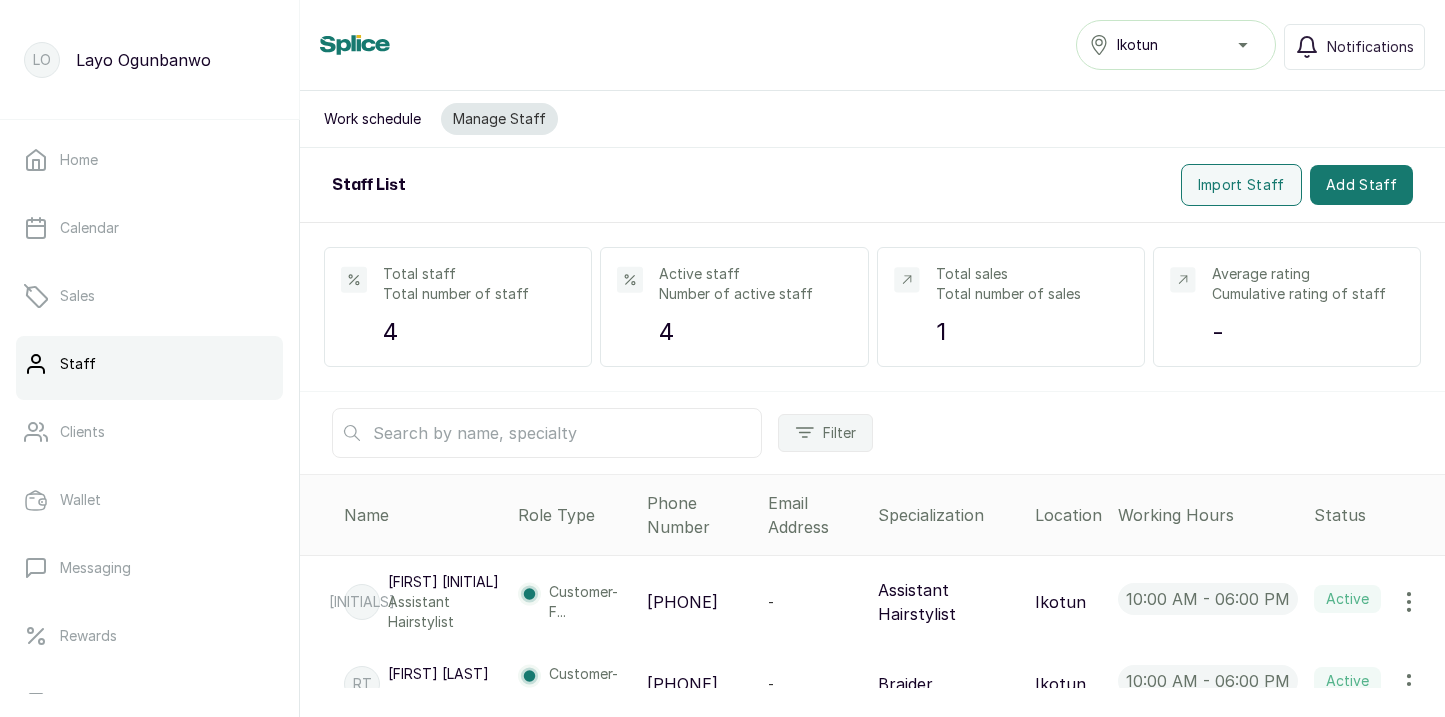 click on "Staff List Import Staff Add Staff" at bounding box center (872, 185) 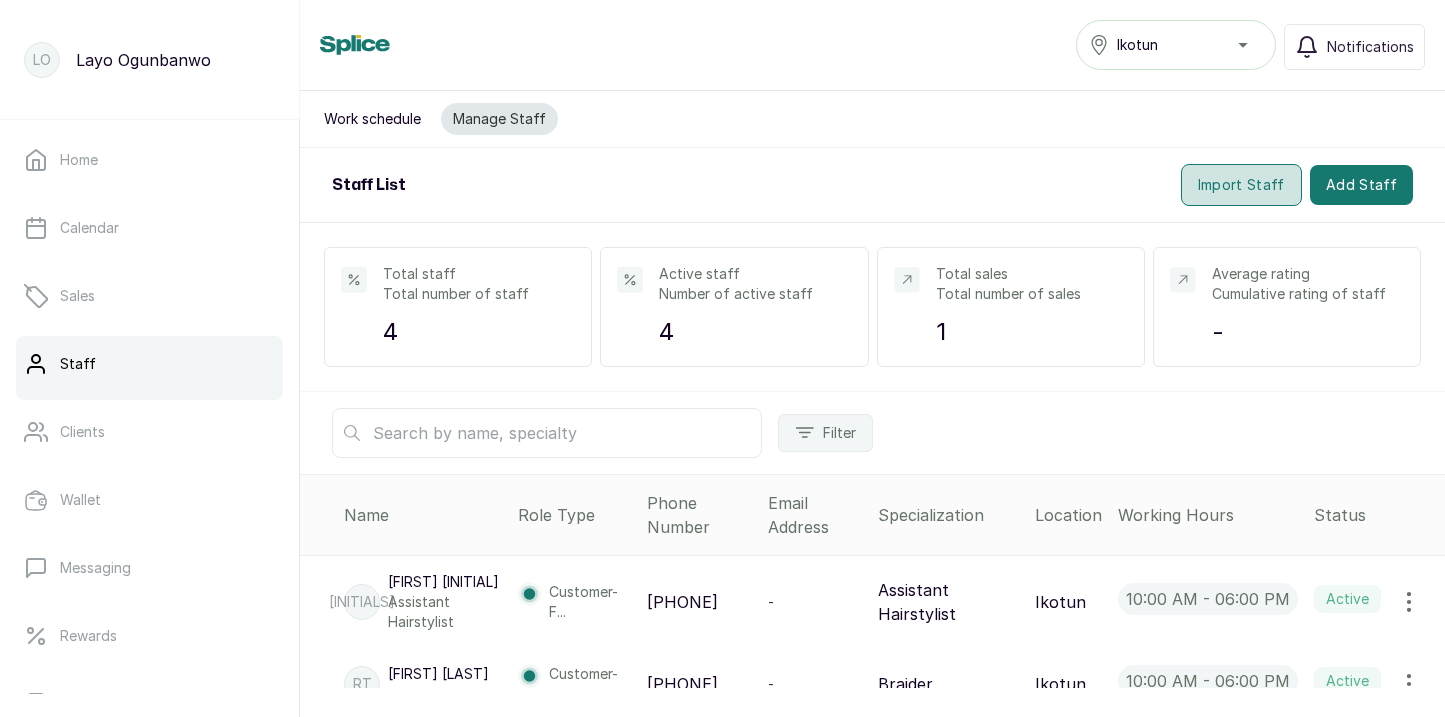click on "Import Staff" at bounding box center [1241, 185] 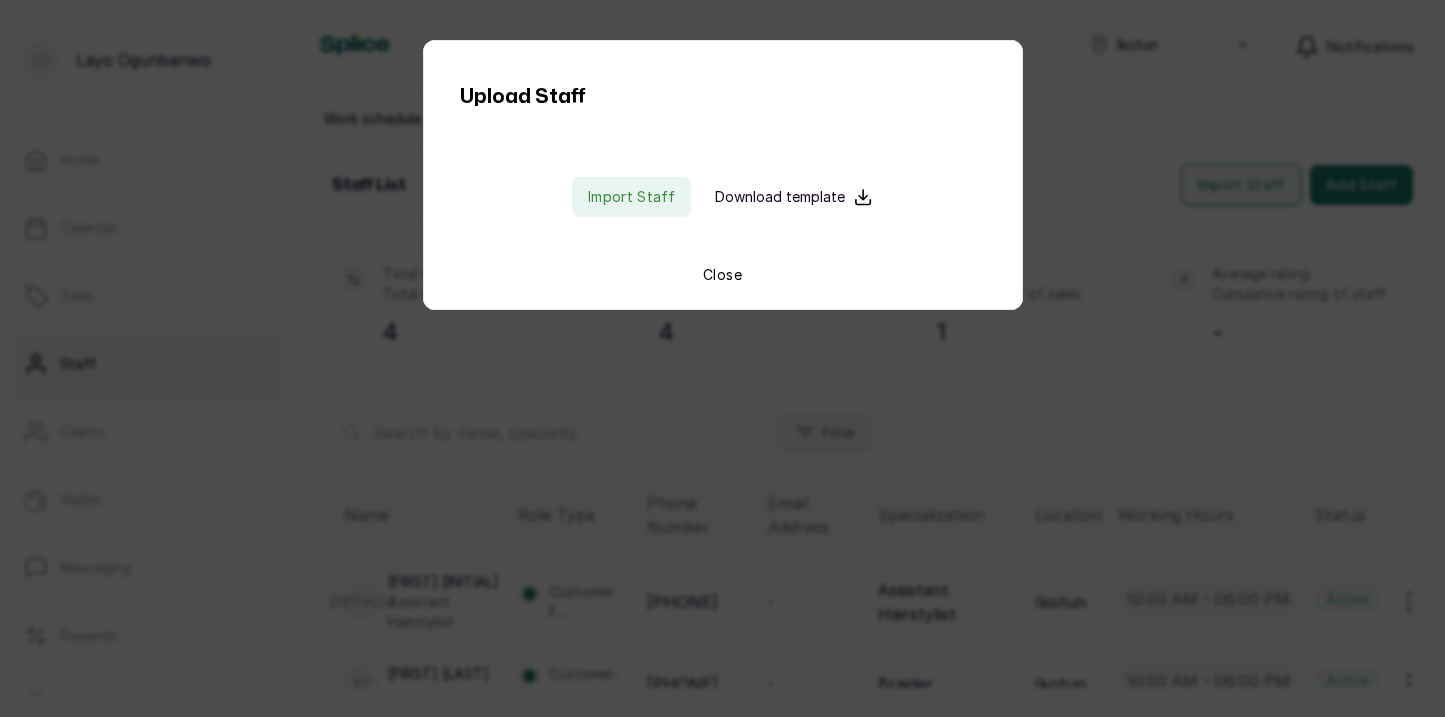 click on "Close" at bounding box center [722, 275] 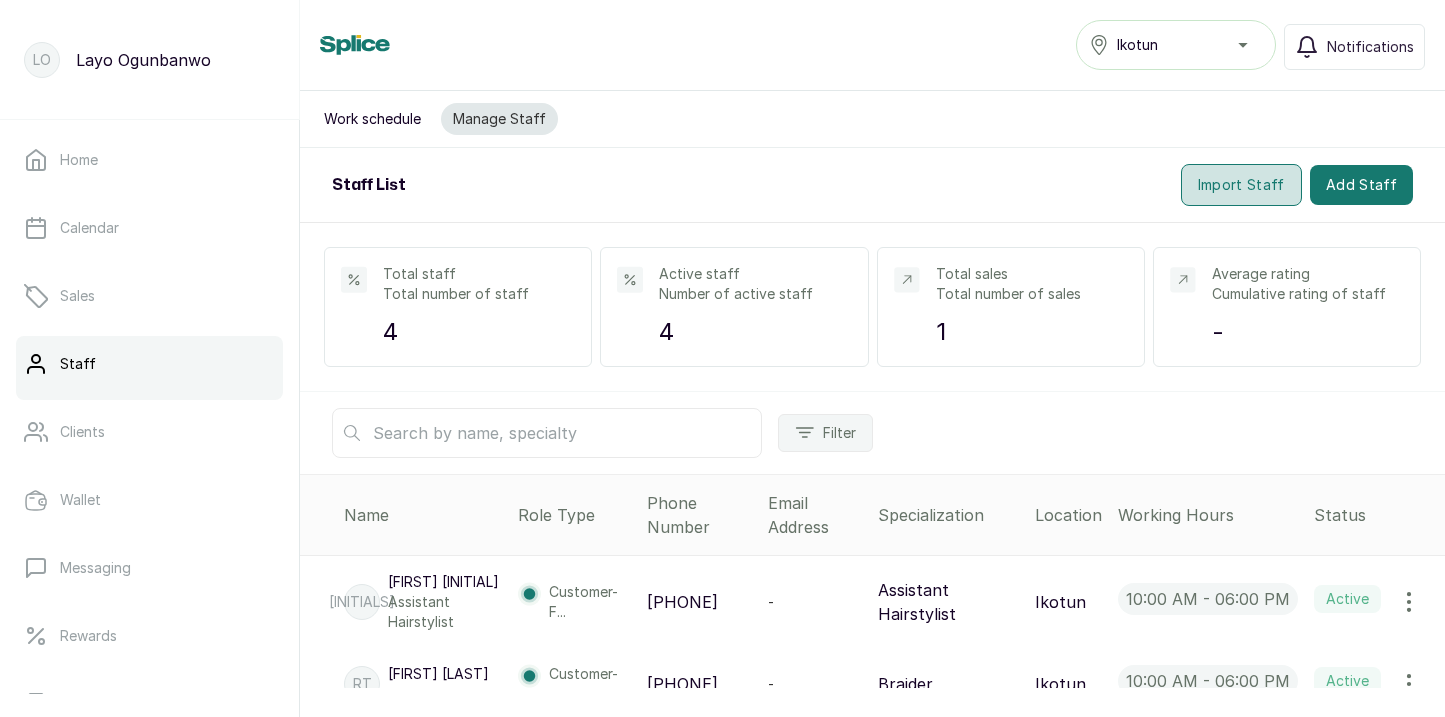 click on "Import Staff" at bounding box center [1241, 185] 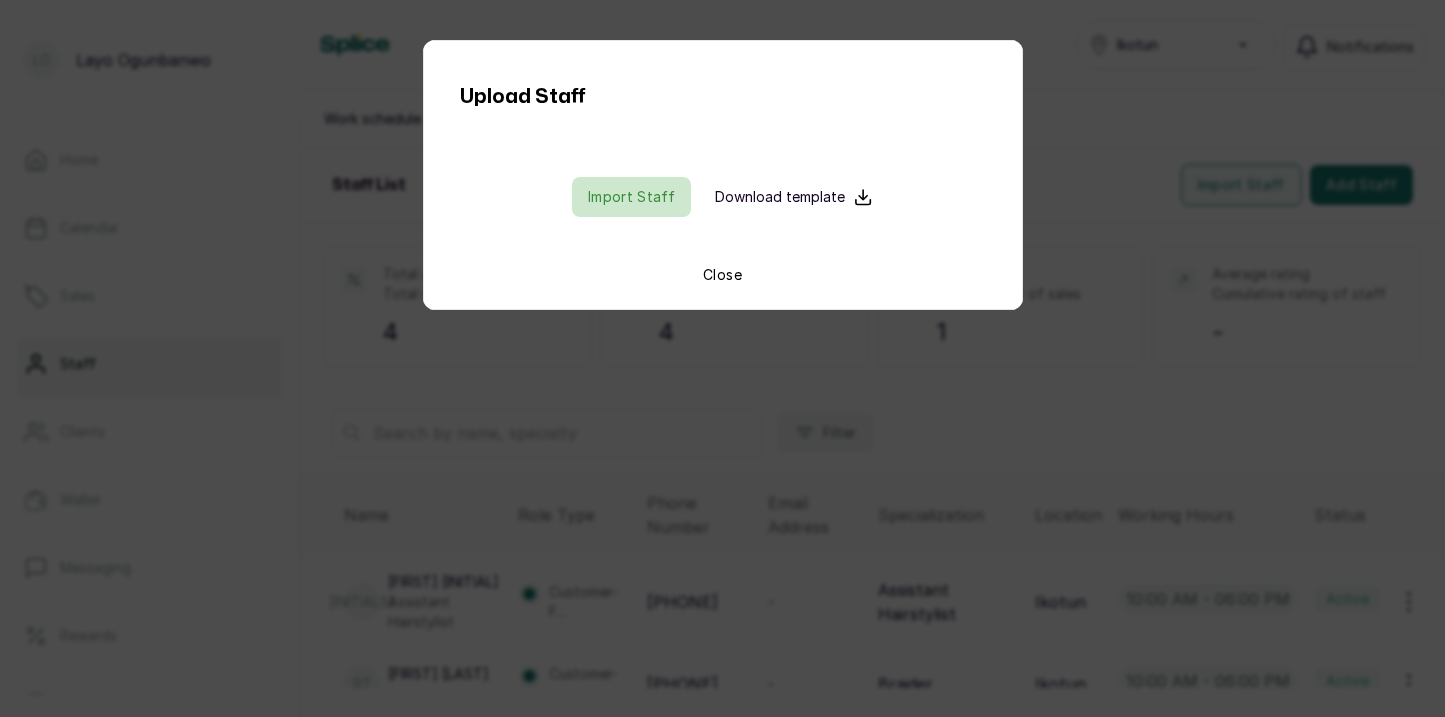 click at bounding box center [631, 197] 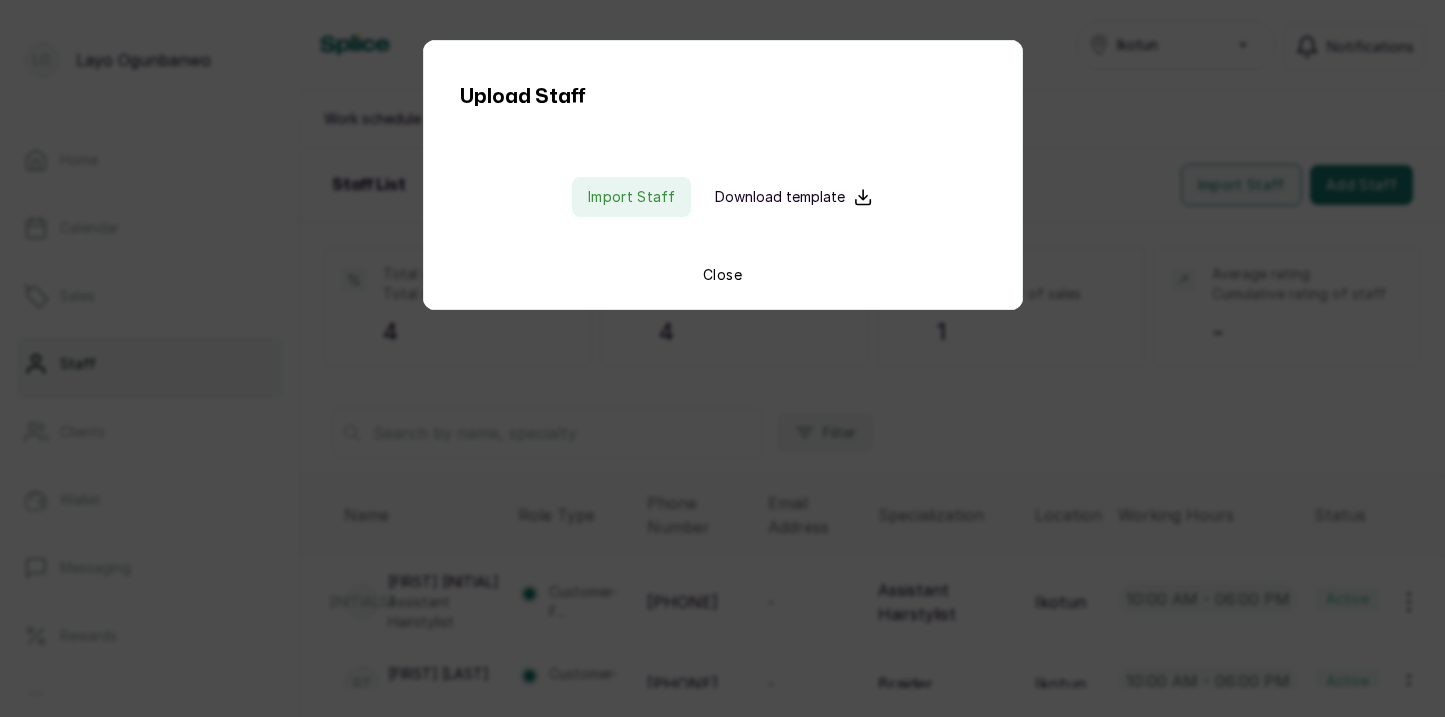 click on "Close" at bounding box center [722, 275] 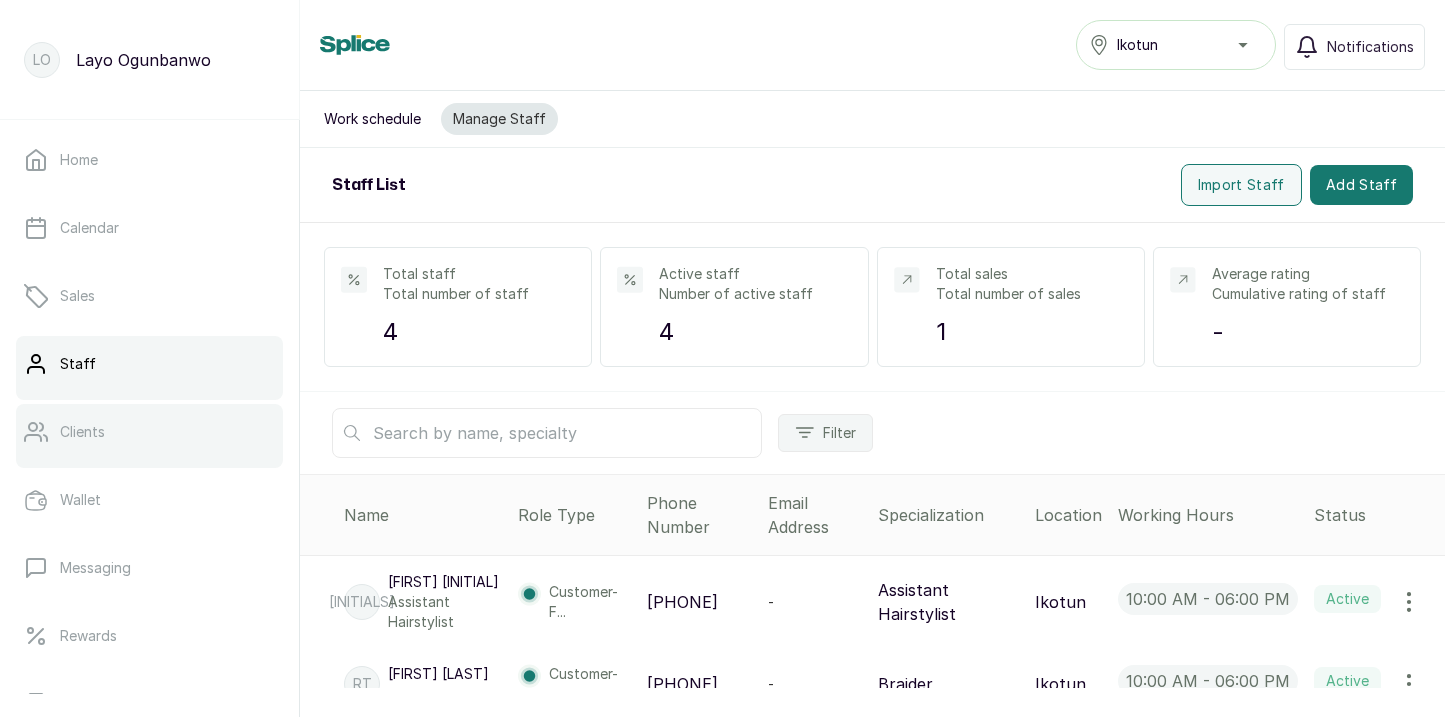 click on "Clients" at bounding box center [149, 432] 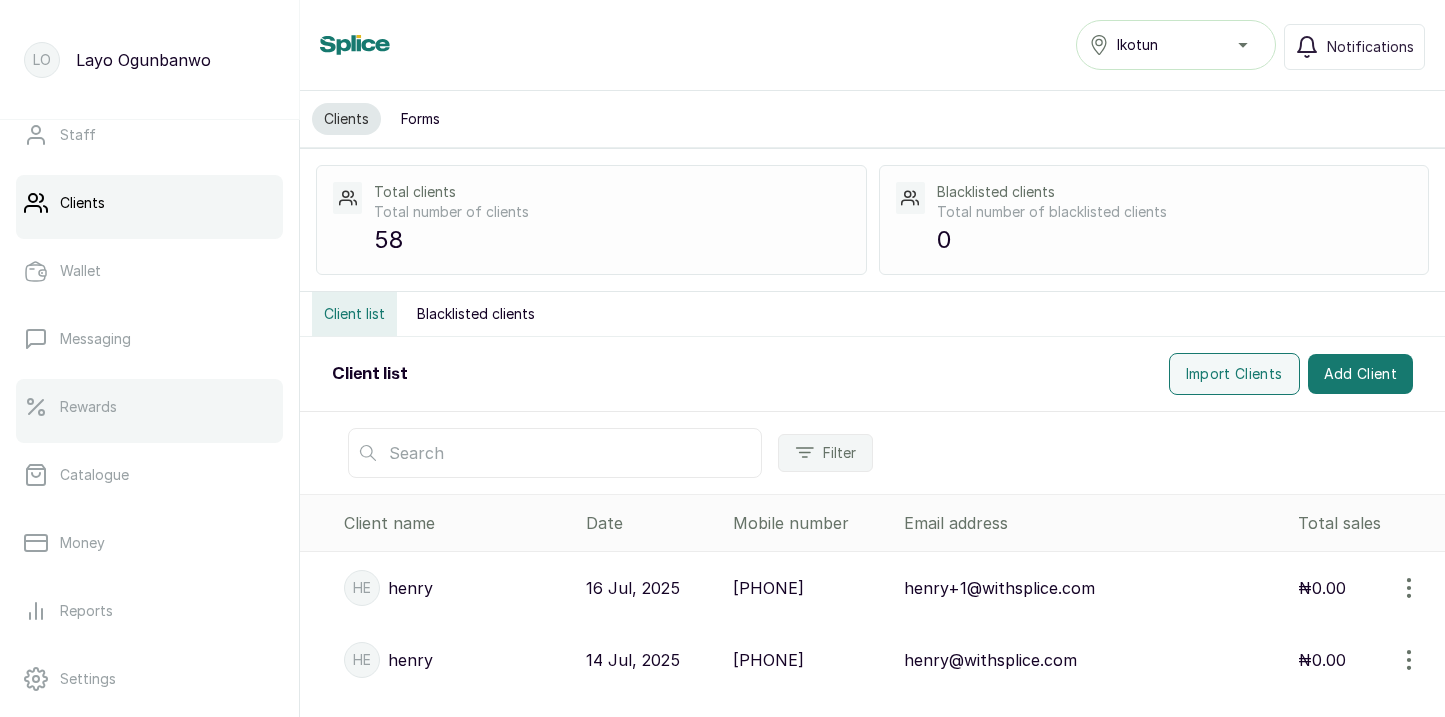 scroll, scrollTop: 152, scrollLeft: 0, axis: vertical 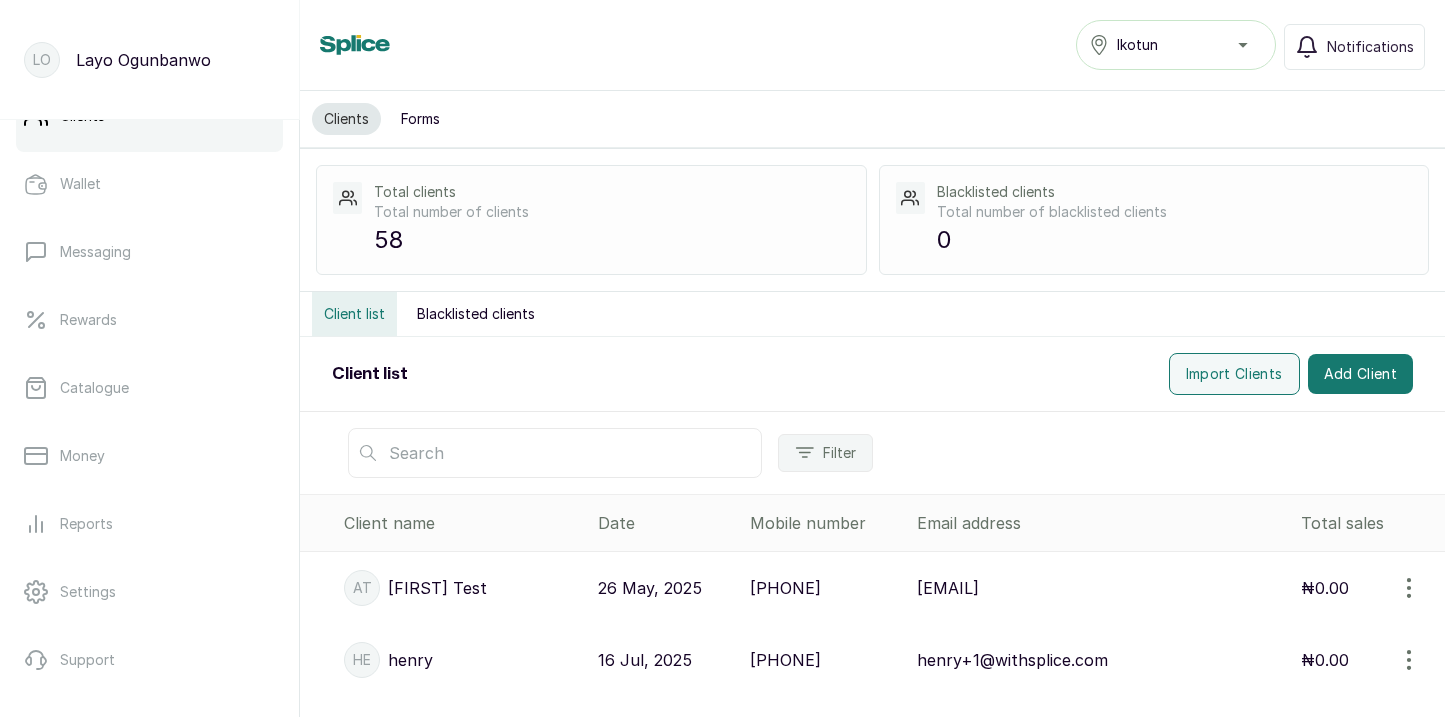 click on "Forms" at bounding box center [420, 119] 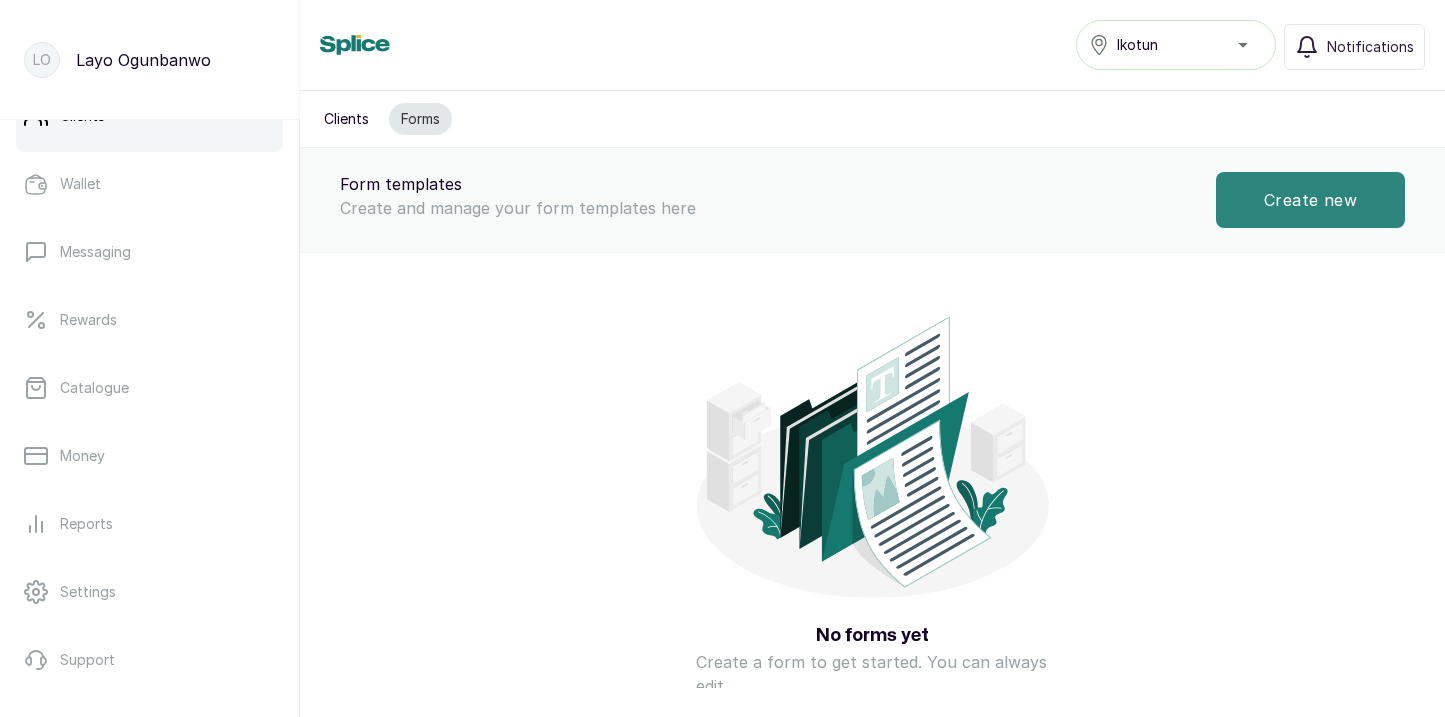 click on "Create new" at bounding box center (1310, 200) 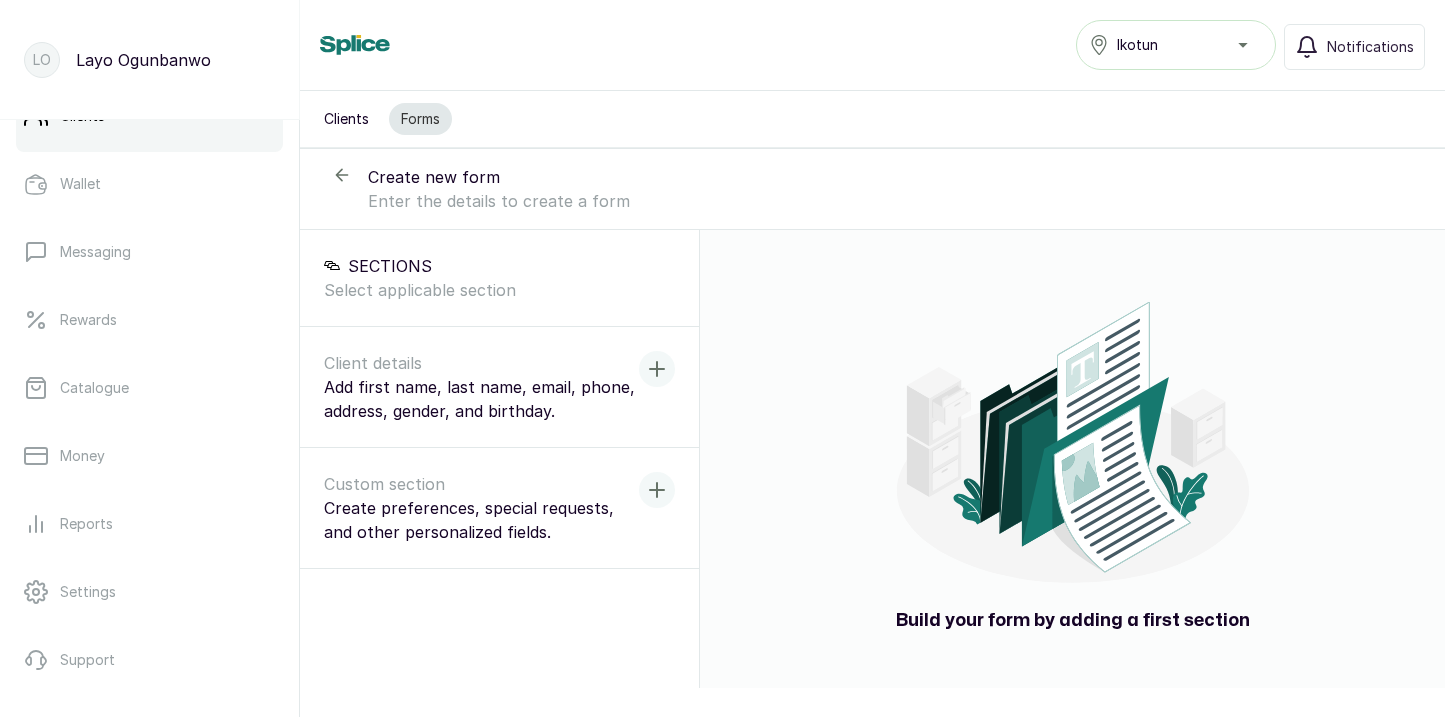 click on "Clients" at bounding box center [346, 119] 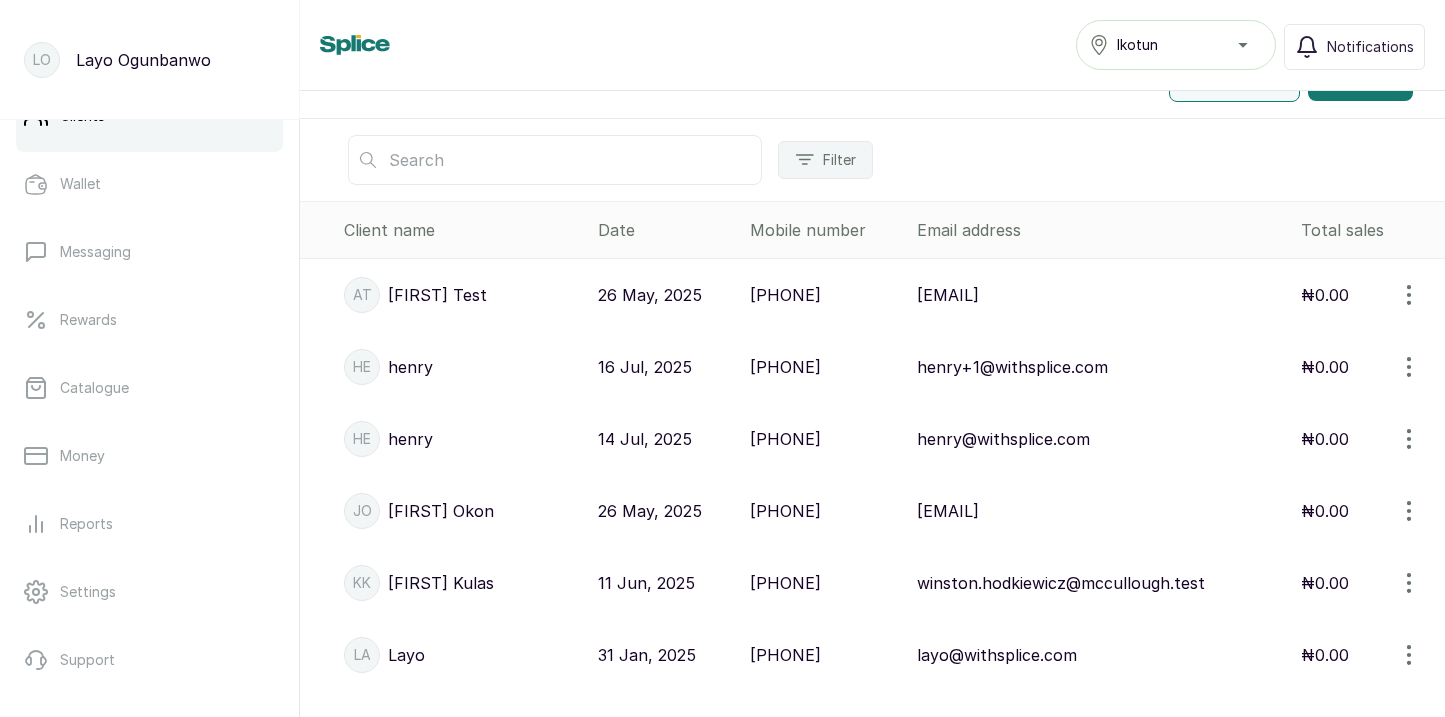 scroll, scrollTop: 0, scrollLeft: 0, axis: both 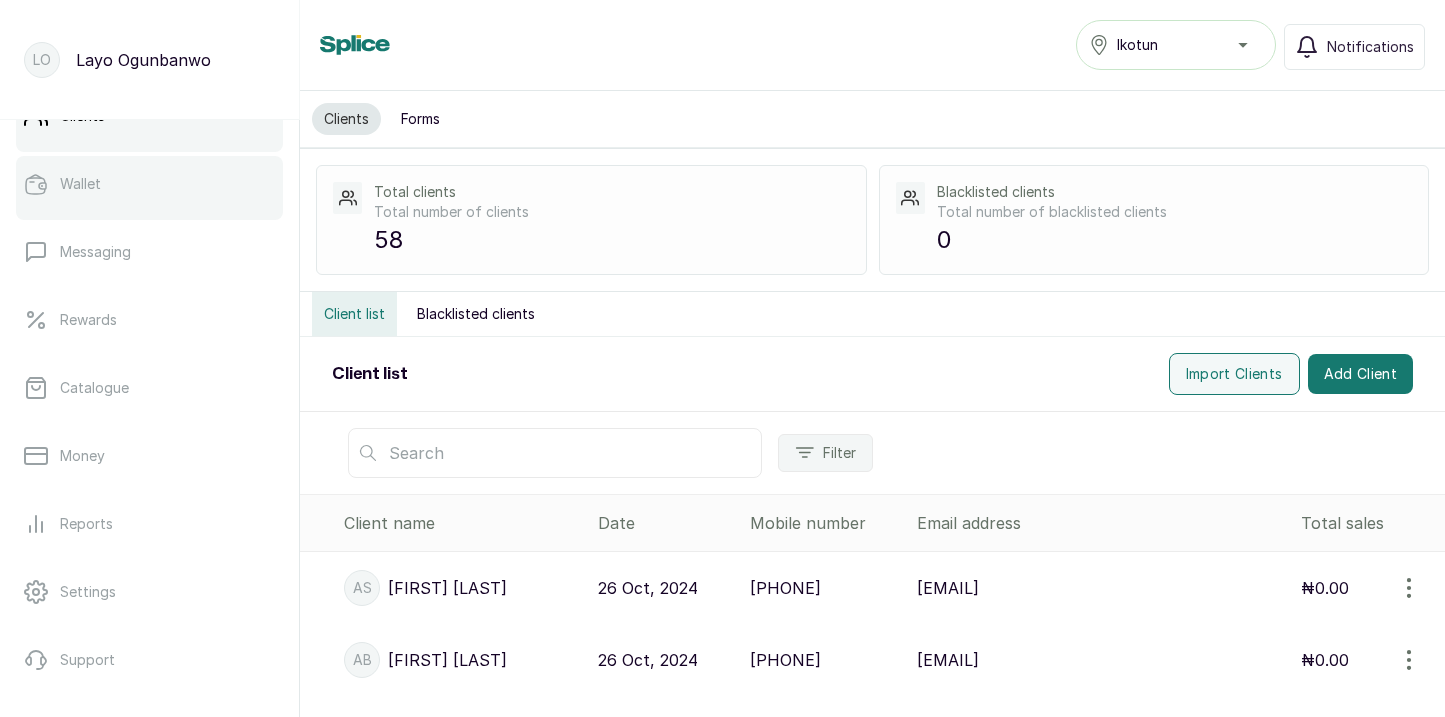 click on "Wallet" at bounding box center (149, 184) 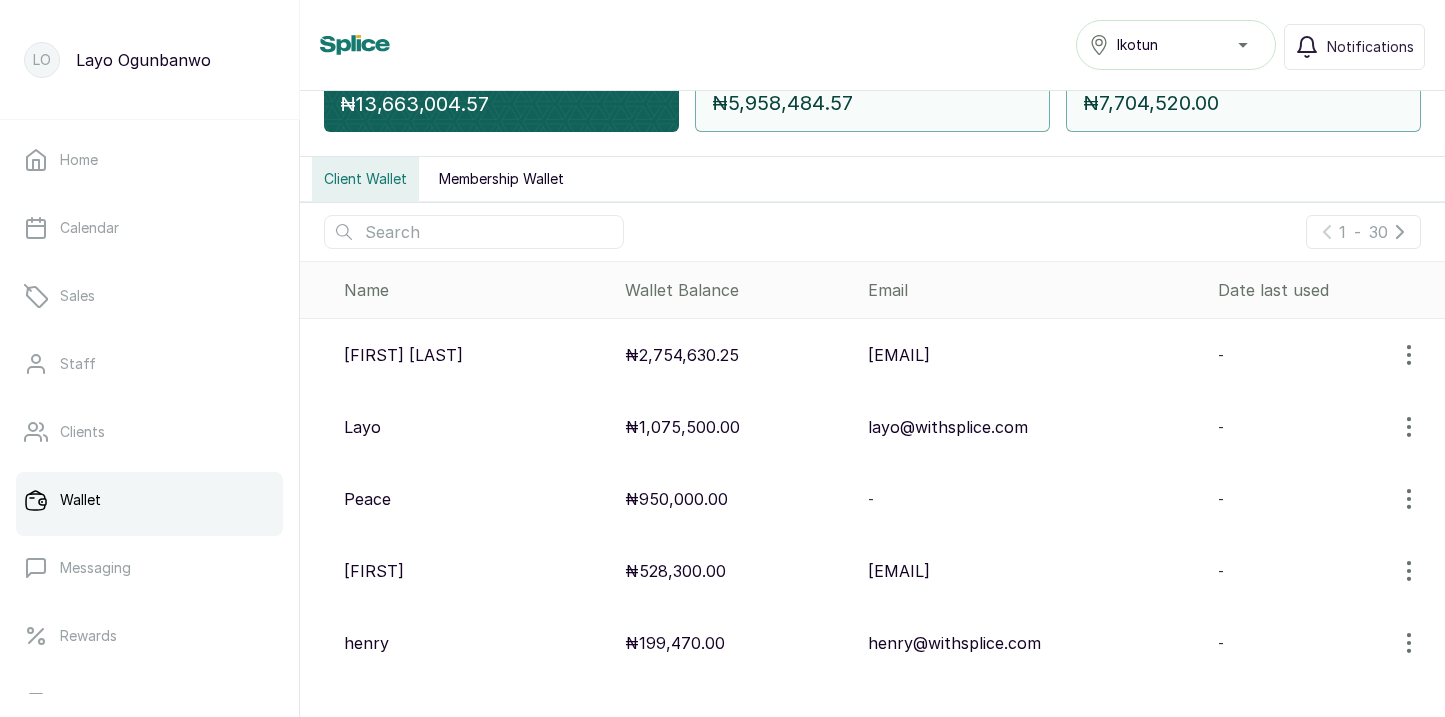 scroll, scrollTop: 0, scrollLeft: 0, axis: both 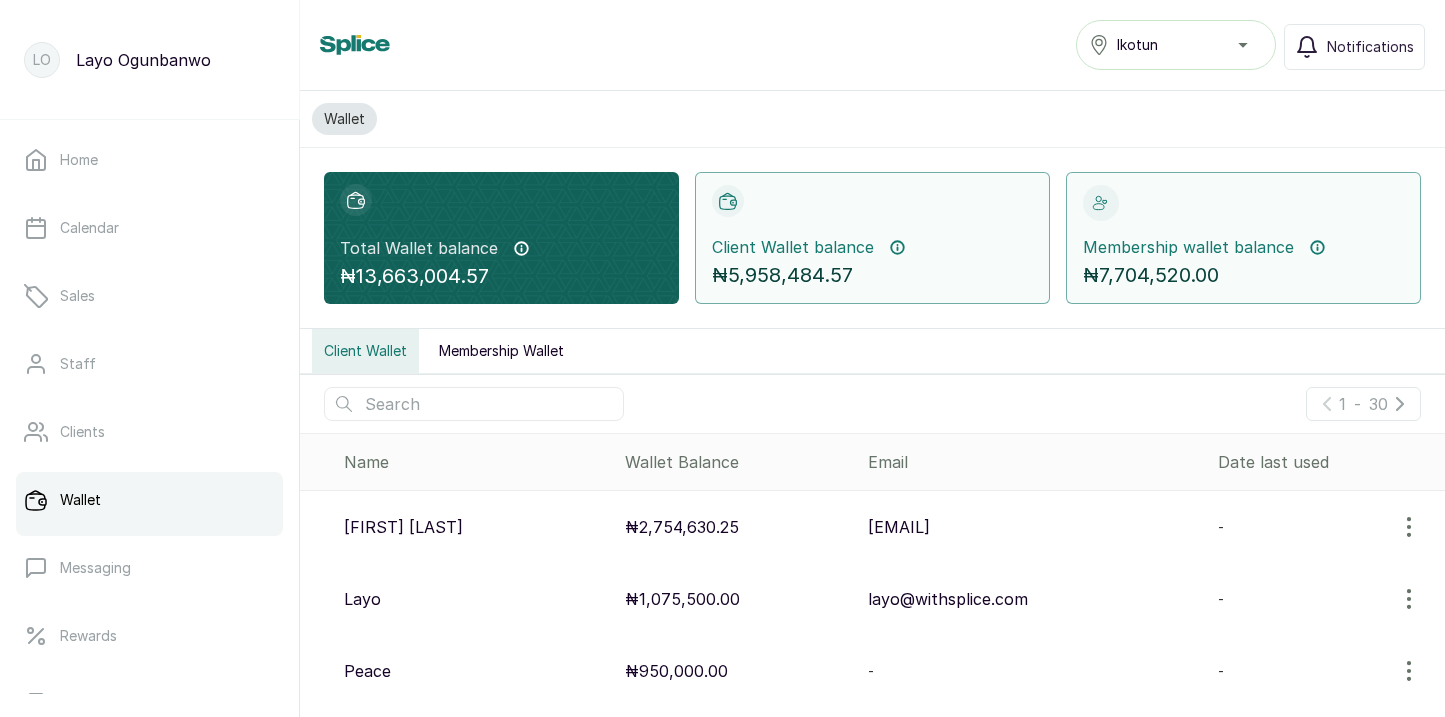 click on "Membership Wallet" at bounding box center [501, 351] 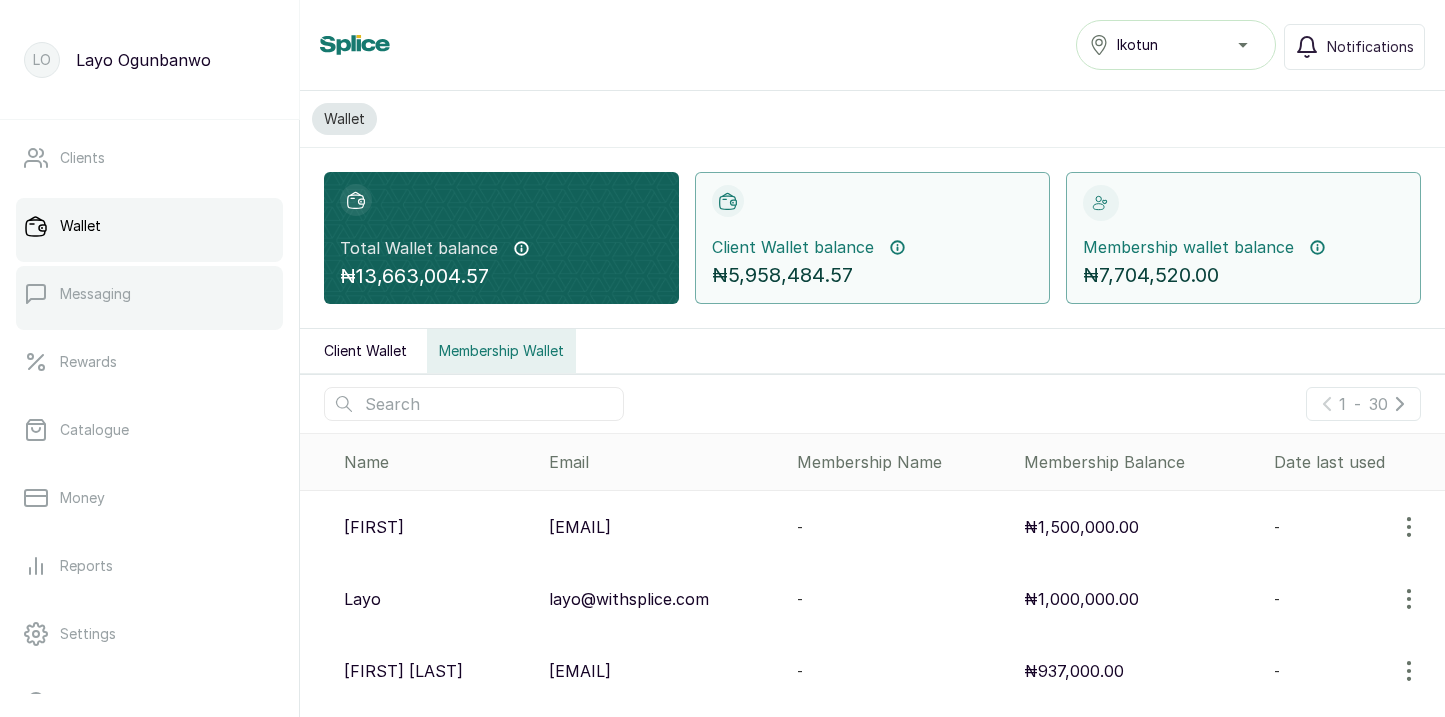 scroll, scrollTop: 294, scrollLeft: 0, axis: vertical 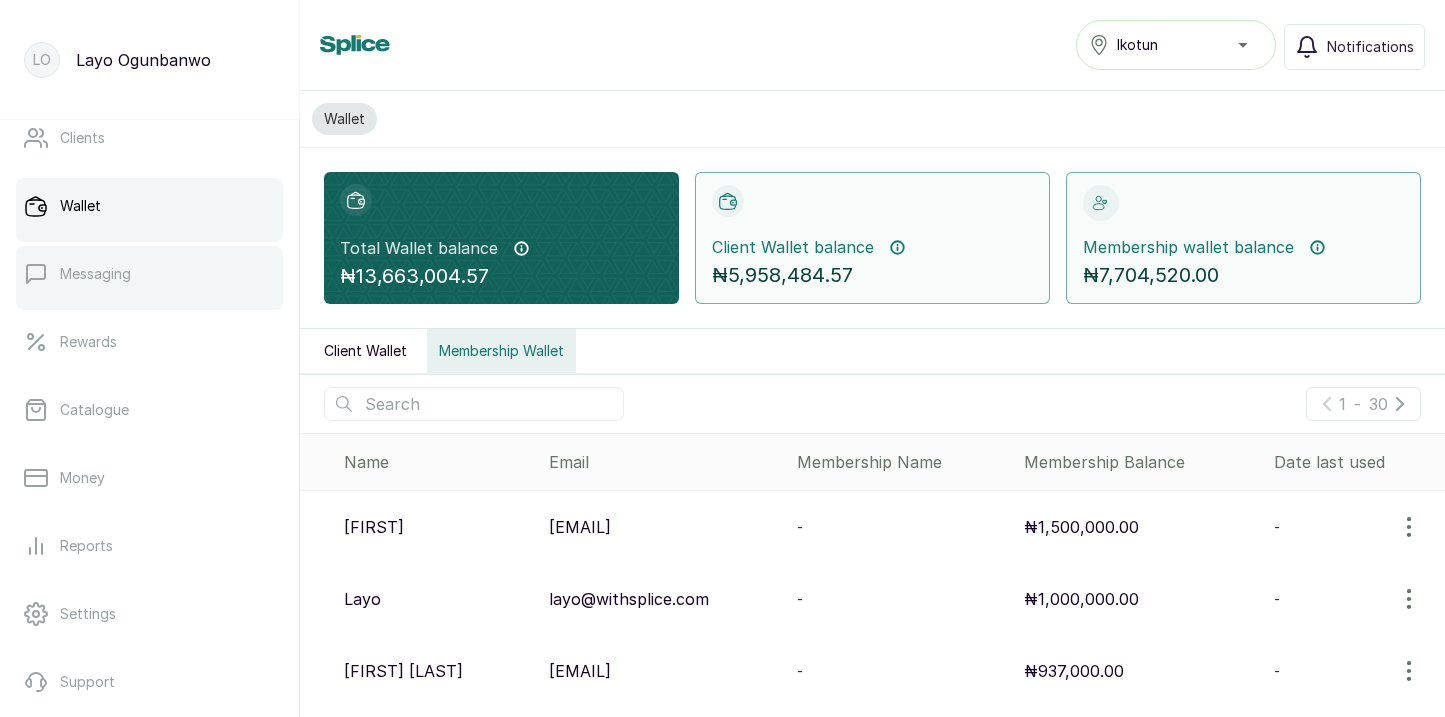 click on "Messaging" at bounding box center [95, 274] 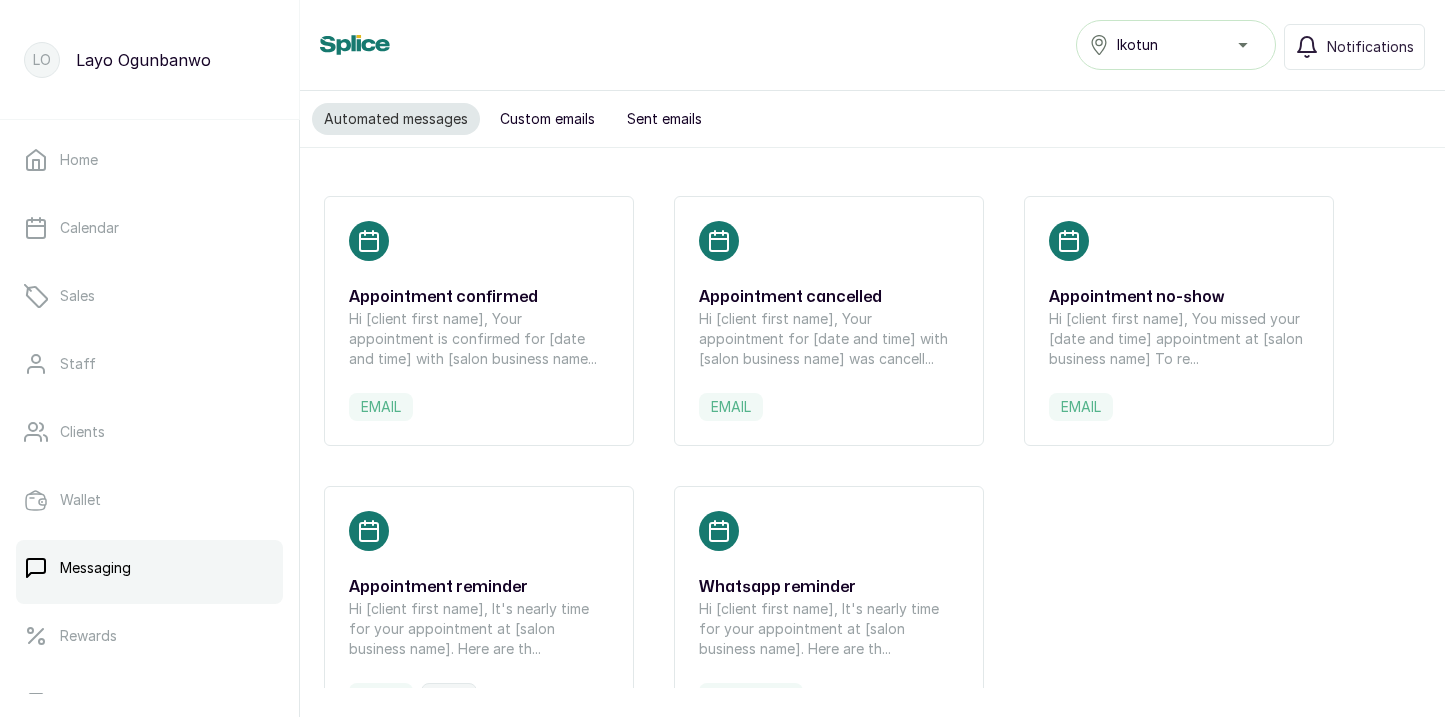 click on "Messaging Ikotun Notifications" at bounding box center (872, 45) 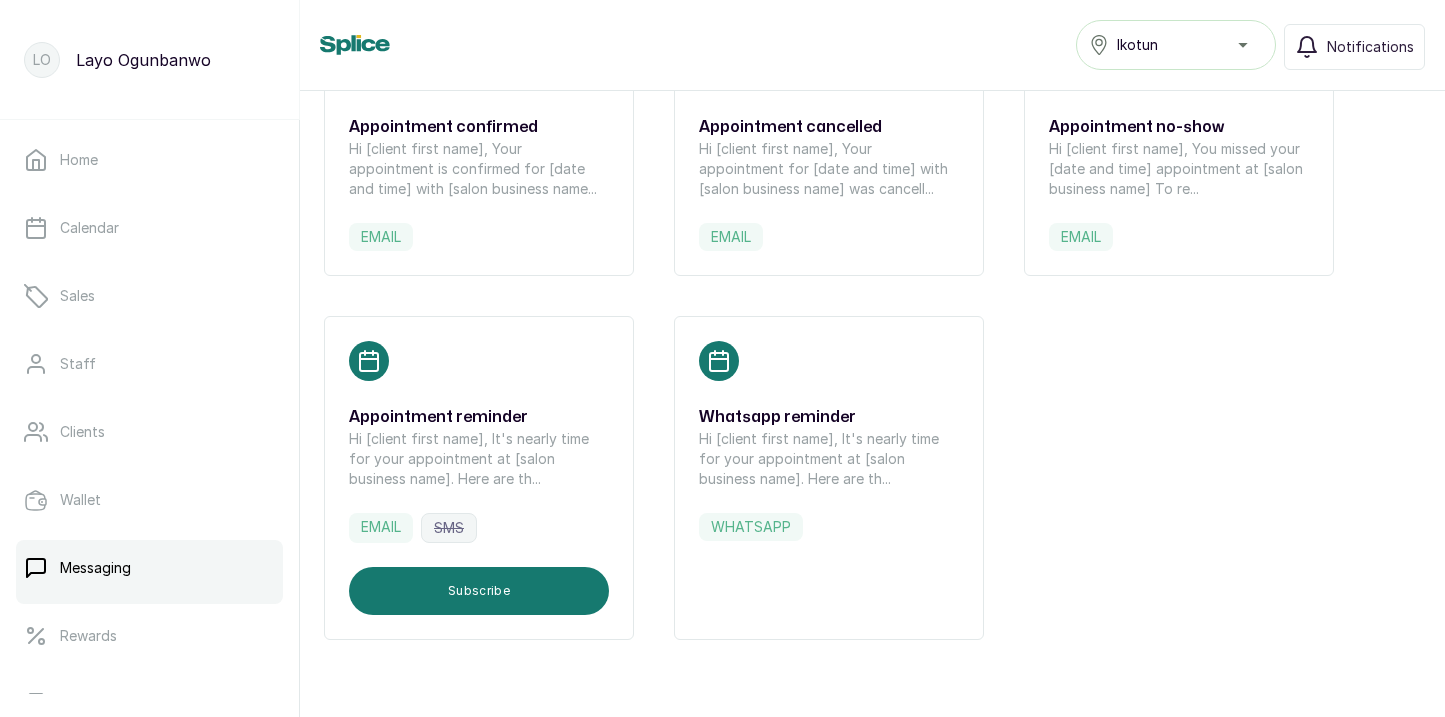 scroll, scrollTop: 0, scrollLeft: 0, axis: both 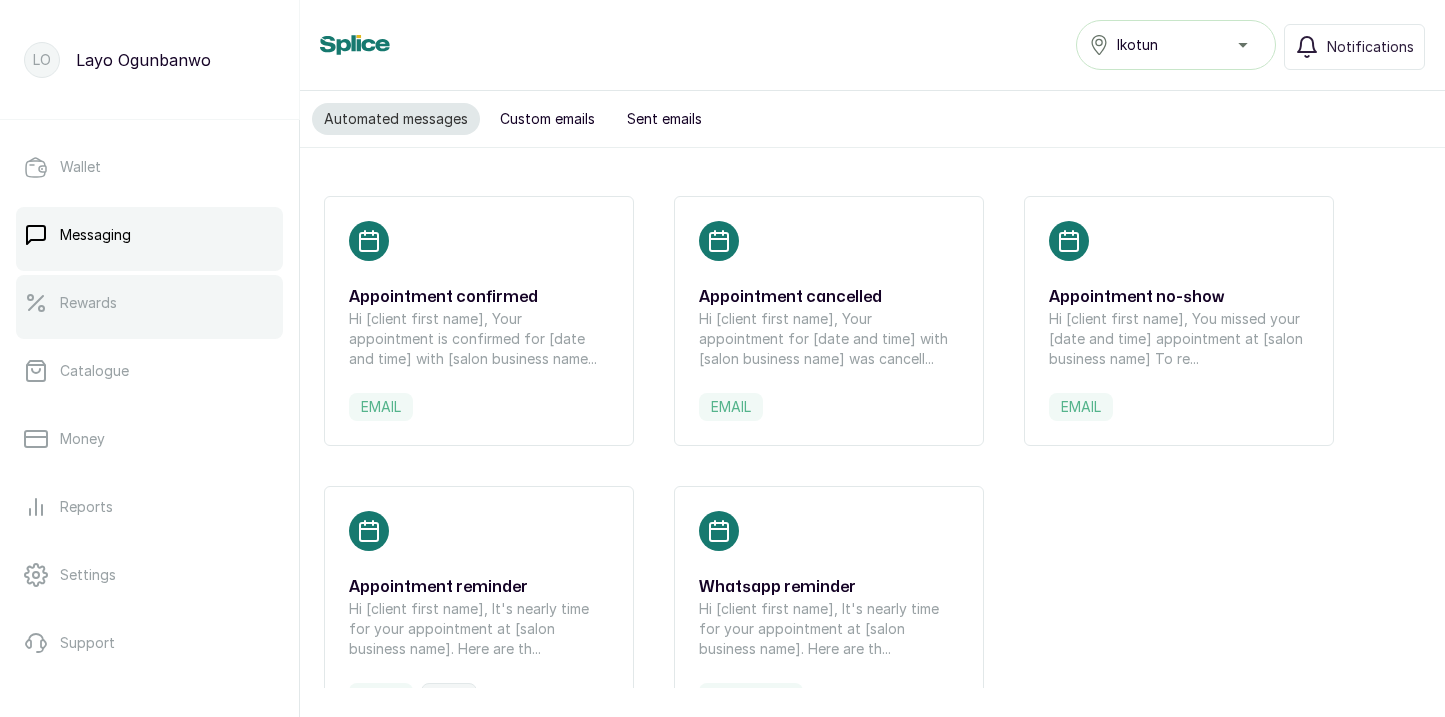 click on "Rewards" at bounding box center (149, 303) 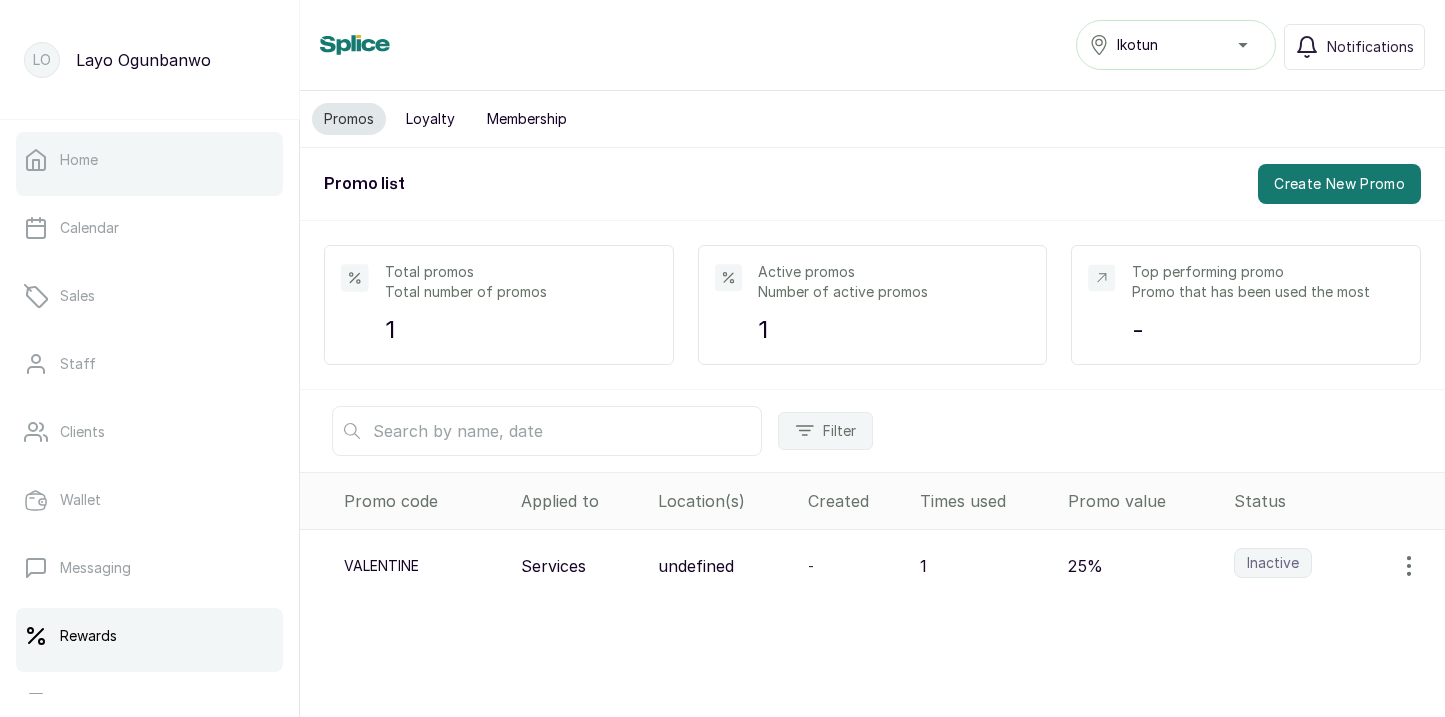 click on "Home" at bounding box center [149, 160] 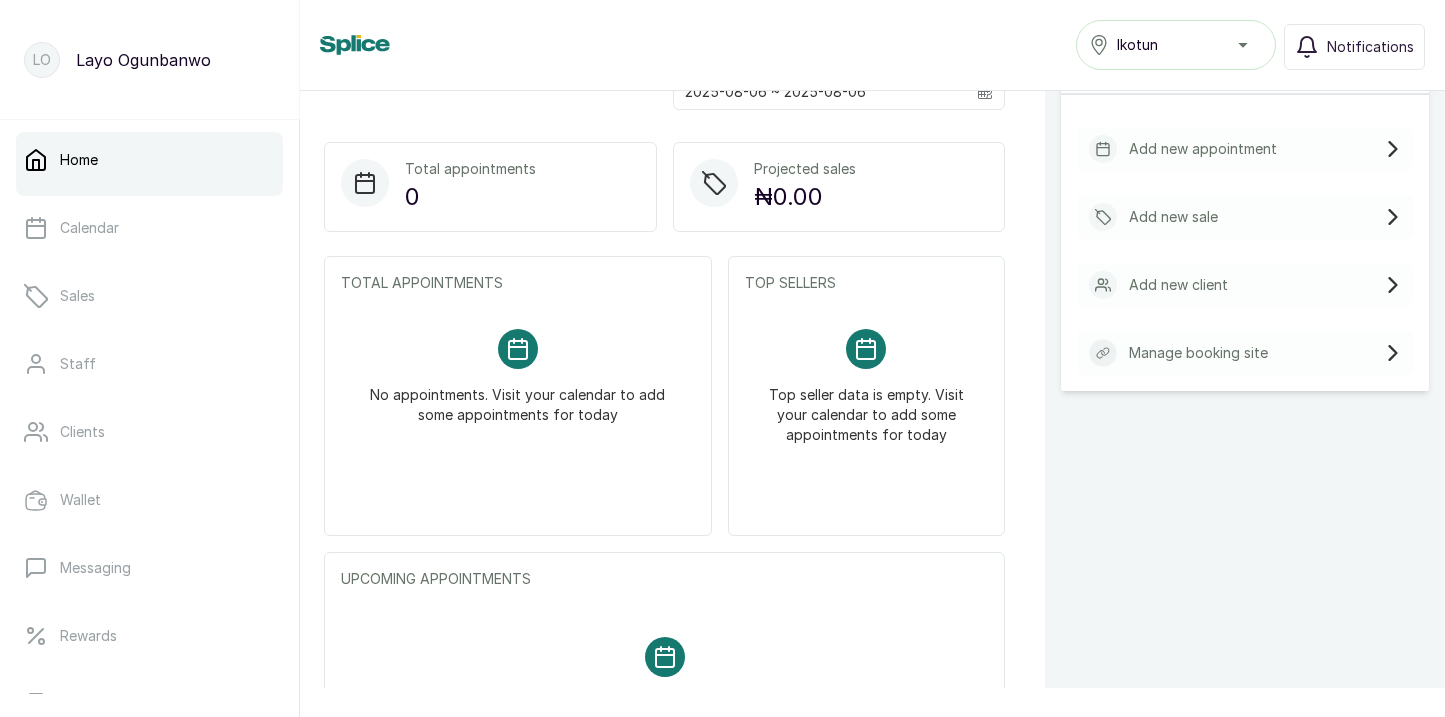 scroll, scrollTop: 0, scrollLeft: 0, axis: both 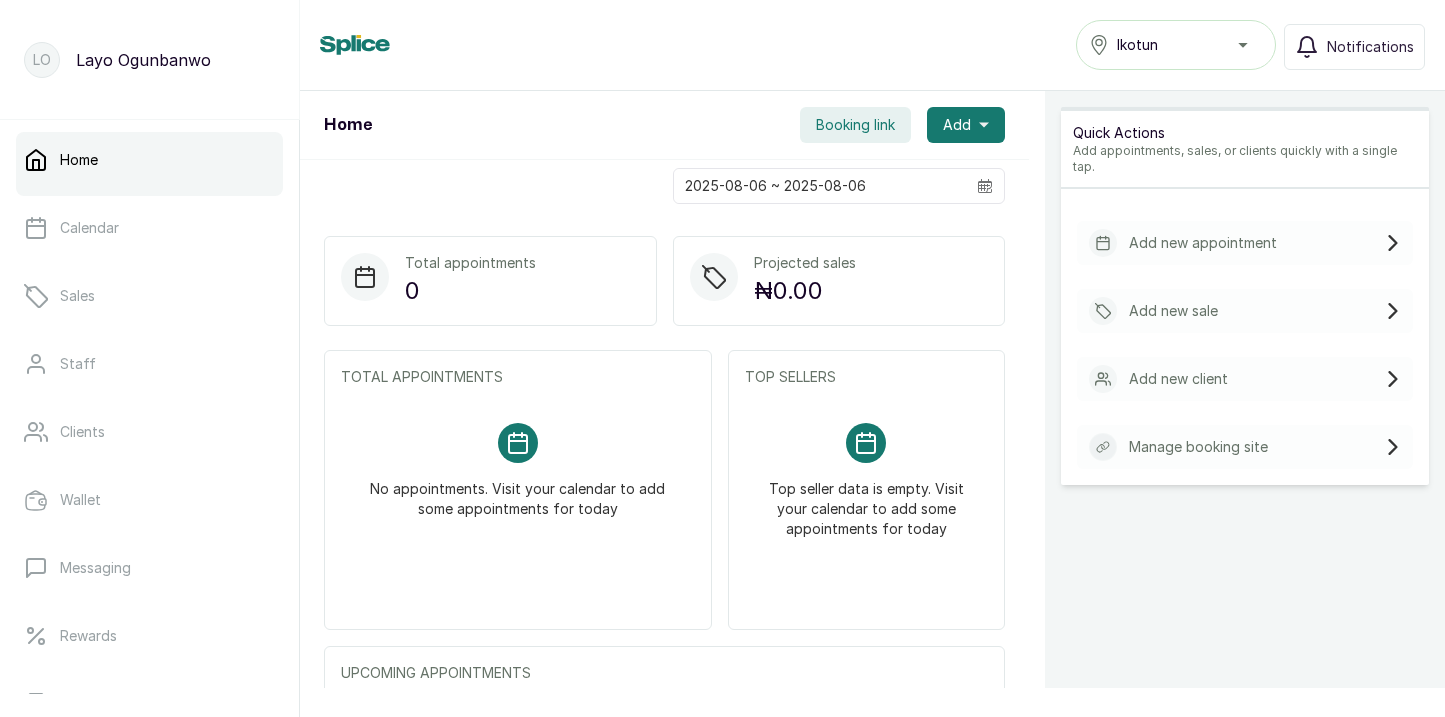 click on "Ikotun" at bounding box center (1176, 45) 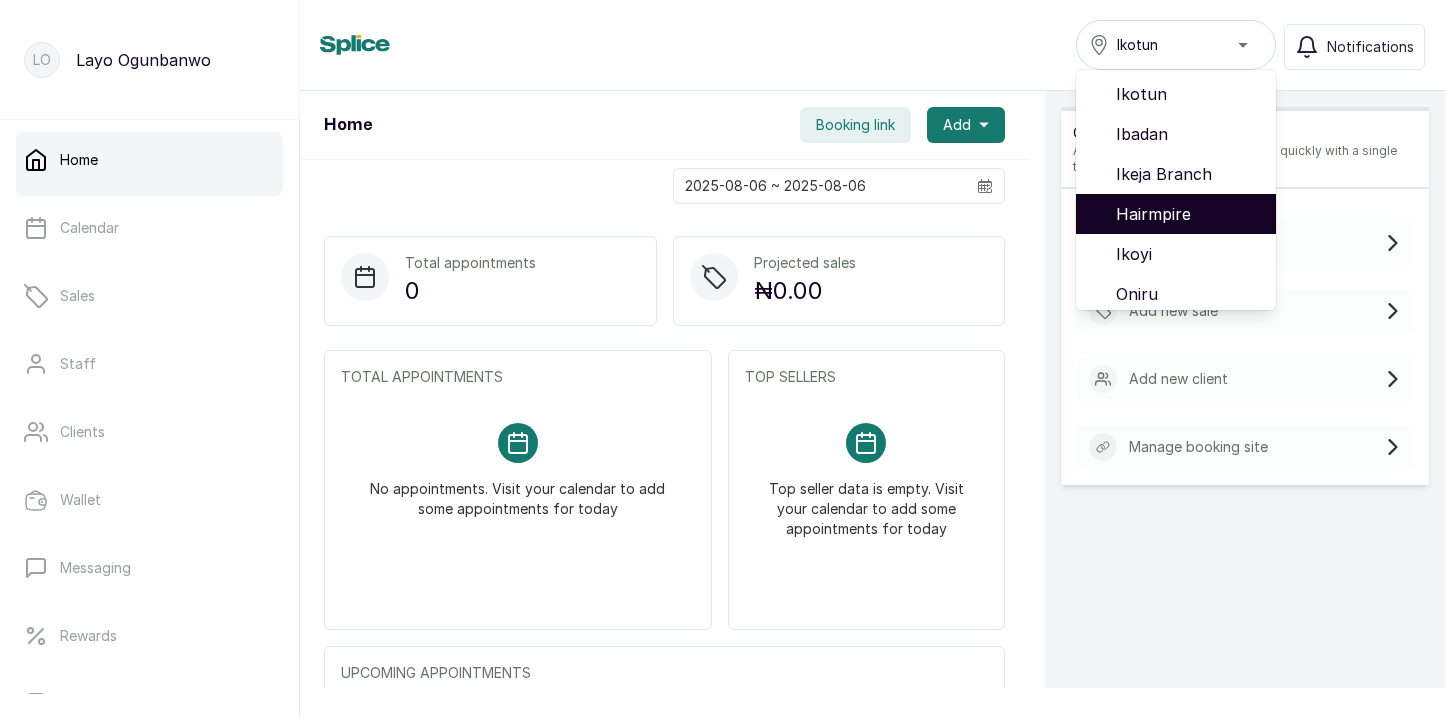 click on "Hairmpire" at bounding box center (1188, 214) 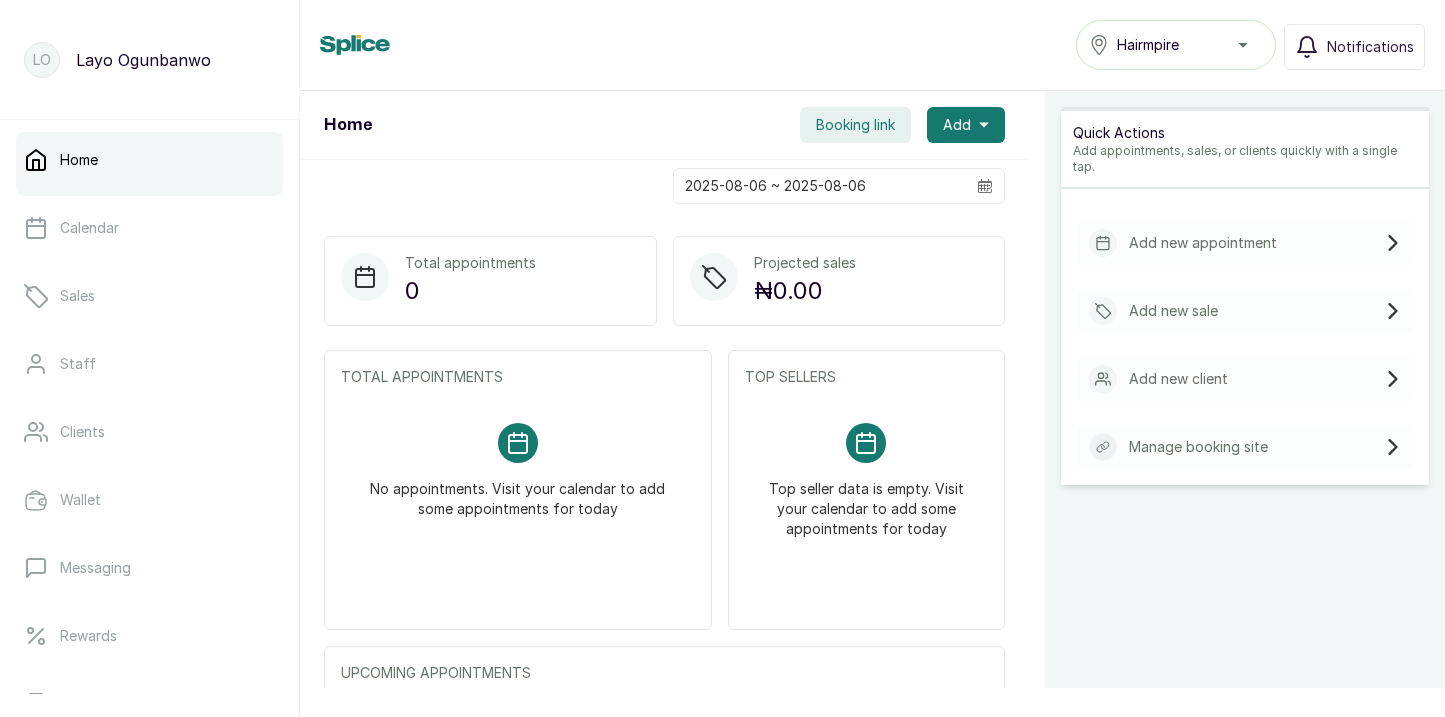 scroll, scrollTop: 0, scrollLeft: 0, axis: both 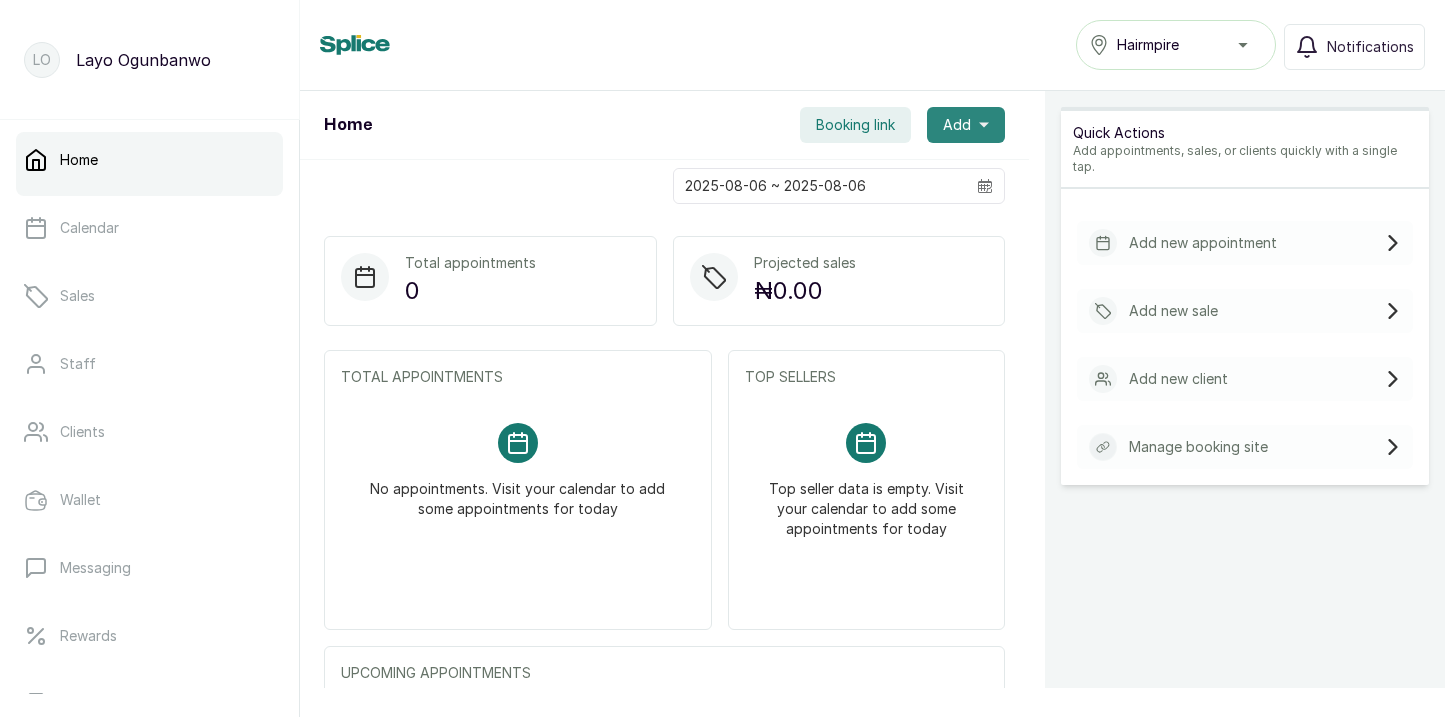 click on "Add" at bounding box center [966, 125] 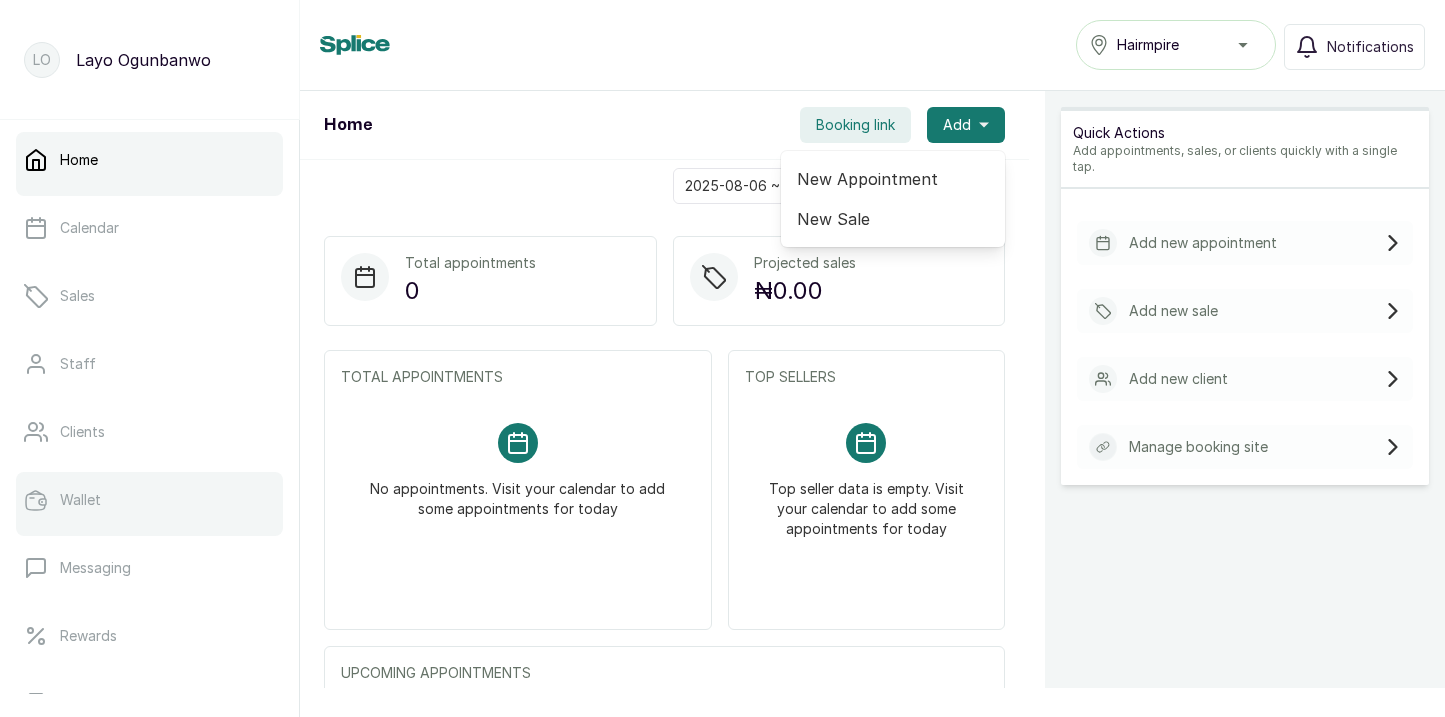 scroll, scrollTop: 400, scrollLeft: 0, axis: vertical 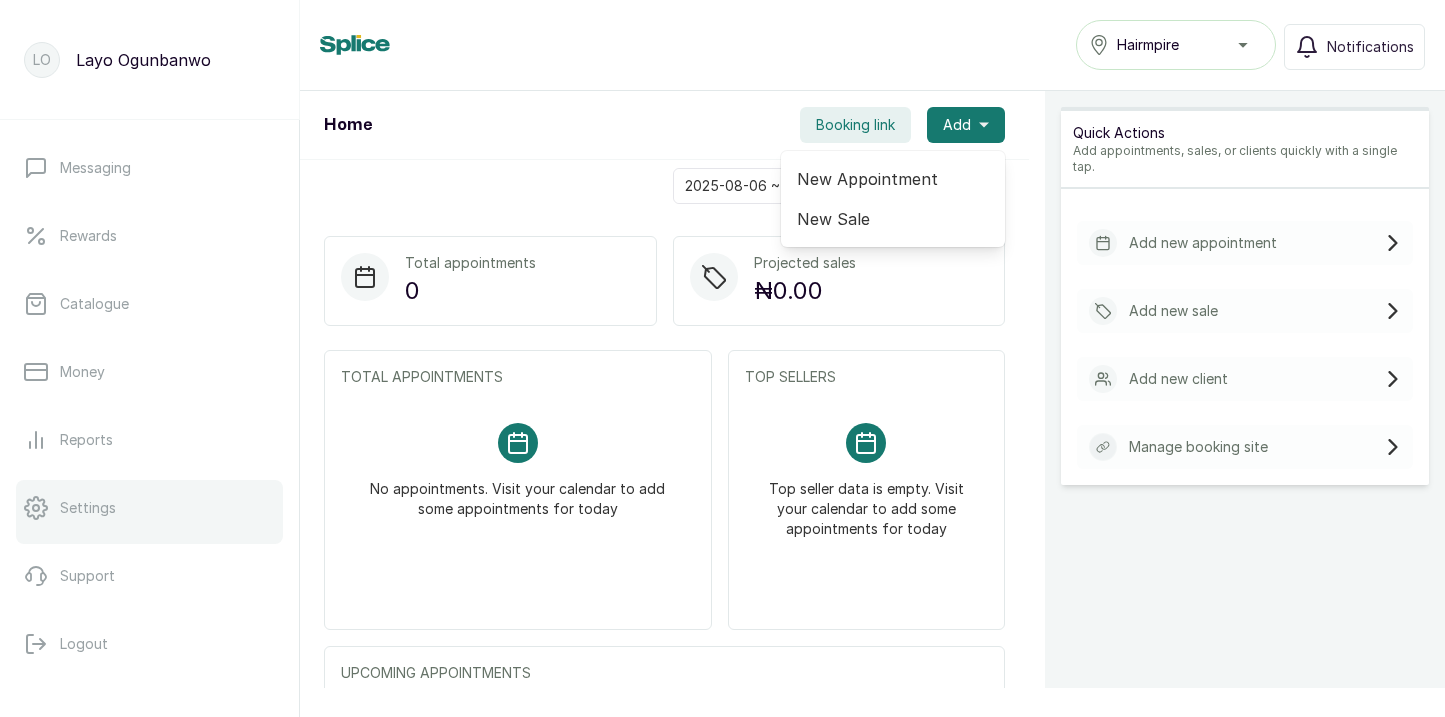 click on "Settings" at bounding box center (149, 508) 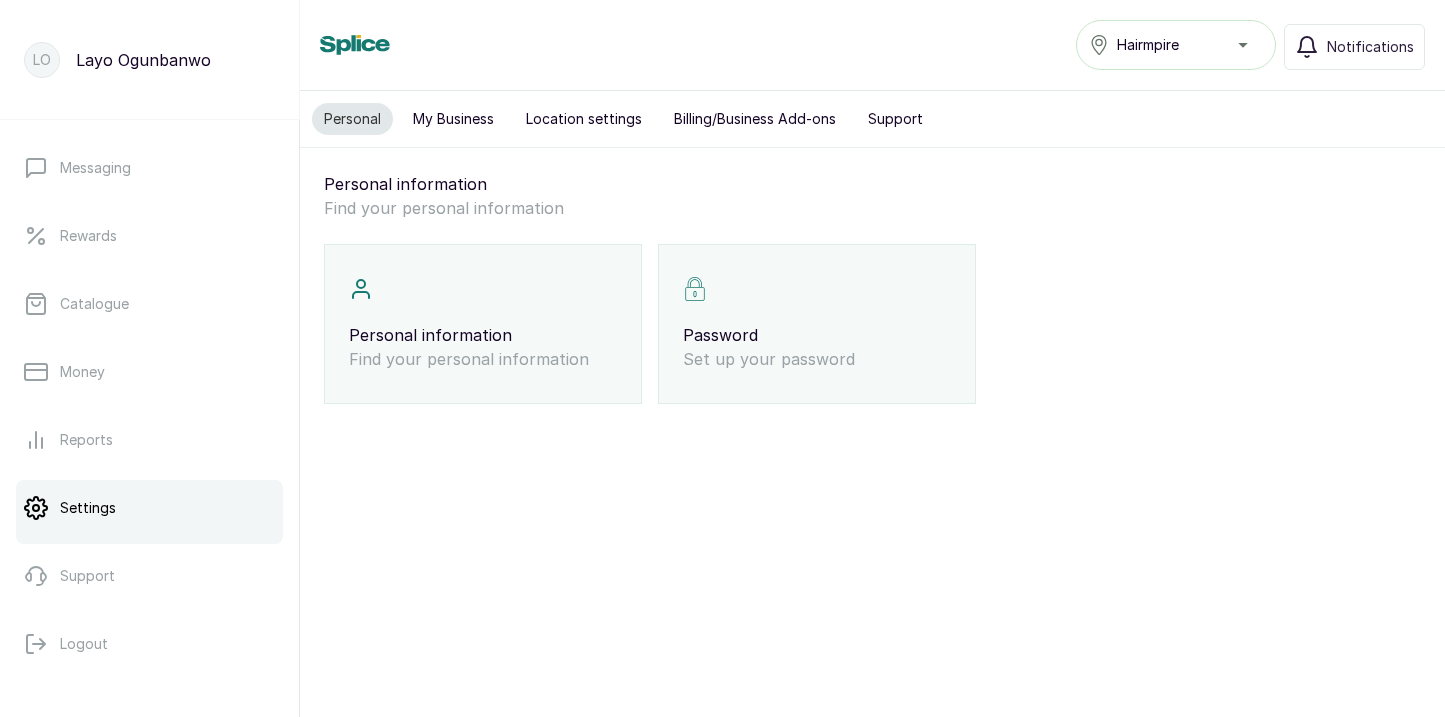 scroll, scrollTop: 0, scrollLeft: 0, axis: both 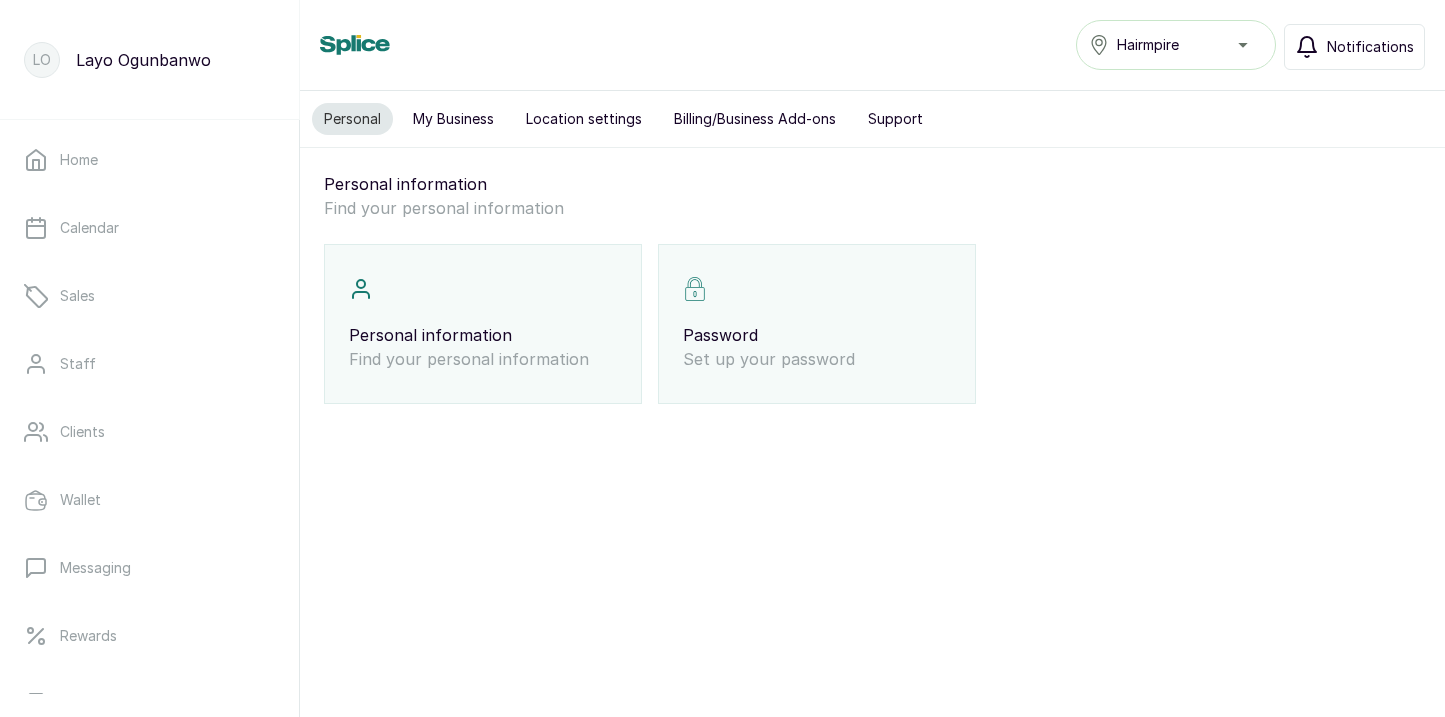click on "Notifications" at bounding box center (1354, 47) 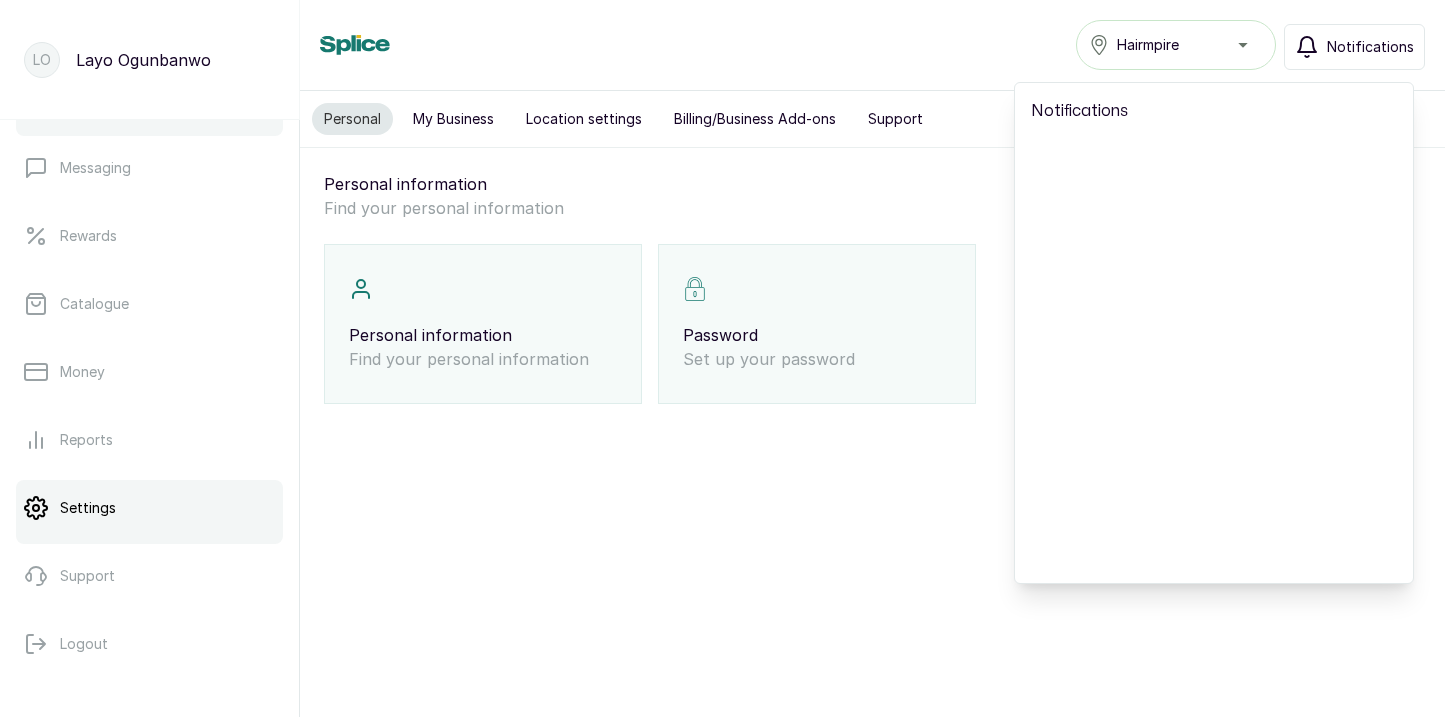 scroll, scrollTop: 0, scrollLeft: 0, axis: both 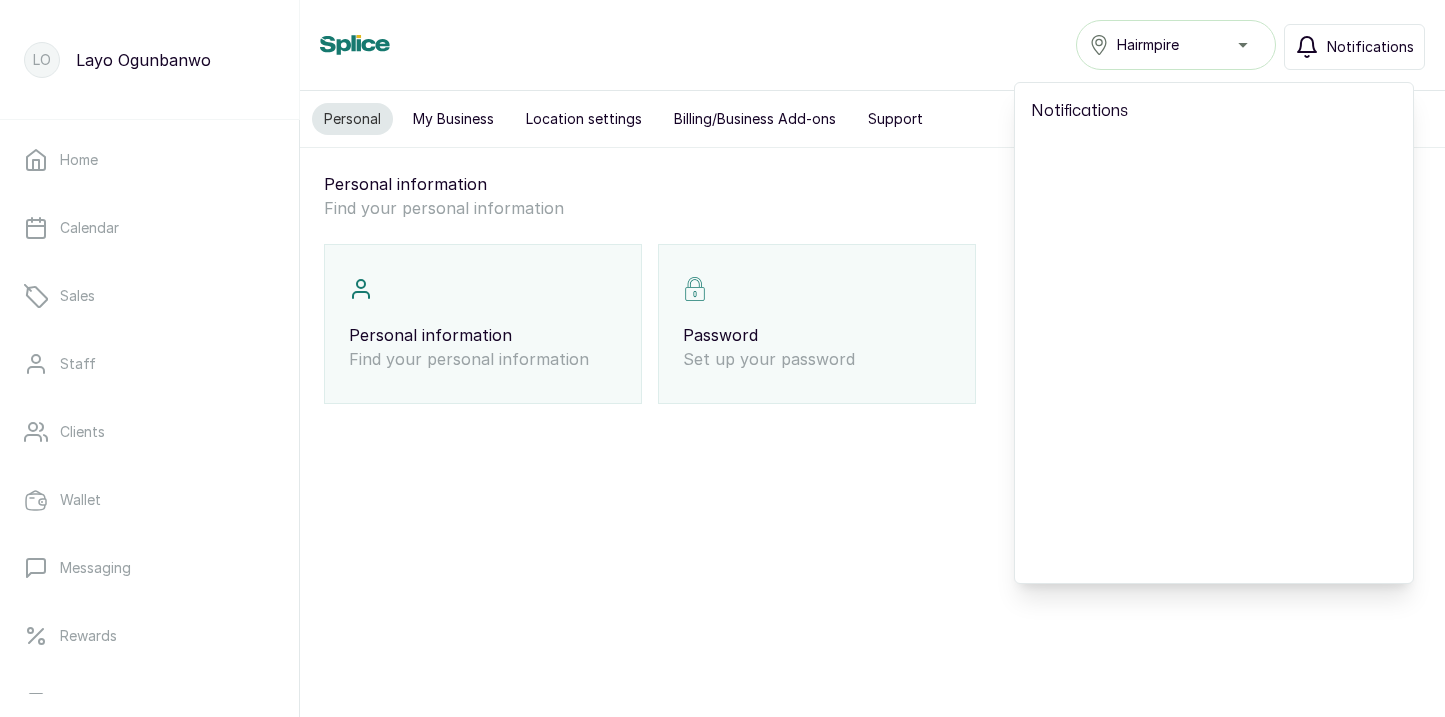 click on "Personal My Business Location settings Billing/Business Add-ons Support Personal information Find your personal information Personal information Find your personal information  Password Set up your password" at bounding box center [872, 389] 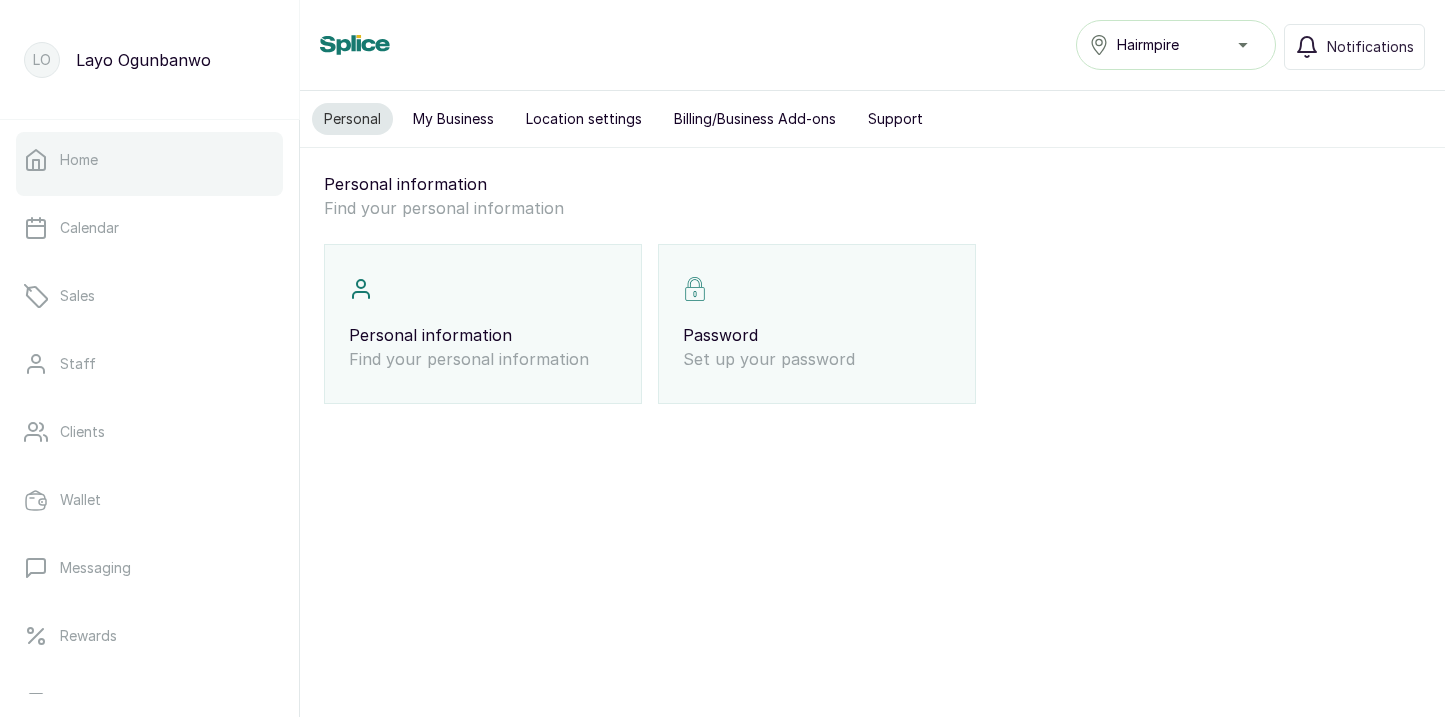 click on "Home" at bounding box center (79, 160) 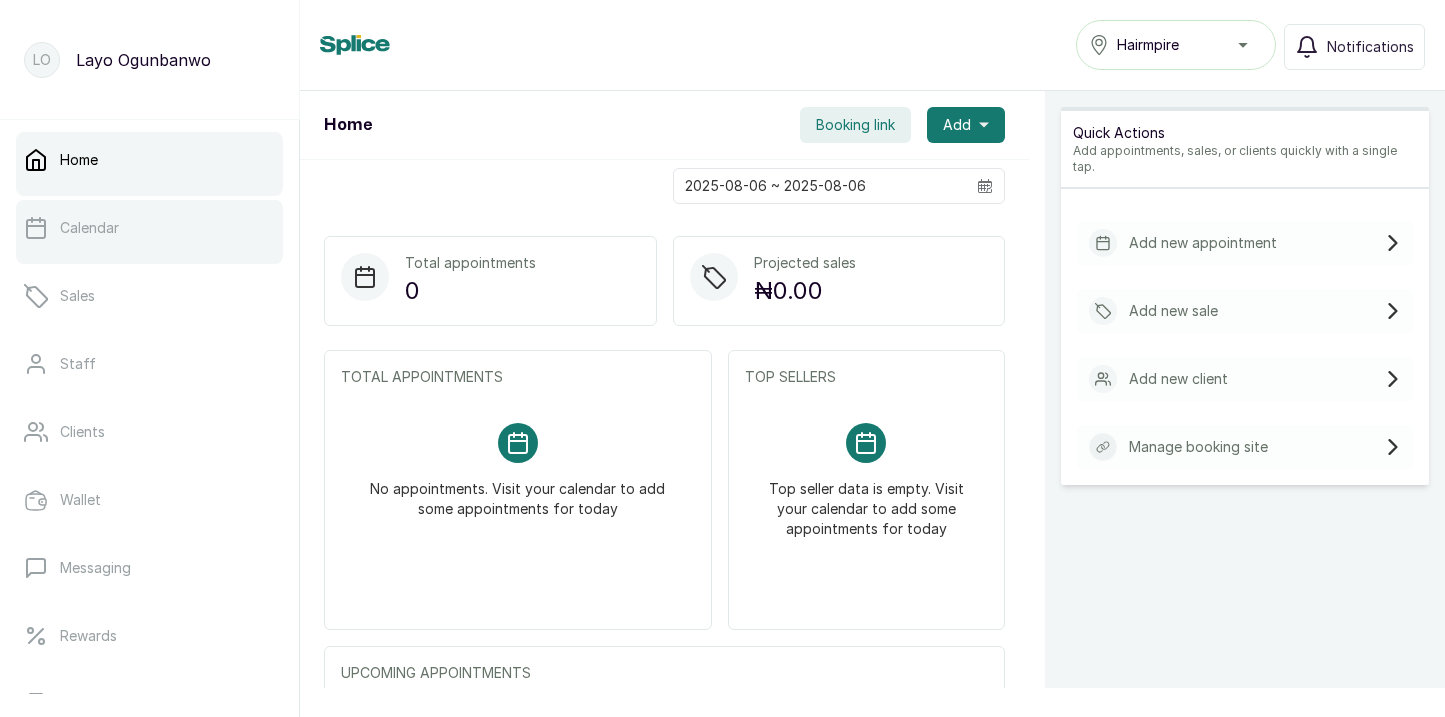 click on "Calendar" at bounding box center [149, 228] 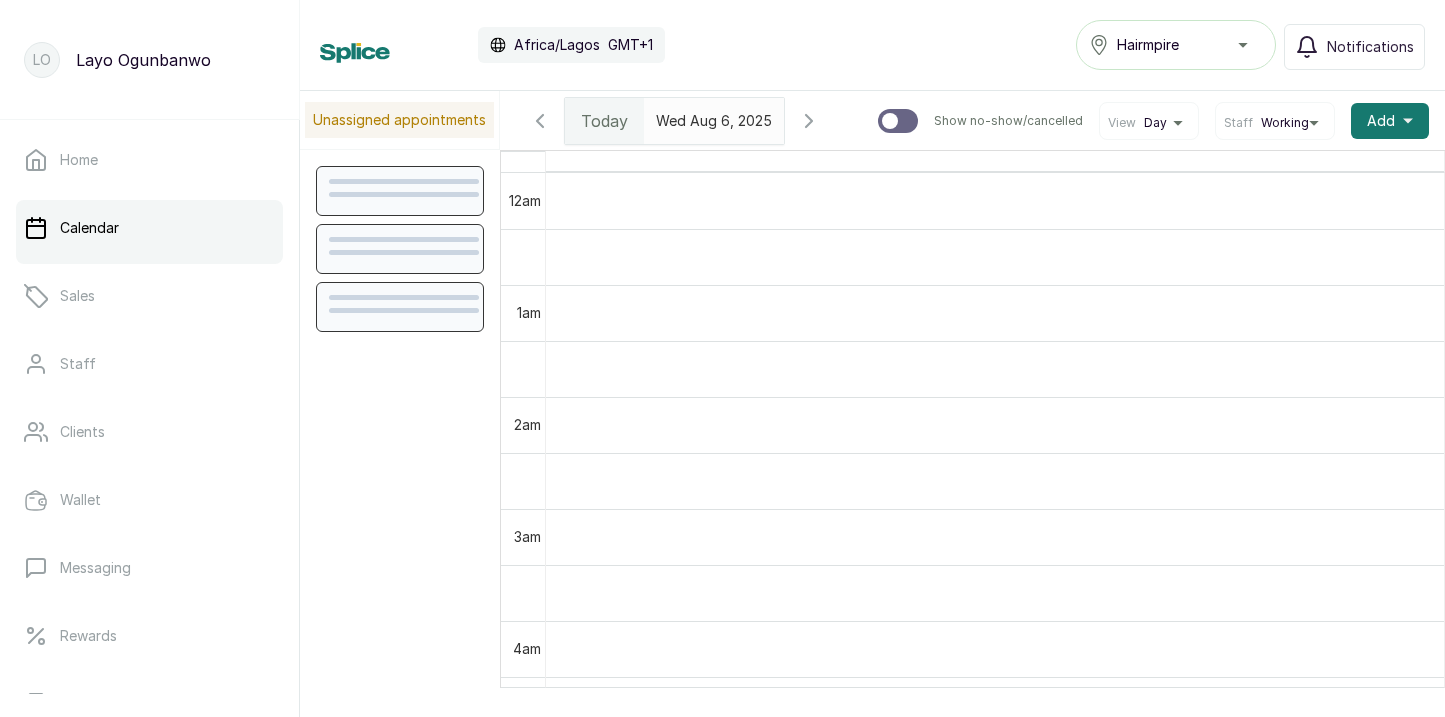 scroll, scrollTop: 673, scrollLeft: 0, axis: vertical 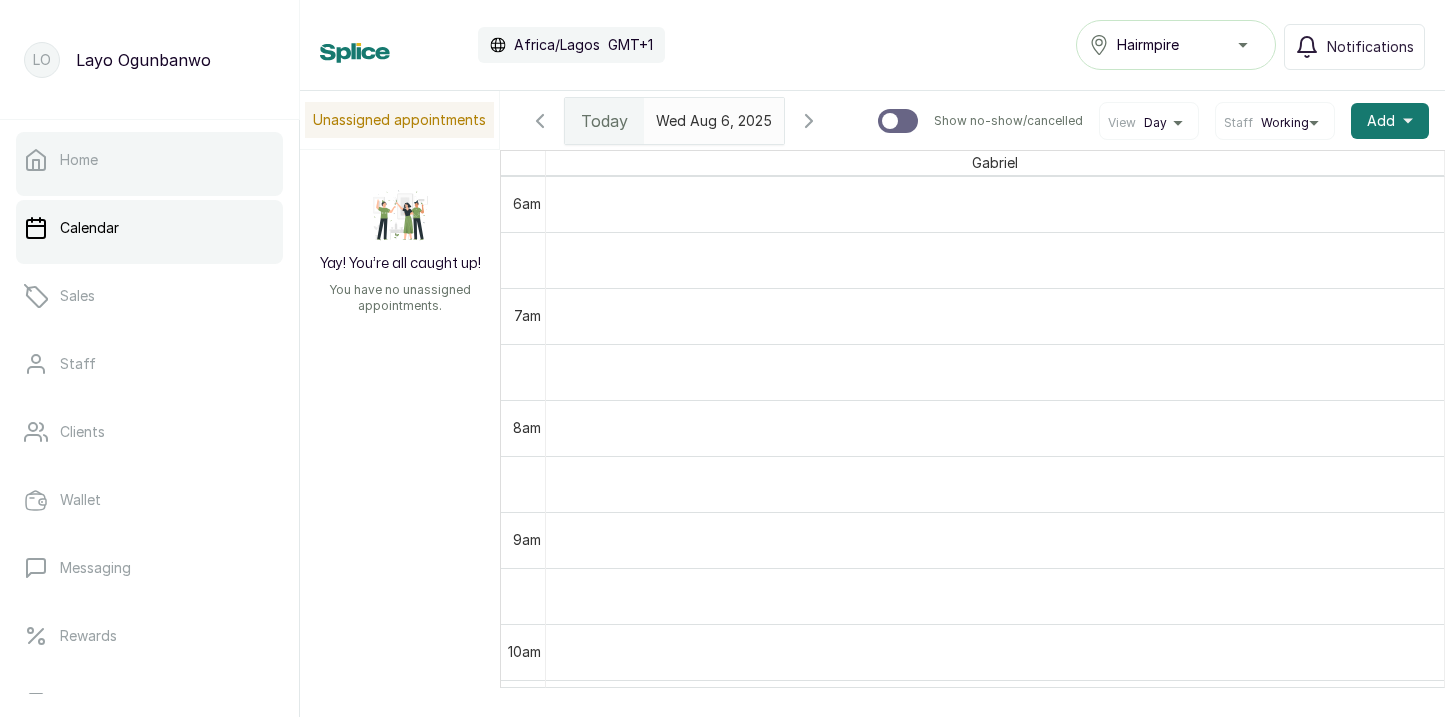 click on "Home" at bounding box center (149, 160) 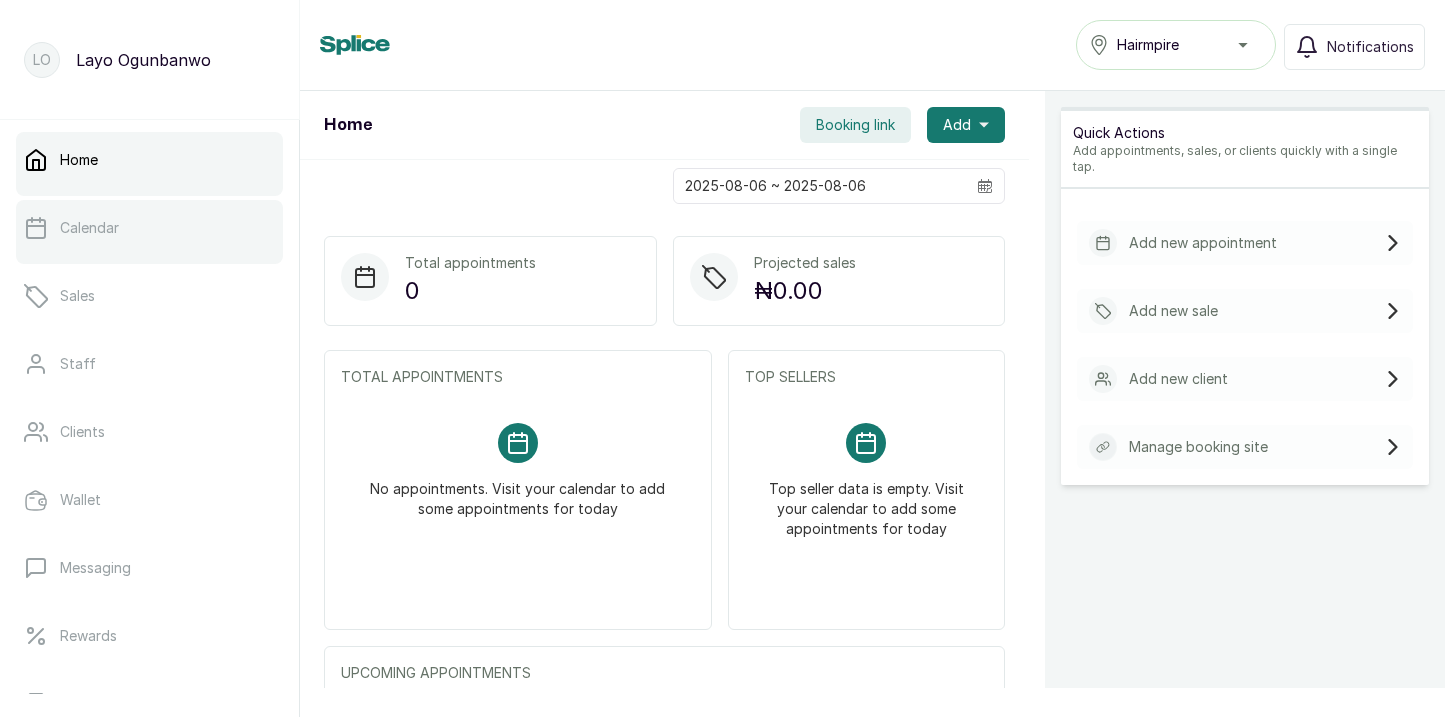 click on "Calendar" at bounding box center [89, 228] 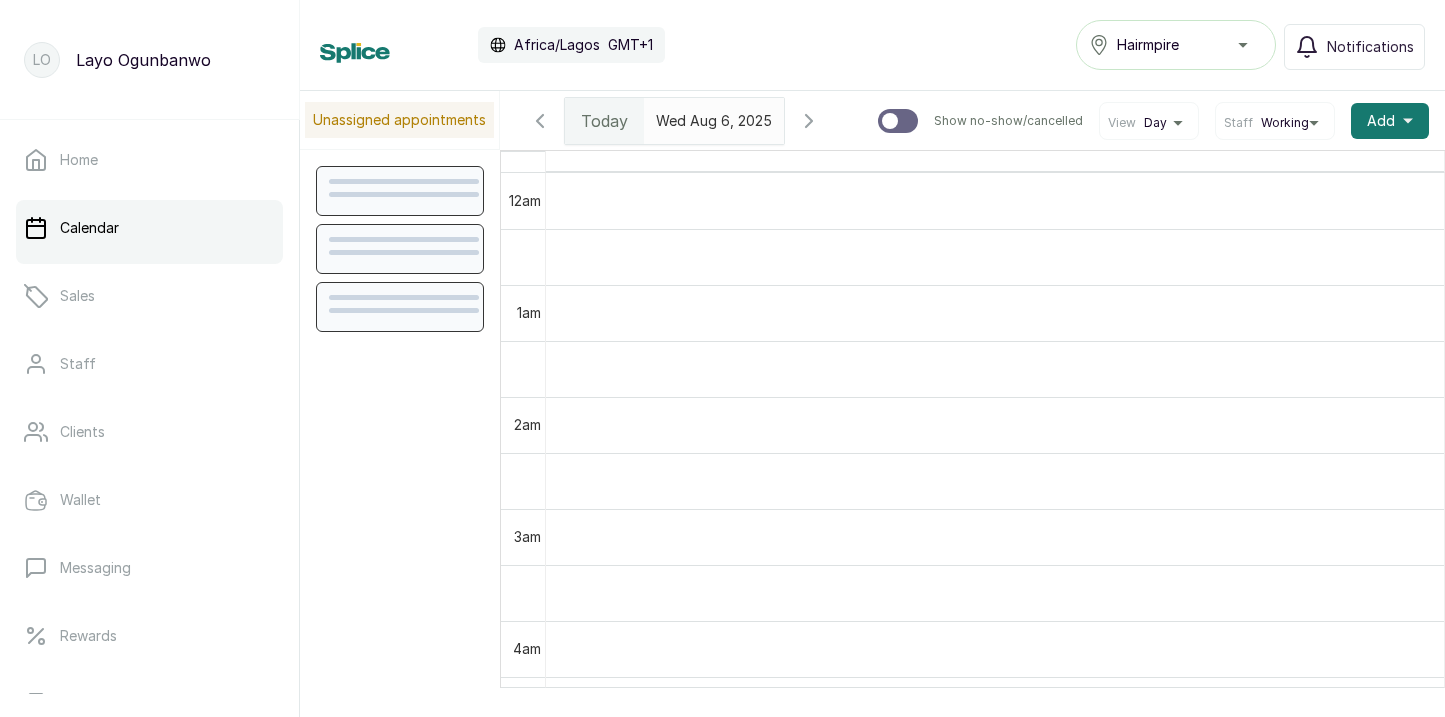scroll, scrollTop: 673, scrollLeft: 0, axis: vertical 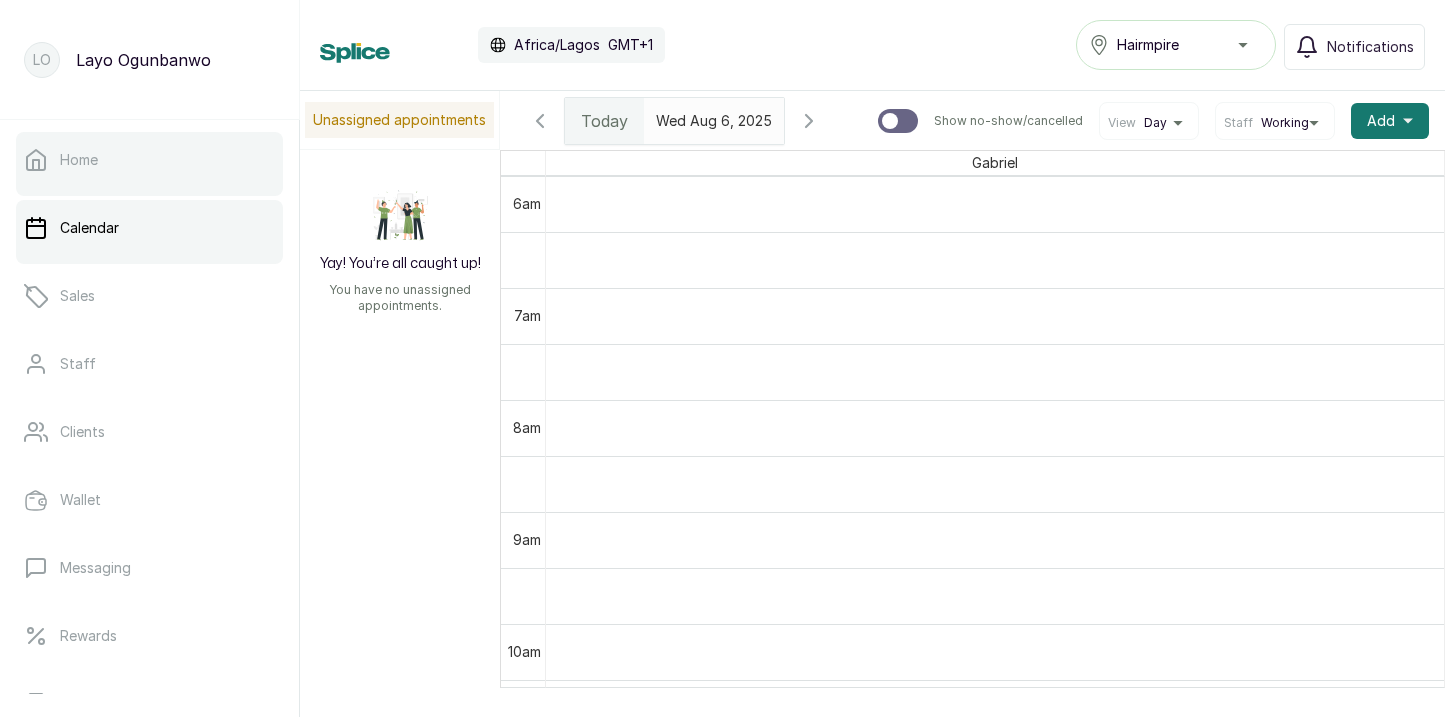 click on "Home" at bounding box center [79, 160] 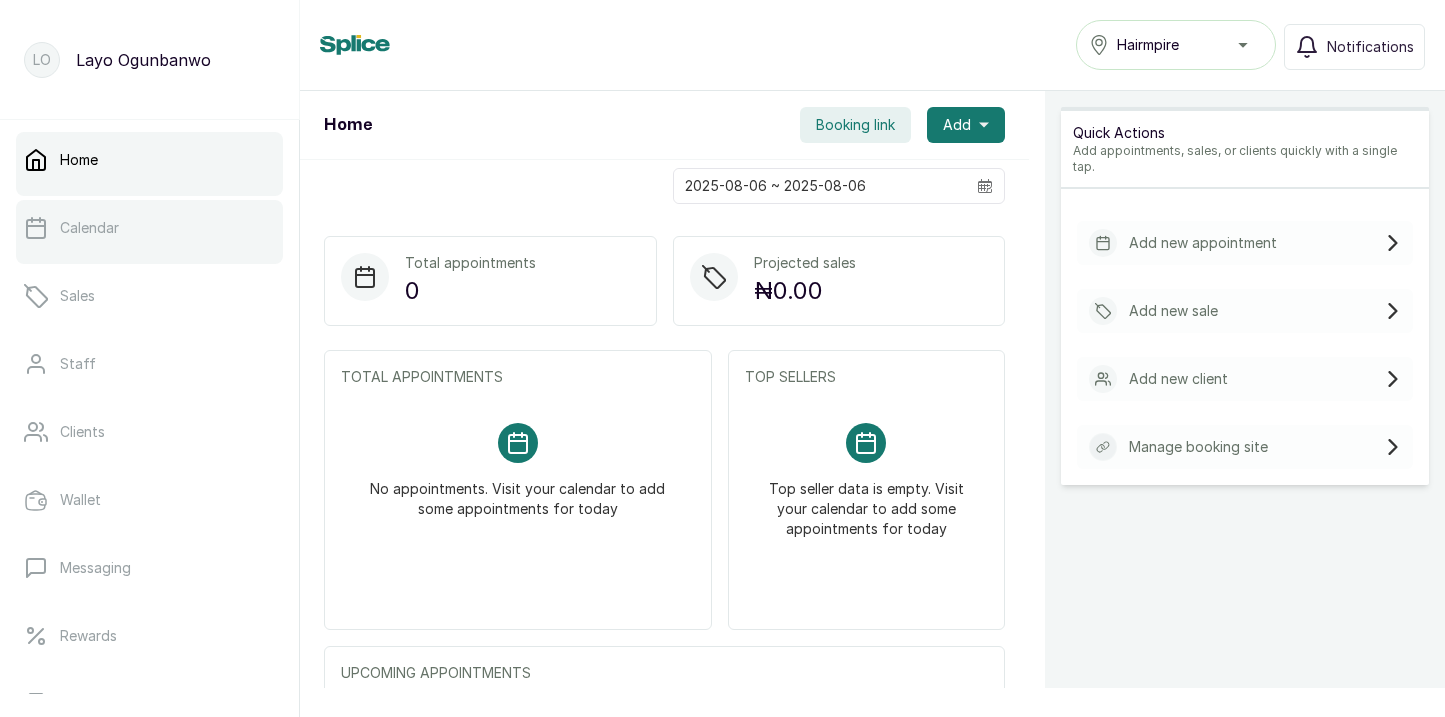 click on "Calendar" at bounding box center (89, 228) 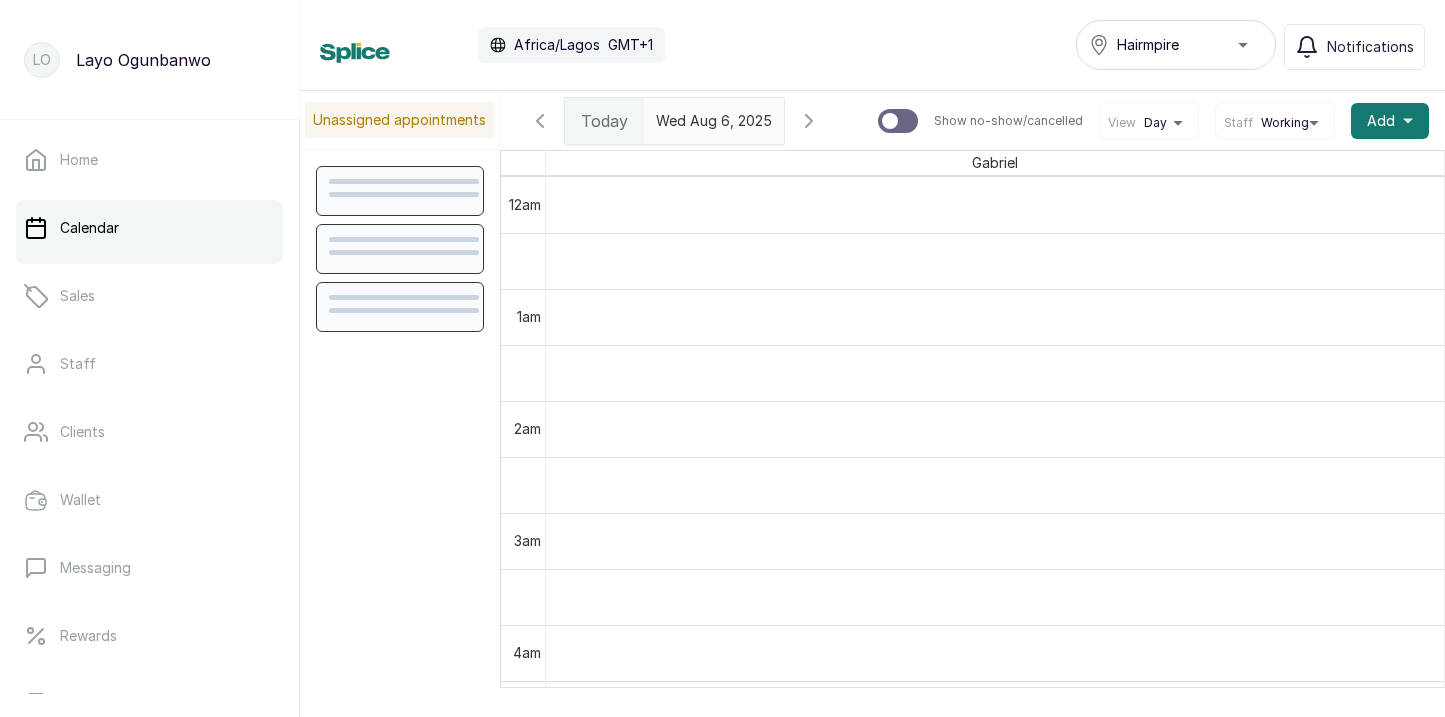 scroll, scrollTop: 673, scrollLeft: 0, axis: vertical 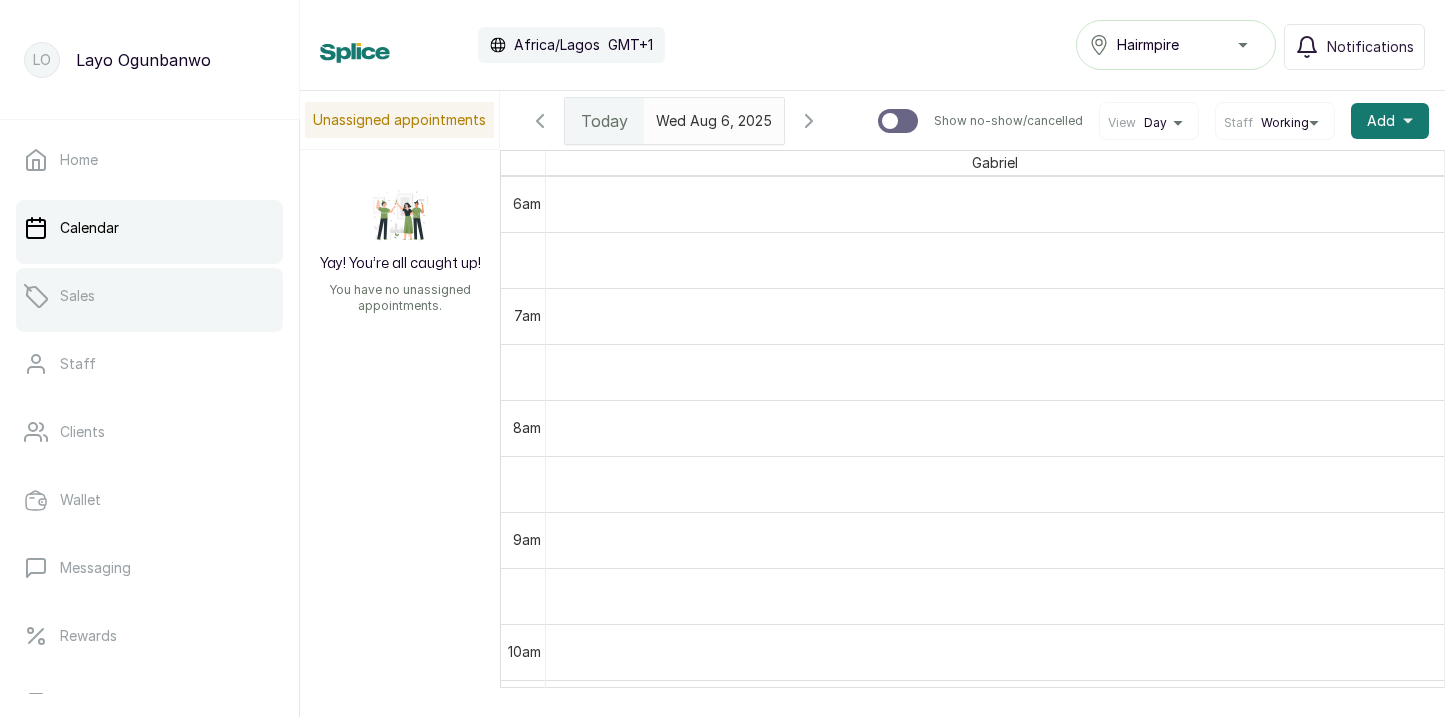 click on "Sales" at bounding box center [149, 296] 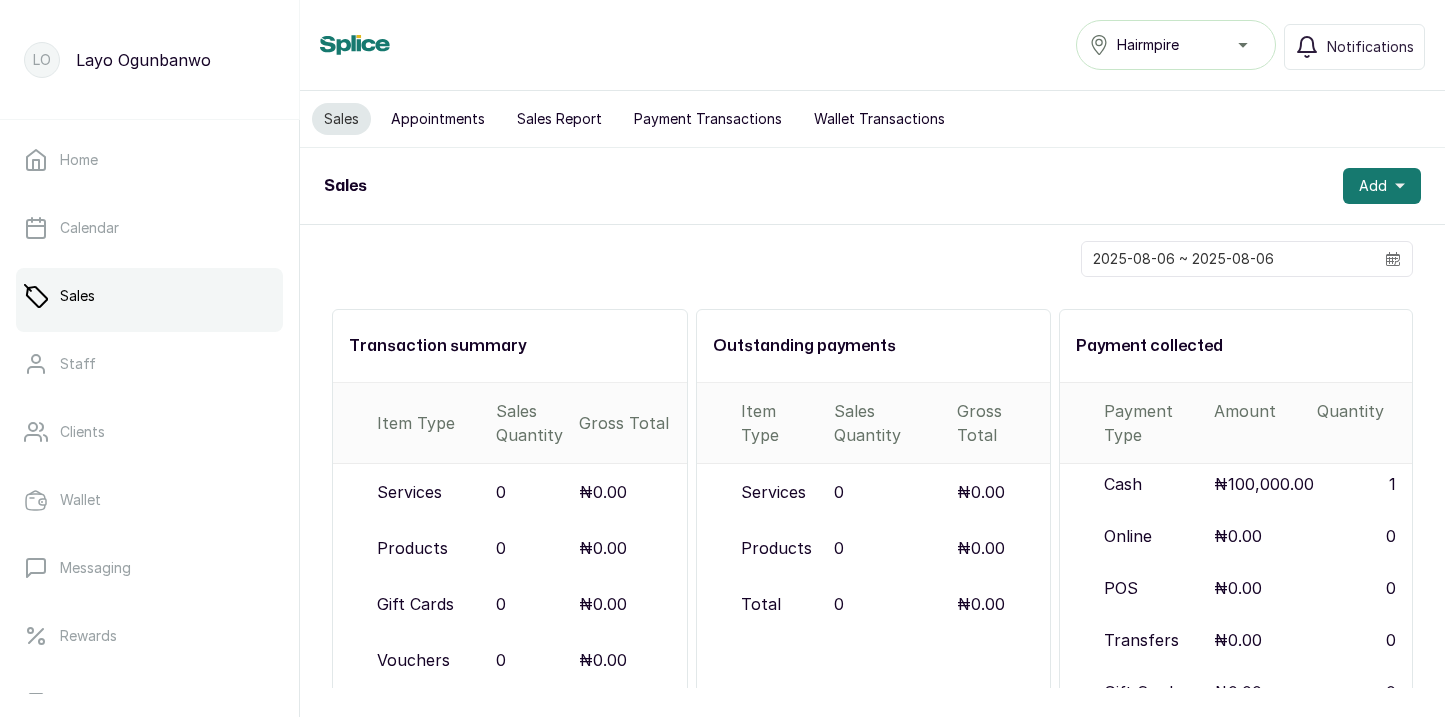 click on "Appointments" at bounding box center (438, 119) 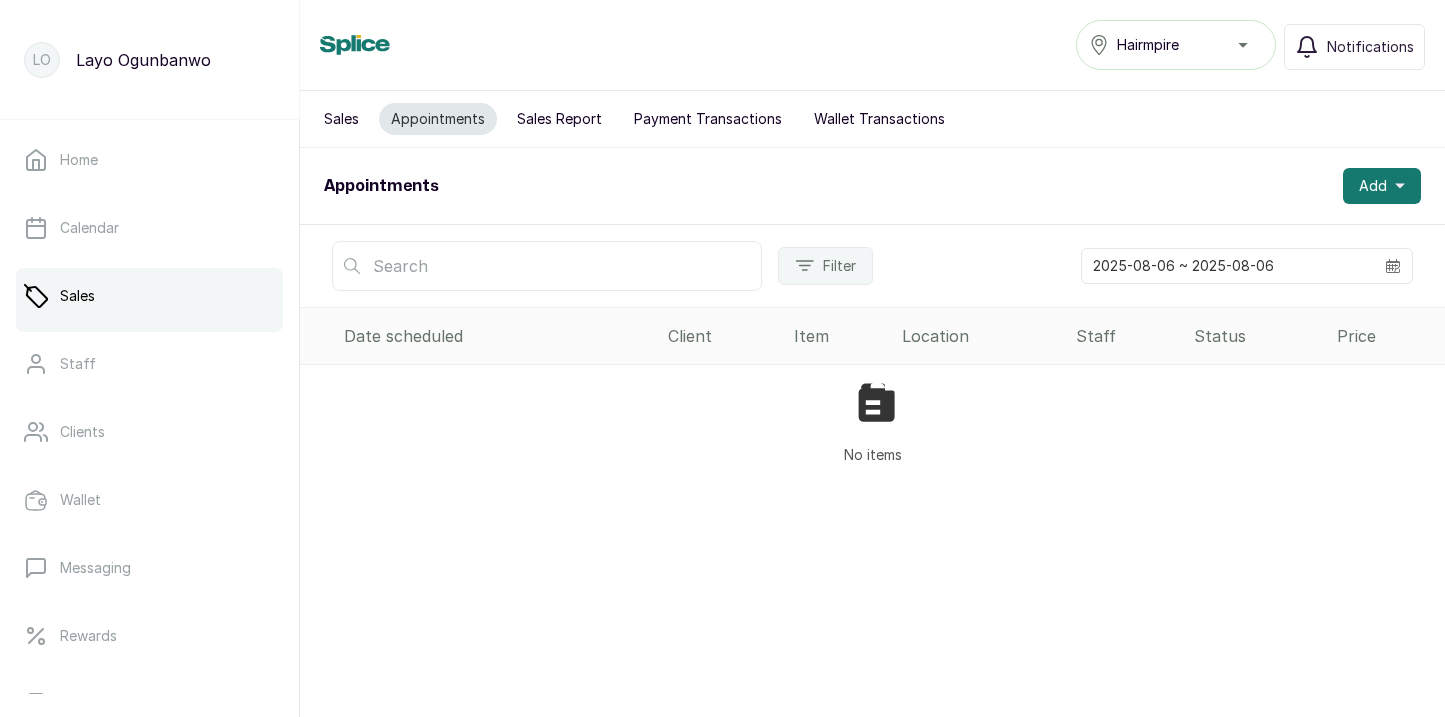 click on "Sales Report" at bounding box center [559, 119] 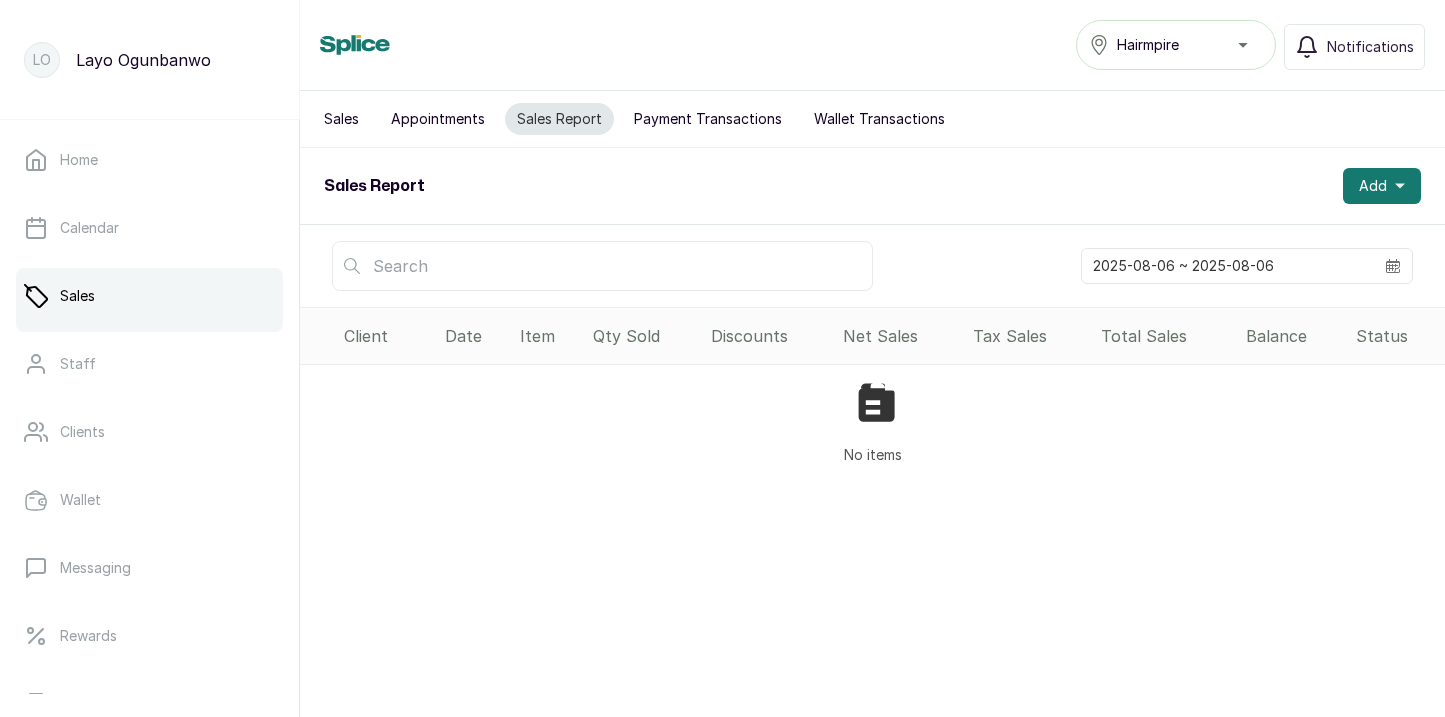 click on "Payment Transactions" at bounding box center [708, 119] 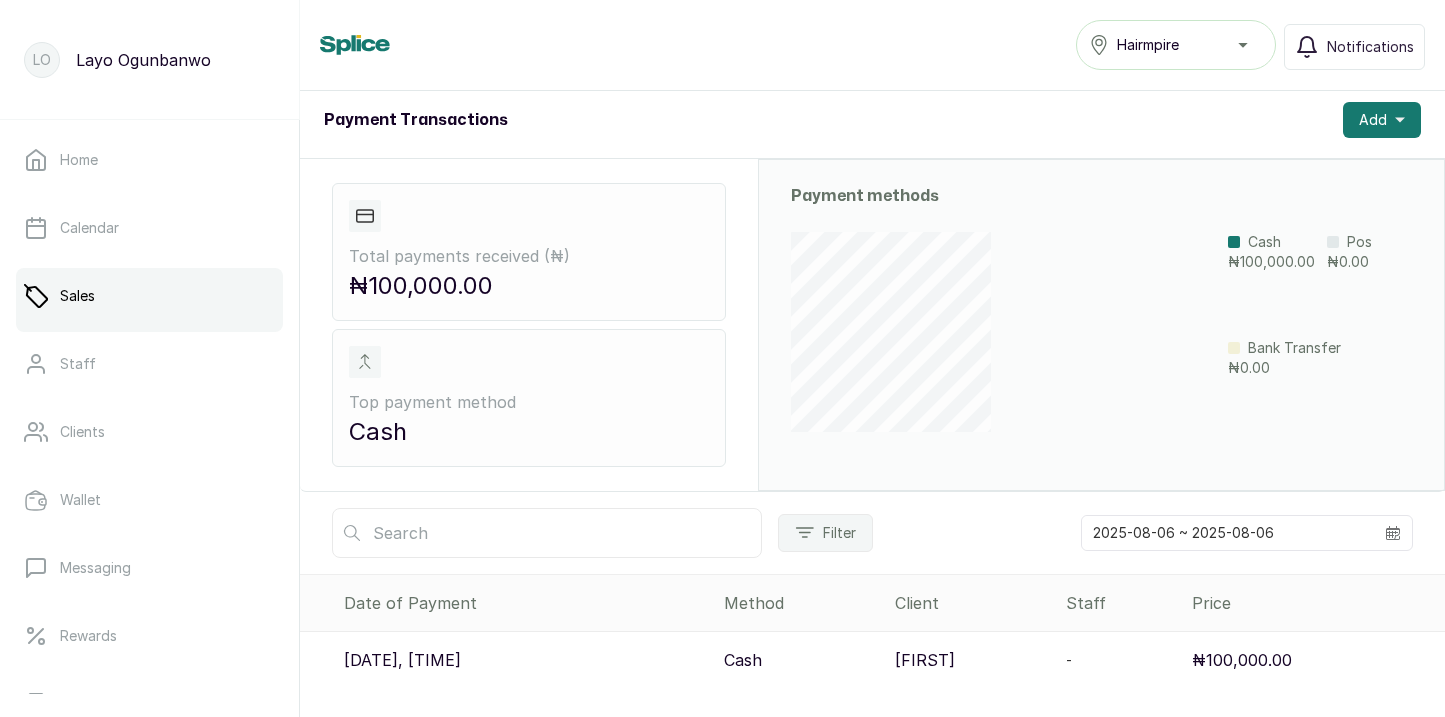 scroll, scrollTop: 0, scrollLeft: 0, axis: both 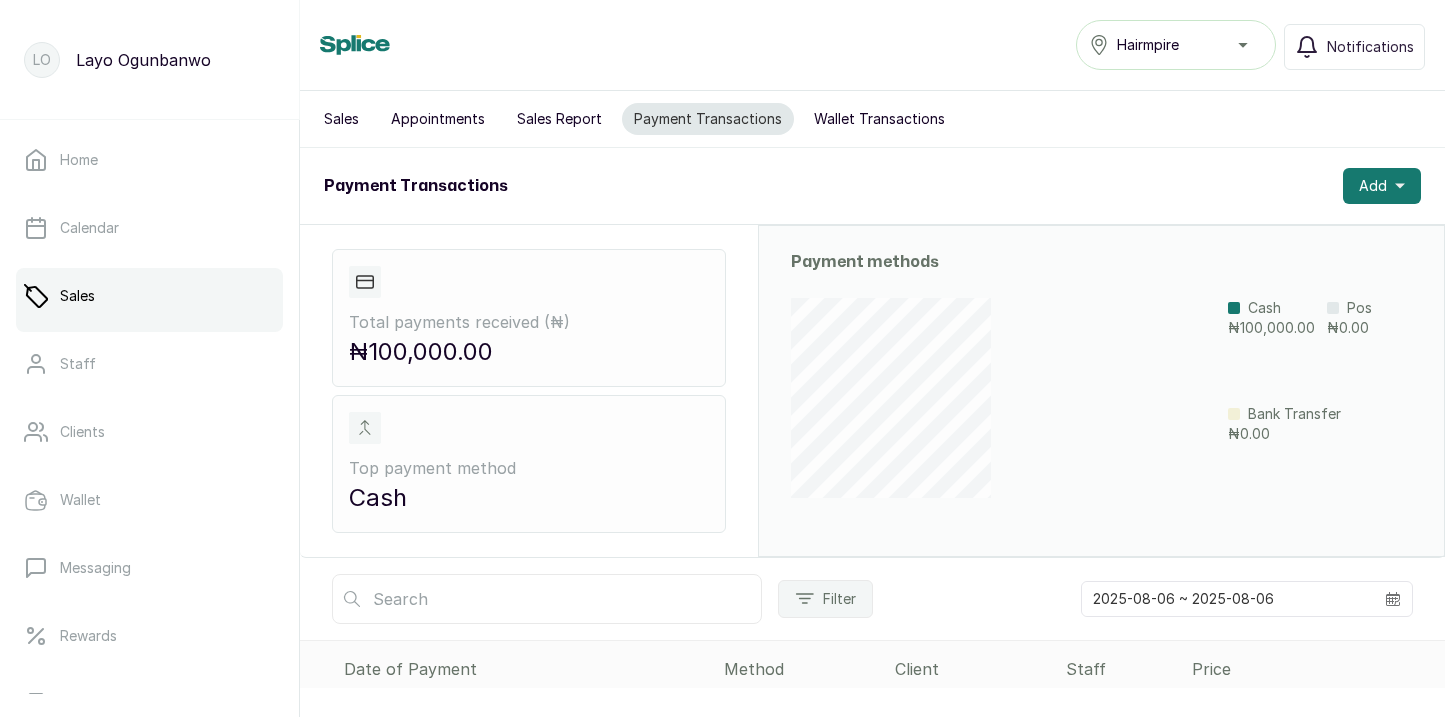 click on "Wallet Transactions" at bounding box center (879, 119) 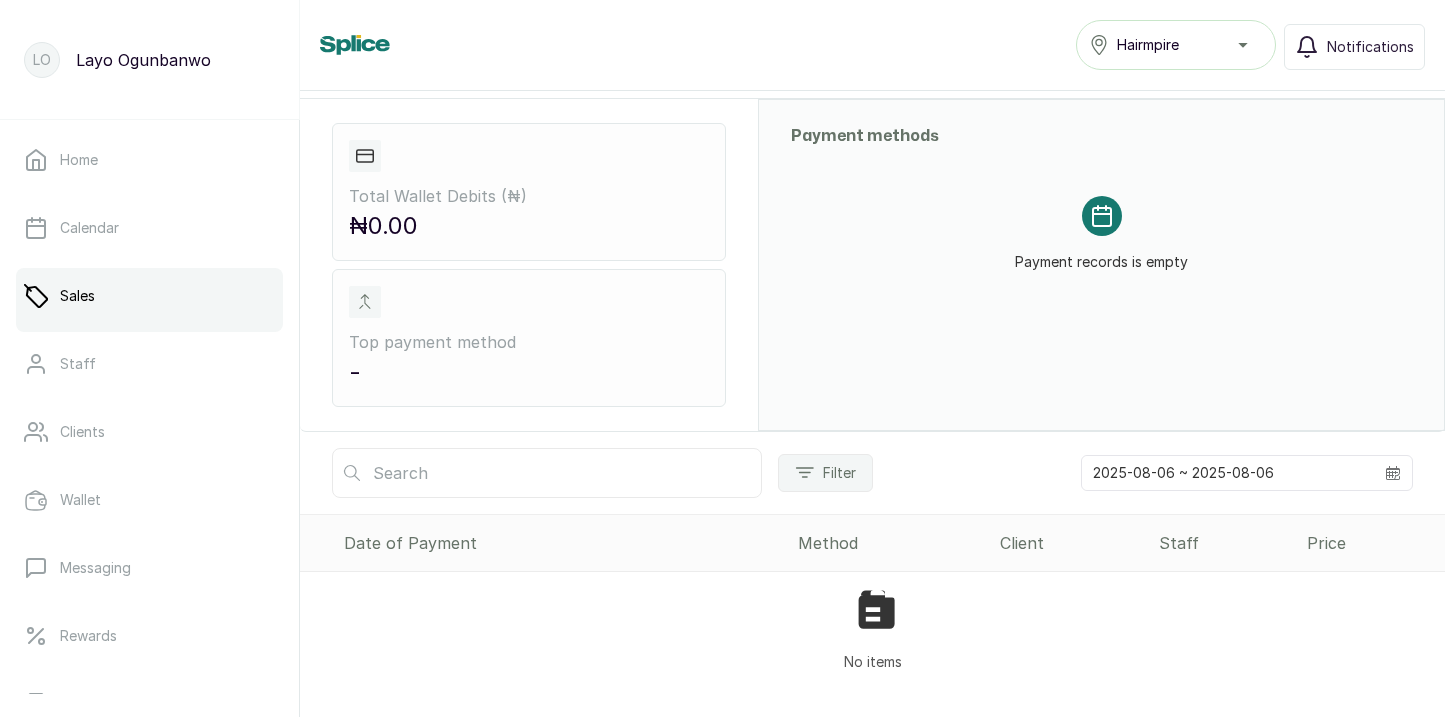 scroll, scrollTop: 0, scrollLeft: 0, axis: both 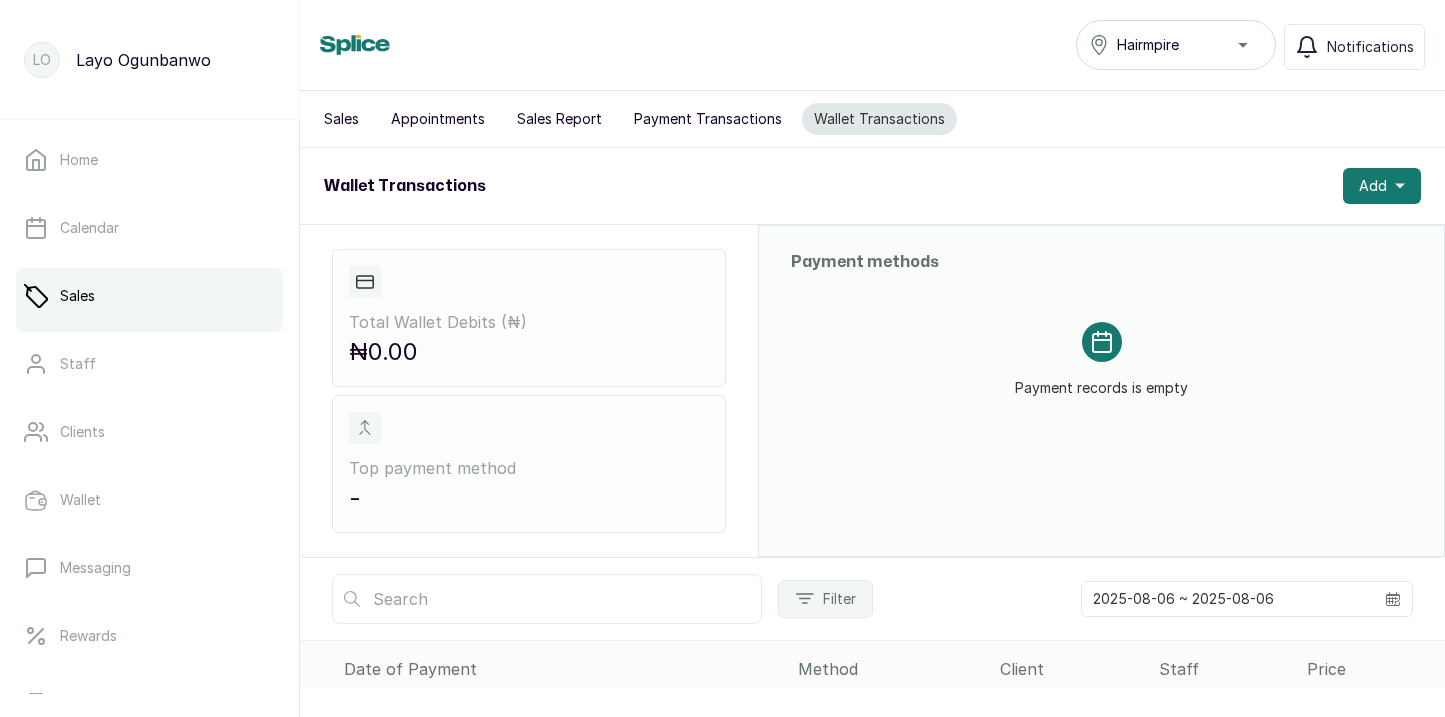 click on "Payment Transactions" at bounding box center (708, 119) 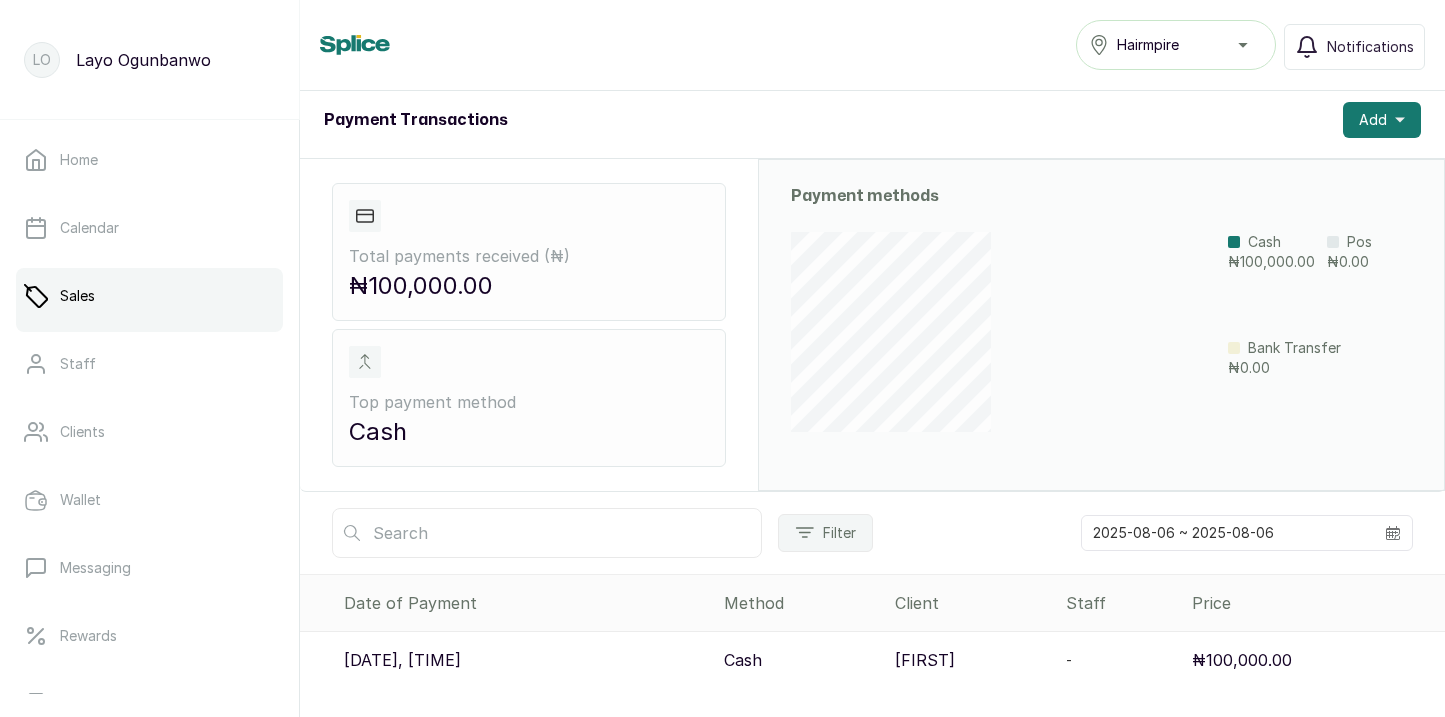 scroll, scrollTop: 0, scrollLeft: 0, axis: both 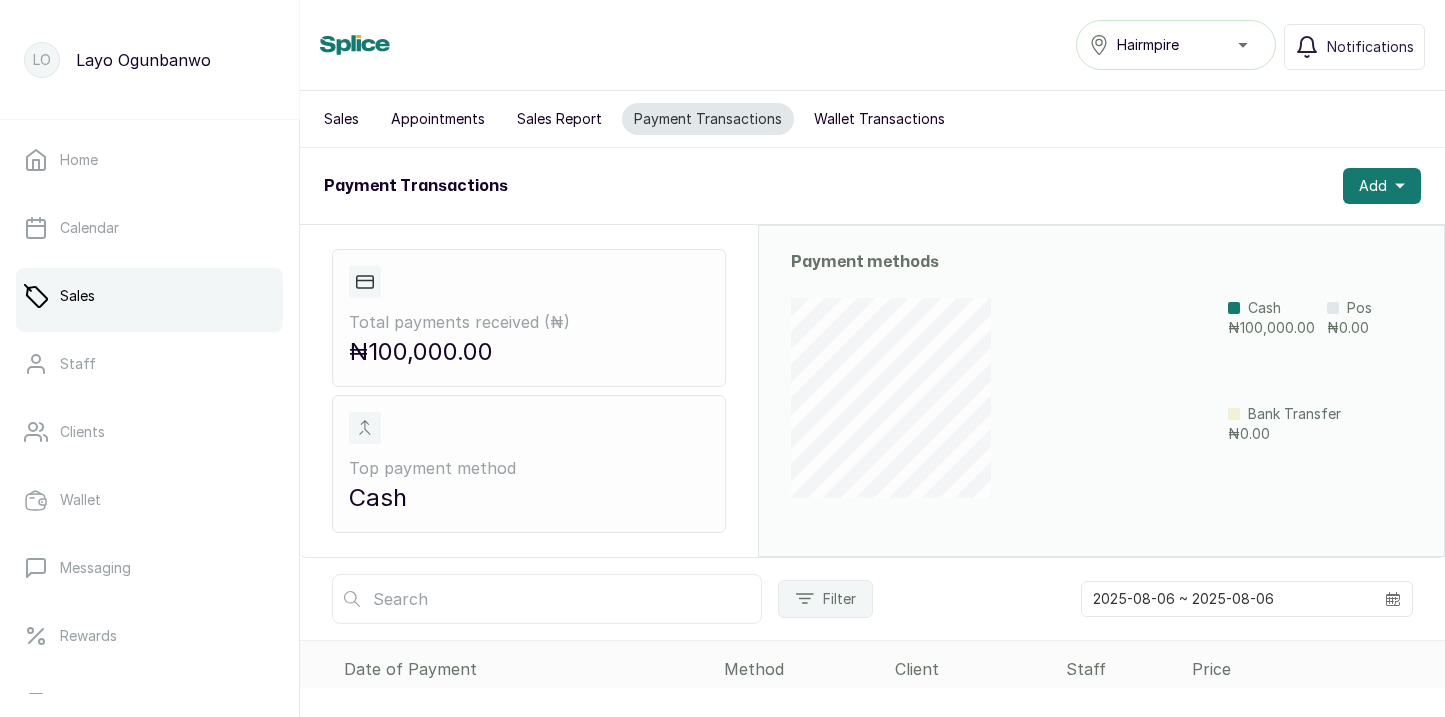 click on "Sales Report" at bounding box center [559, 119] 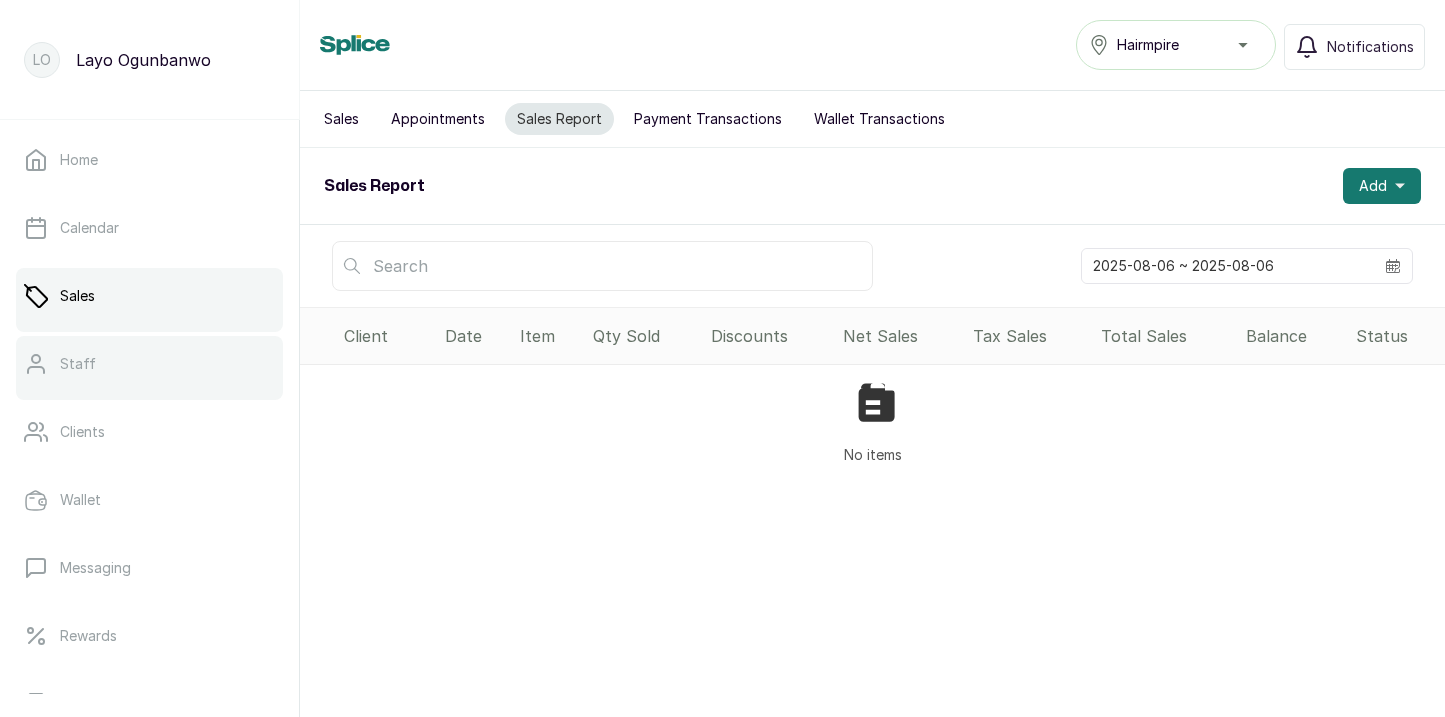 click on "Staff" at bounding box center (149, 364) 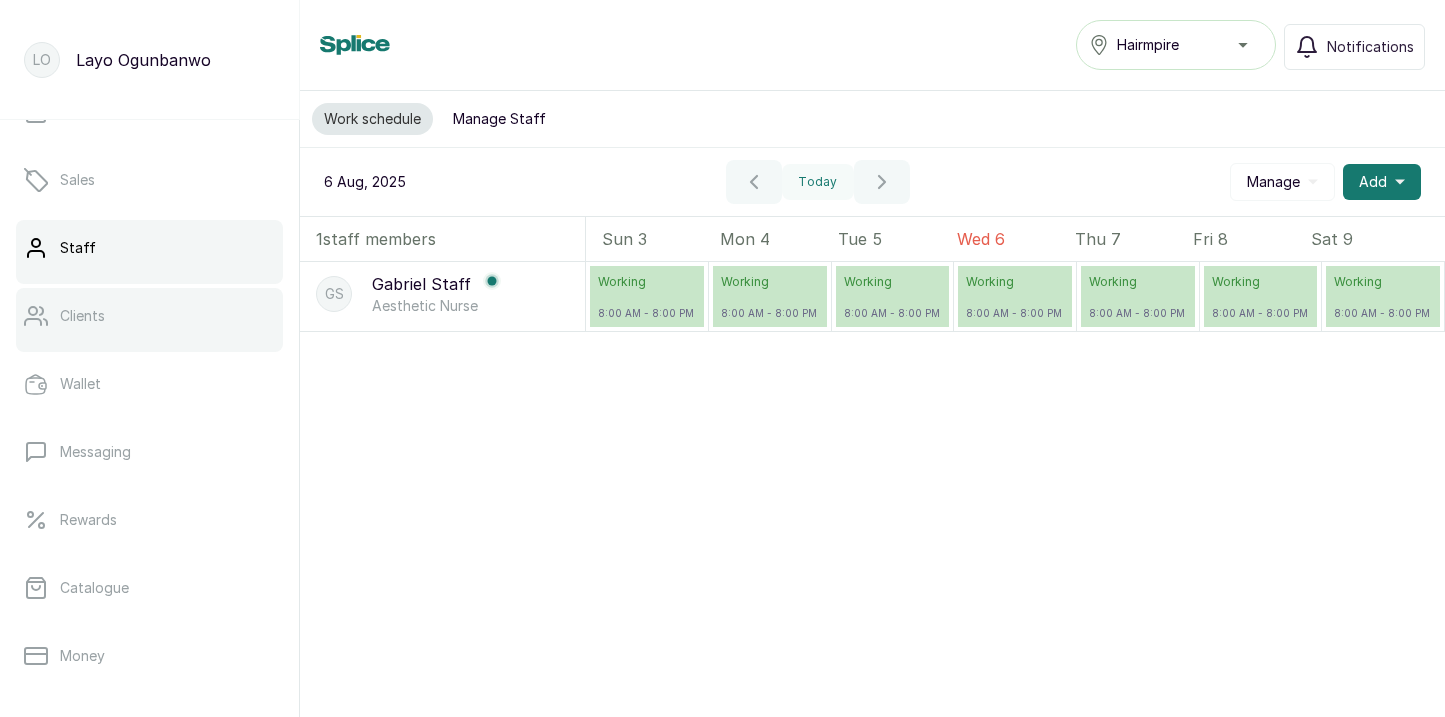scroll, scrollTop: 121, scrollLeft: 0, axis: vertical 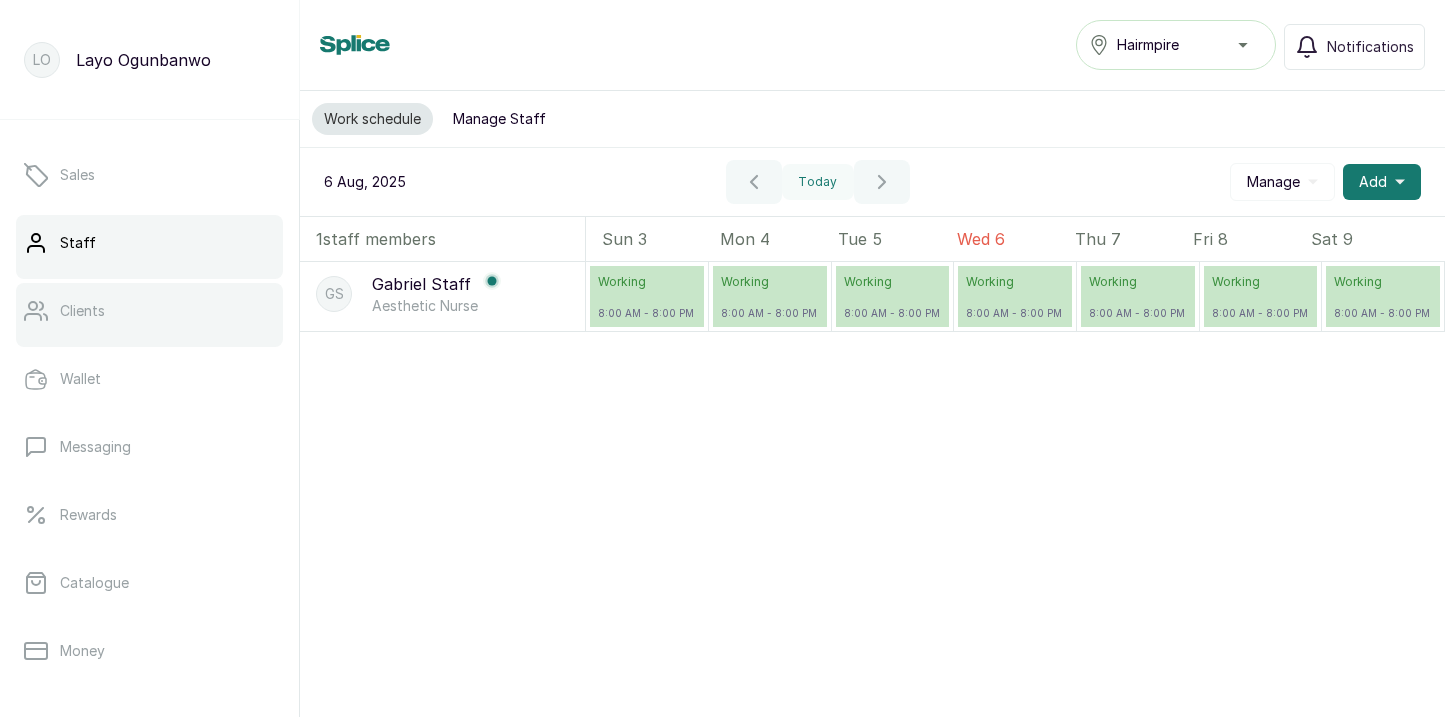 click on "Clients" at bounding box center (82, 311) 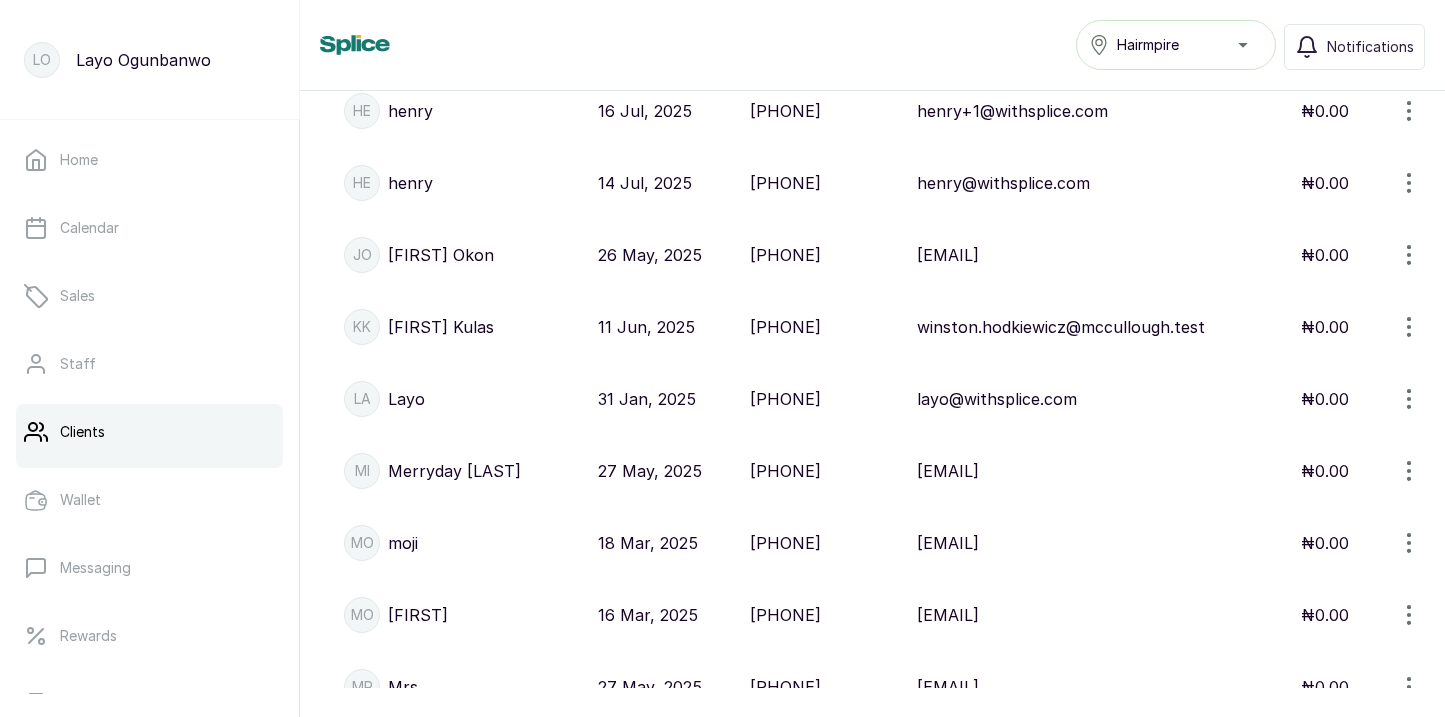 scroll, scrollTop: 0, scrollLeft: 0, axis: both 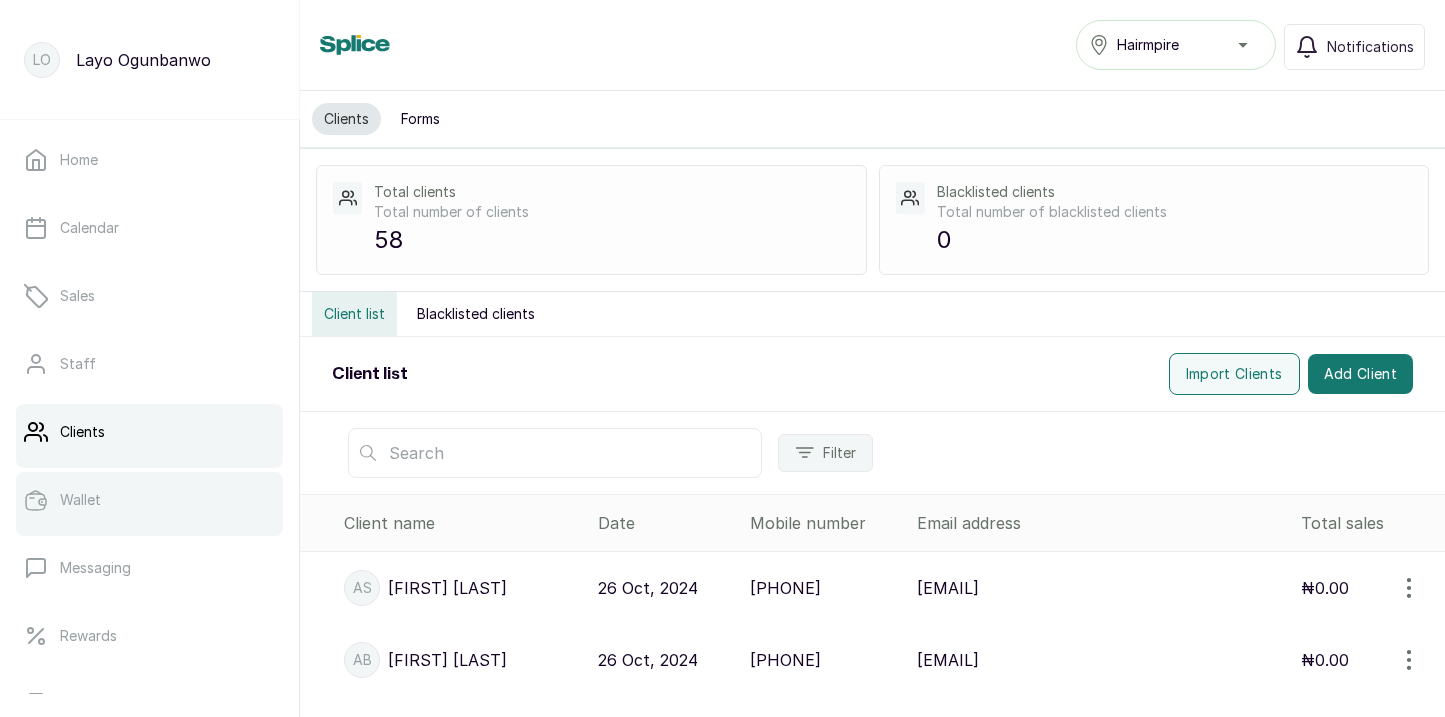 click on "Wallet" at bounding box center (149, 500) 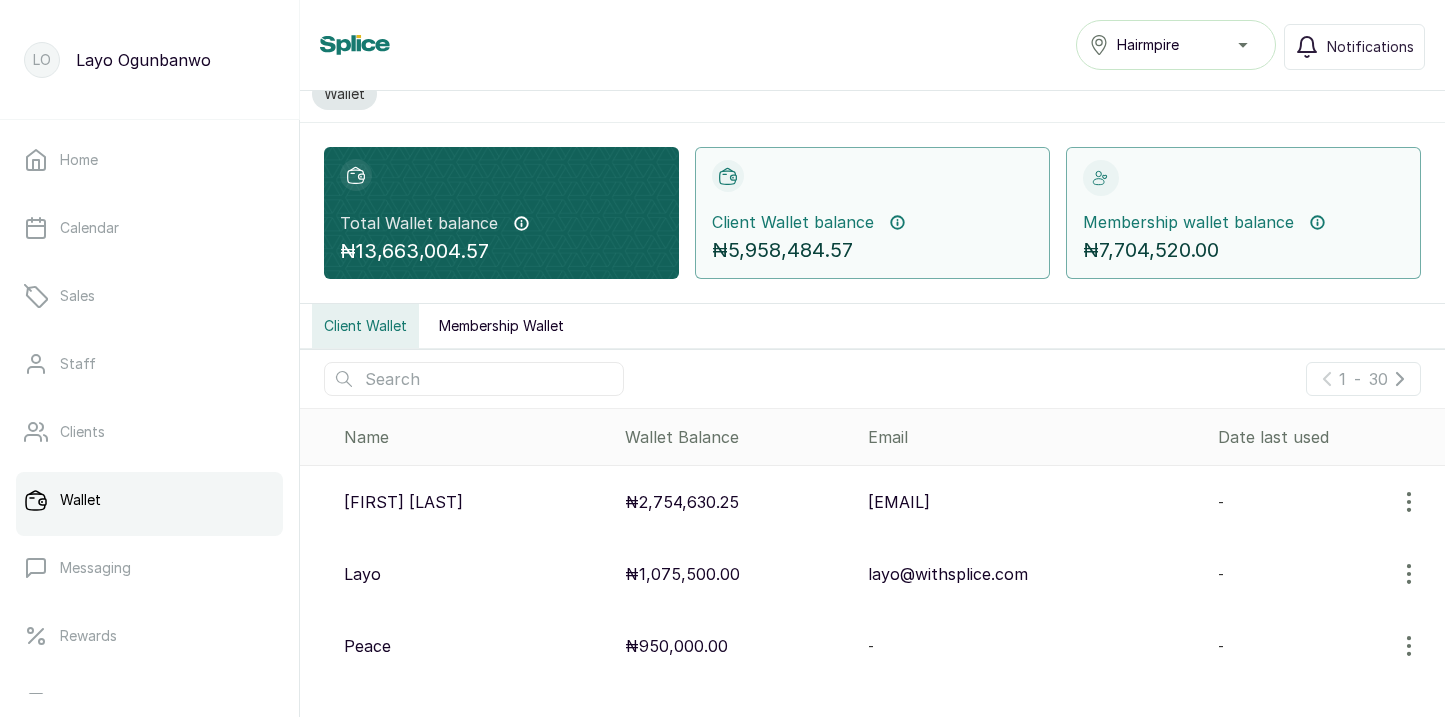 scroll, scrollTop: 0, scrollLeft: 0, axis: both 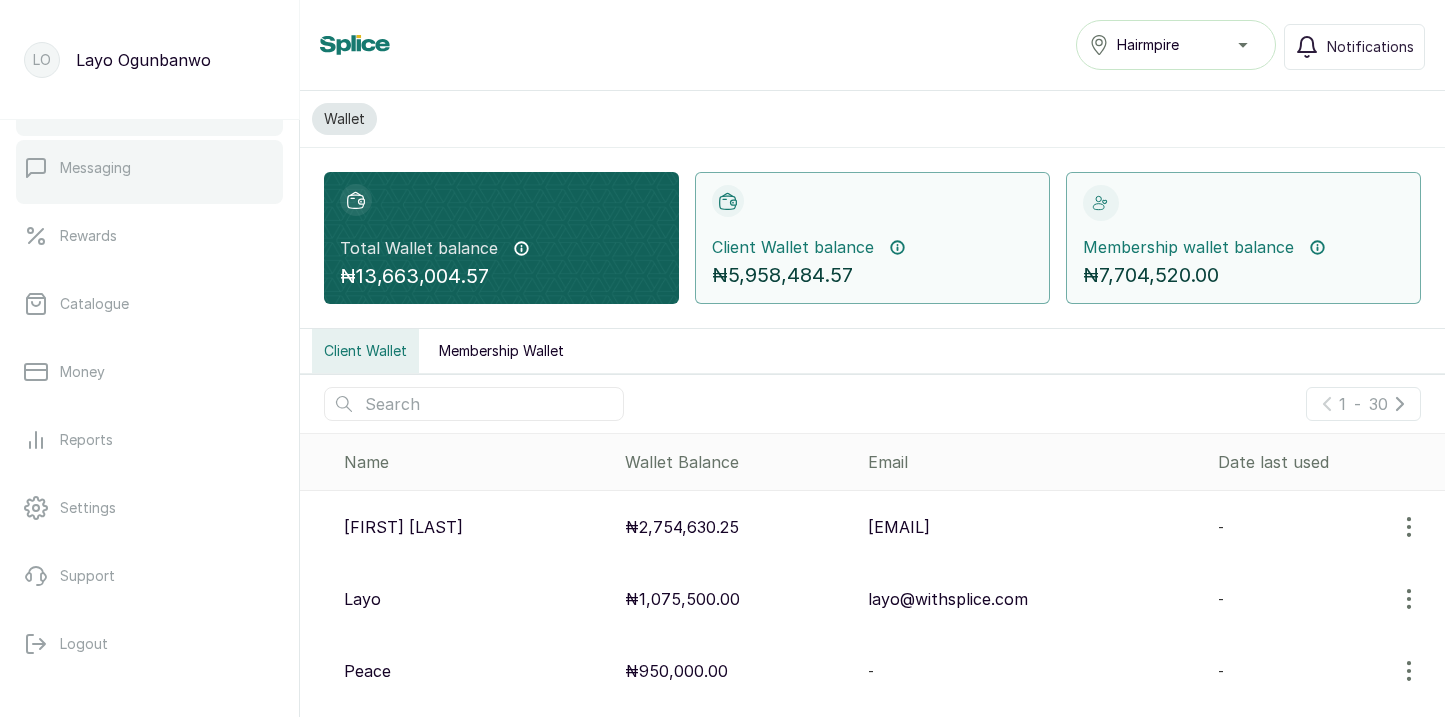 click on "Messaging" at bounding box center (149, 168) 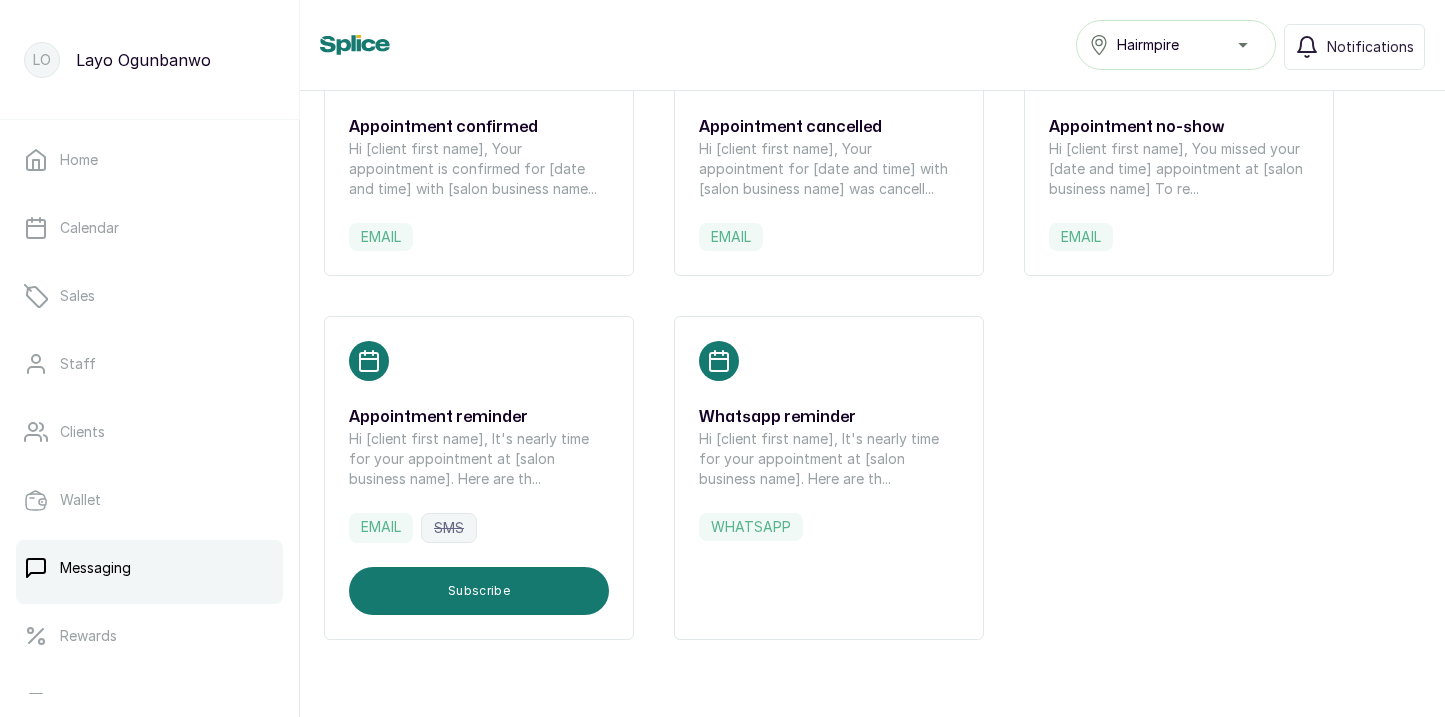 scroll, scrollTop: 0, scrollLeft: 0, axis: both 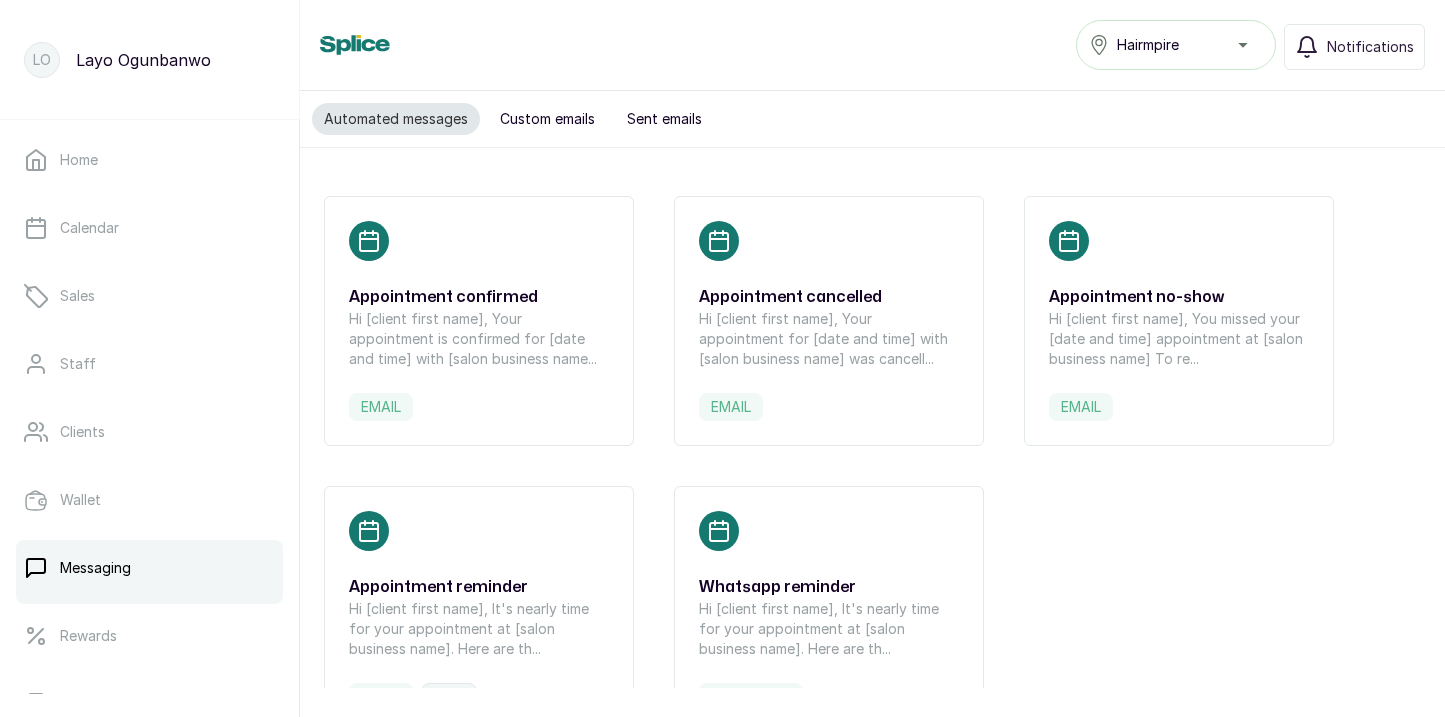 click on "Custom emails" at bounding box center [547, 119] 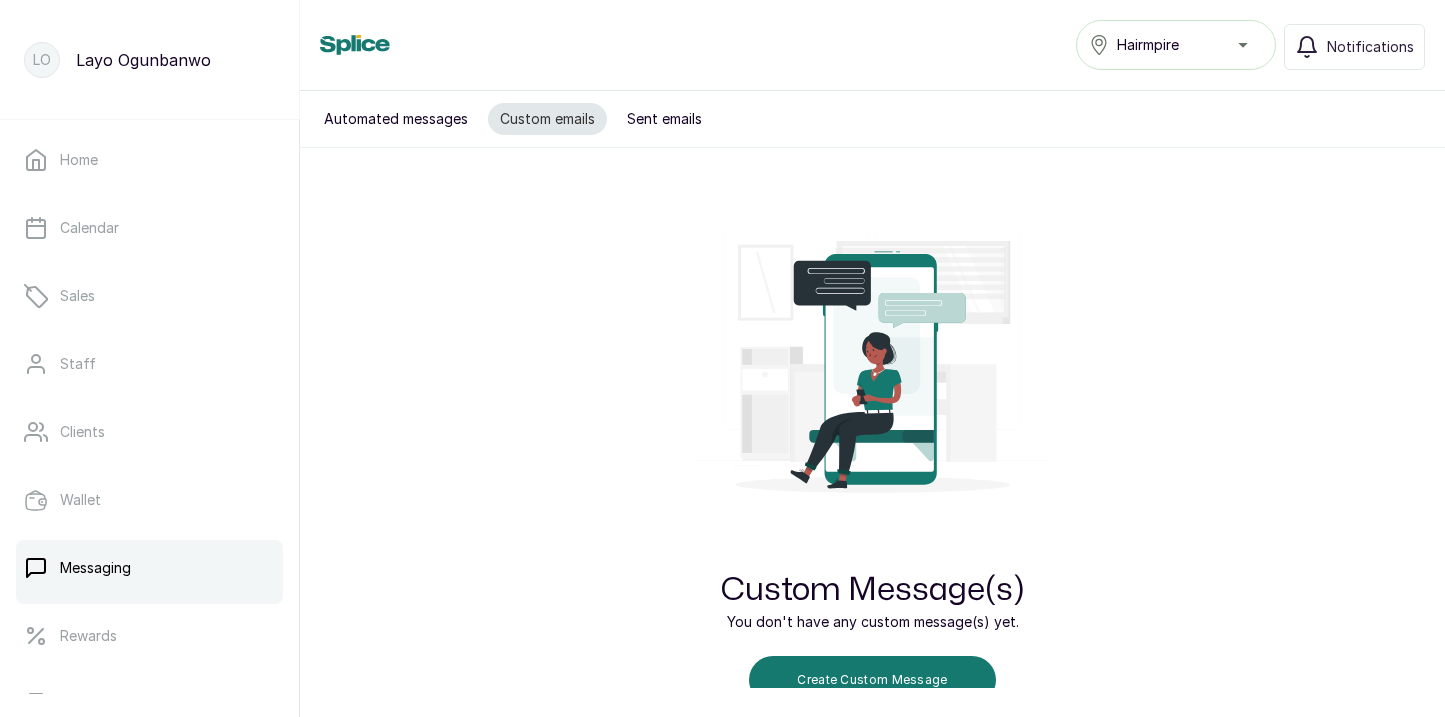 click on "Automated messages" at bounding box center [396, 119] 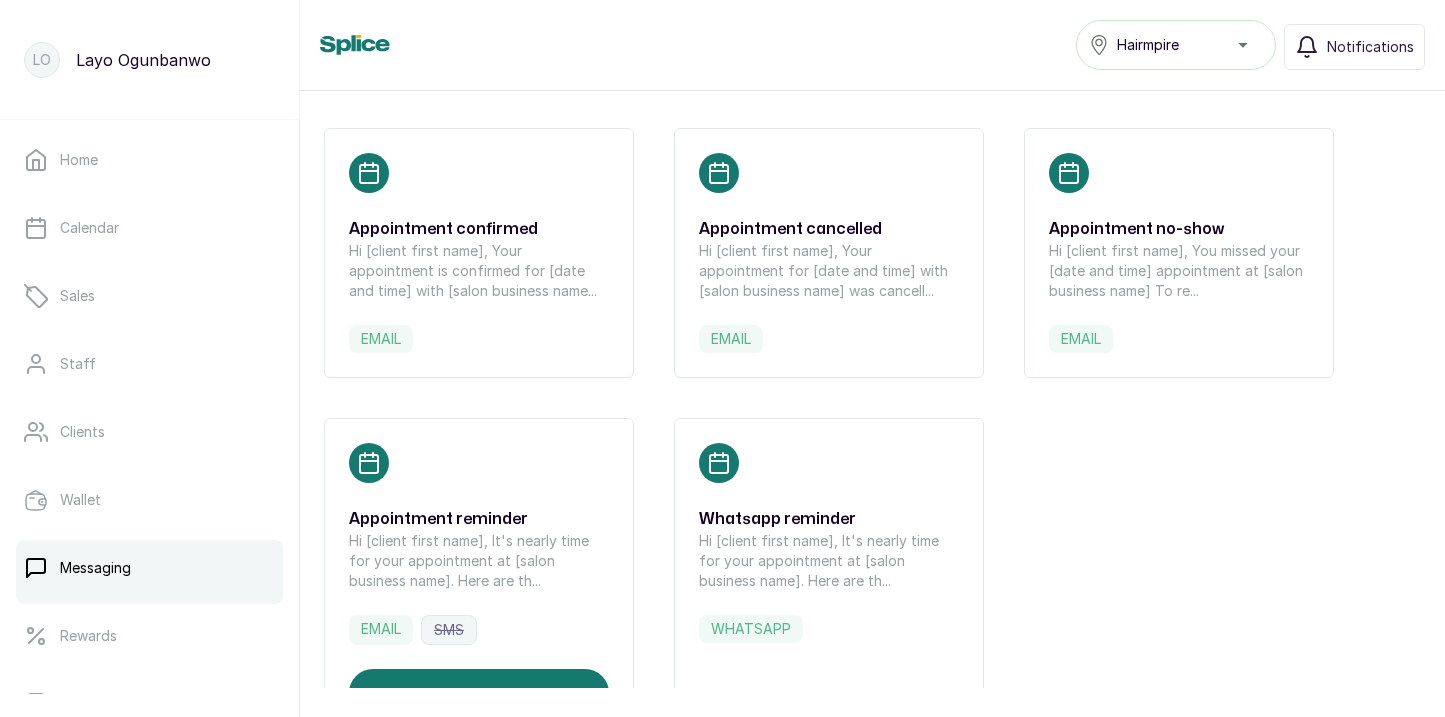 scroll, scrollTop: 0, scrollLeft: 0, axis: both 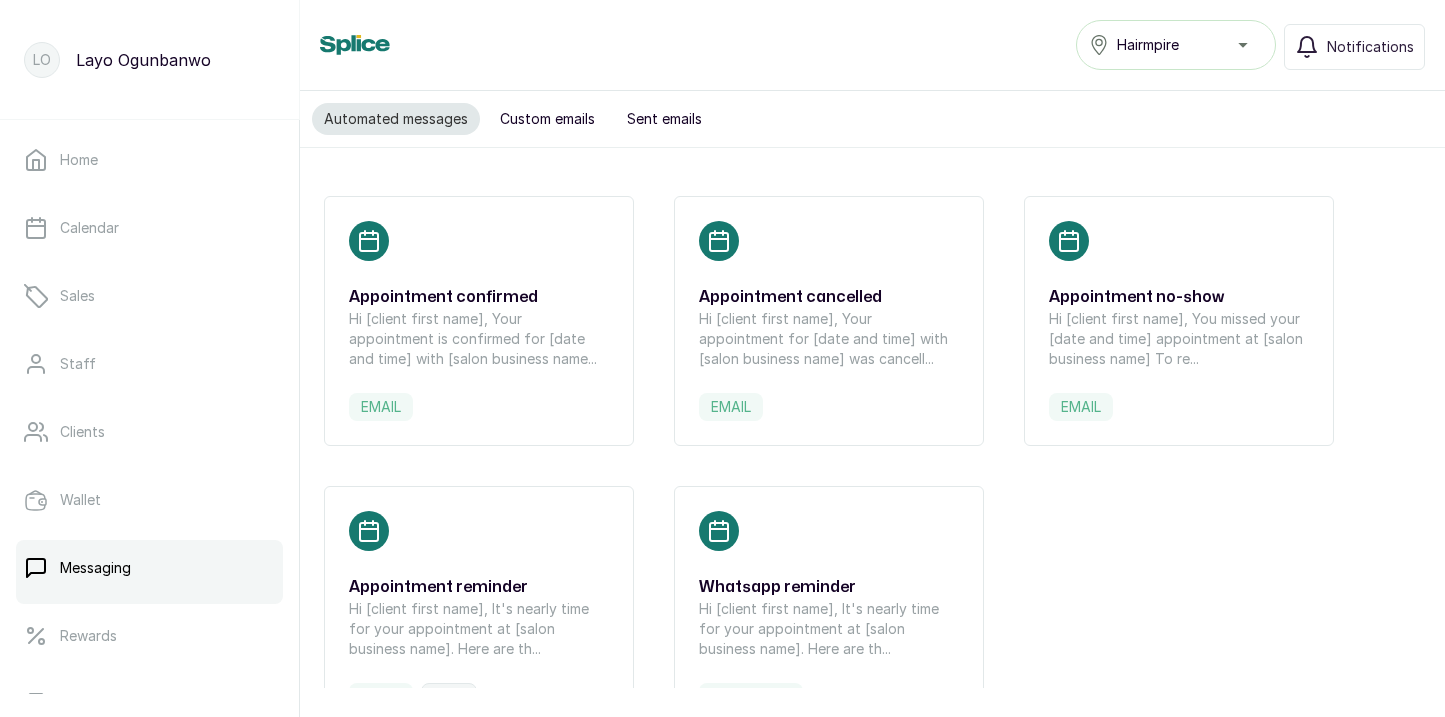 click on "Appointment confirmed Hi [client first name],
Your appointment is confirmed for [date and time] with [salon business name... email" at bounding box center (479, 321) 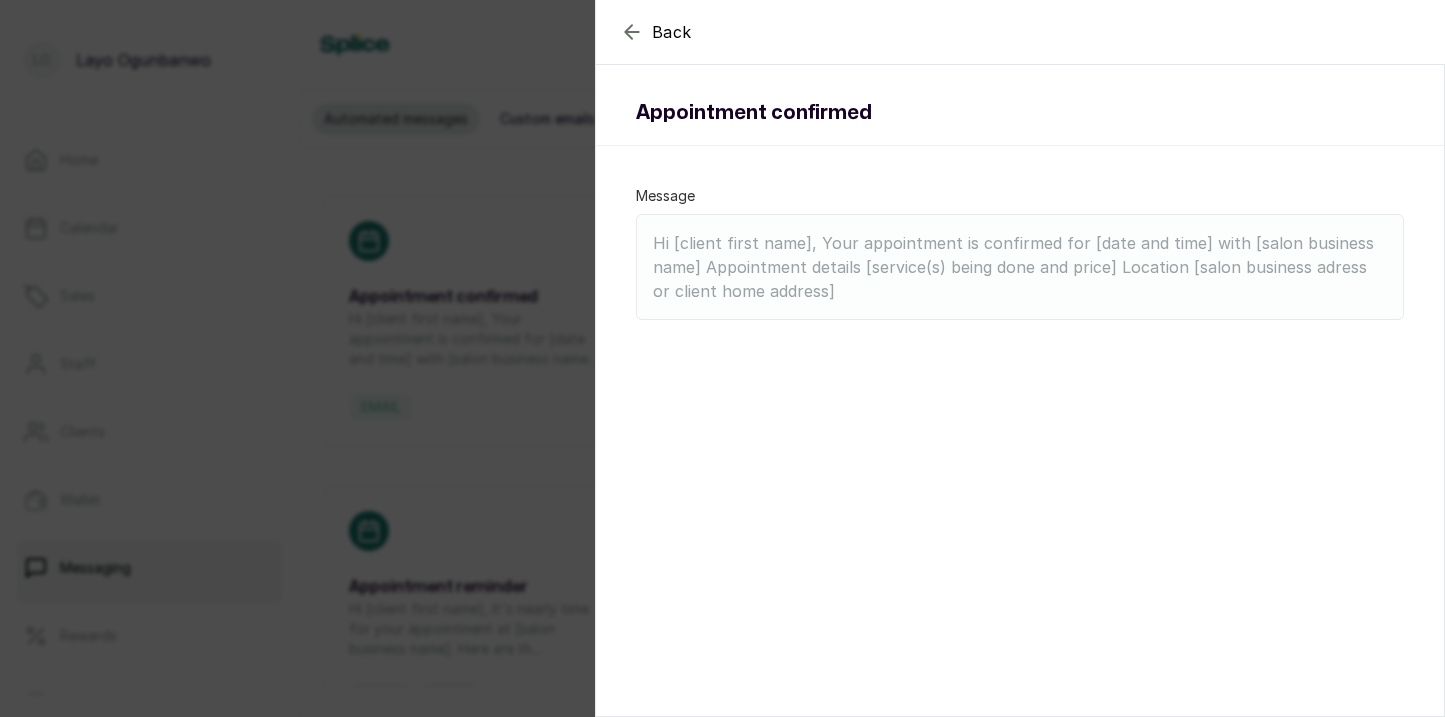 click 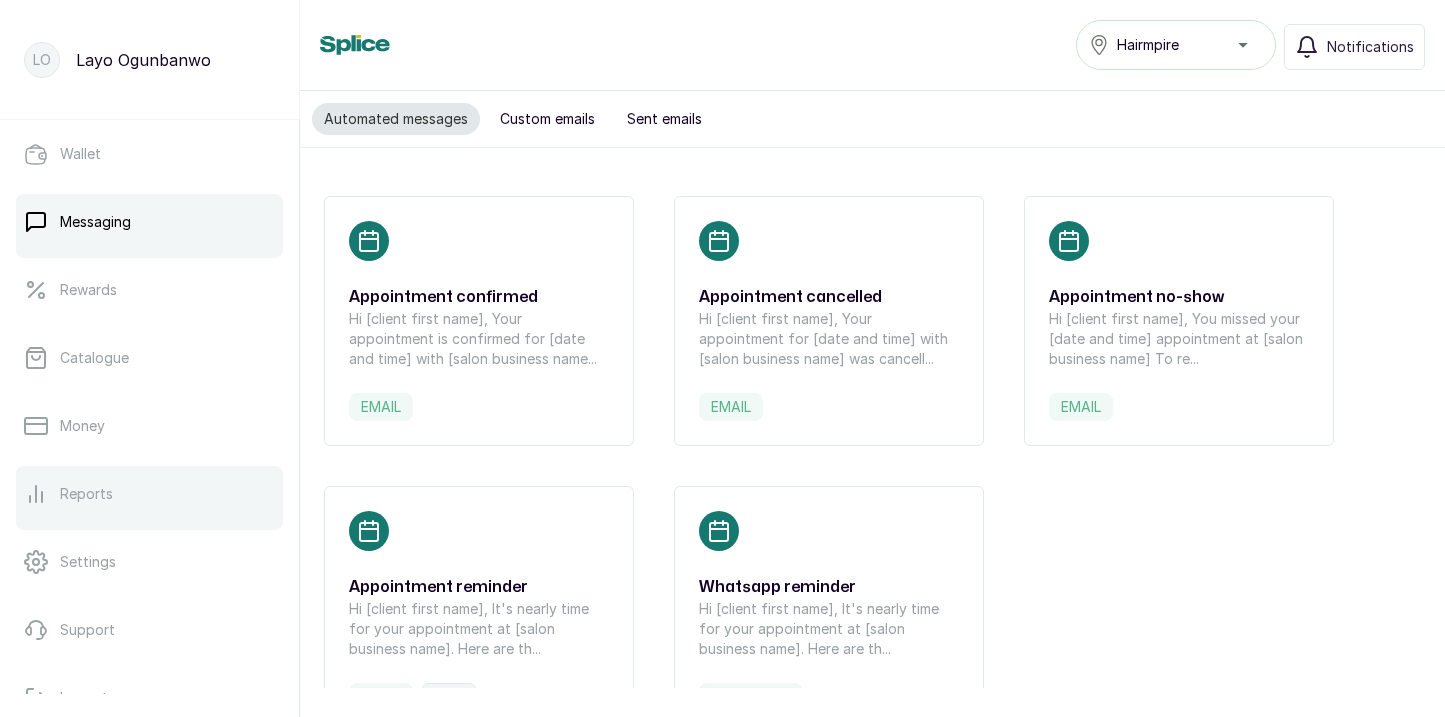 scroll, scrollTop: 321, scrollLeft: 0, axis: vertical 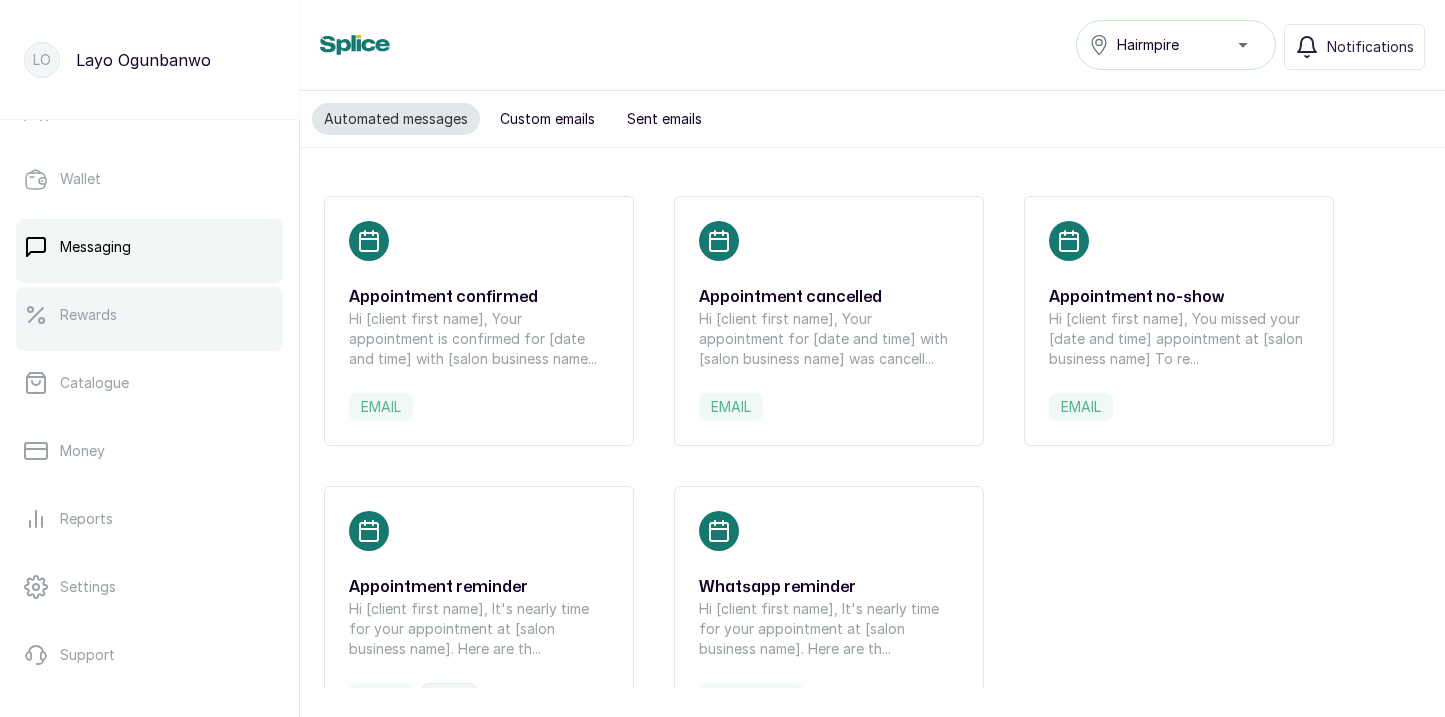 click on "Rewards" at bounding box center [149, 315] 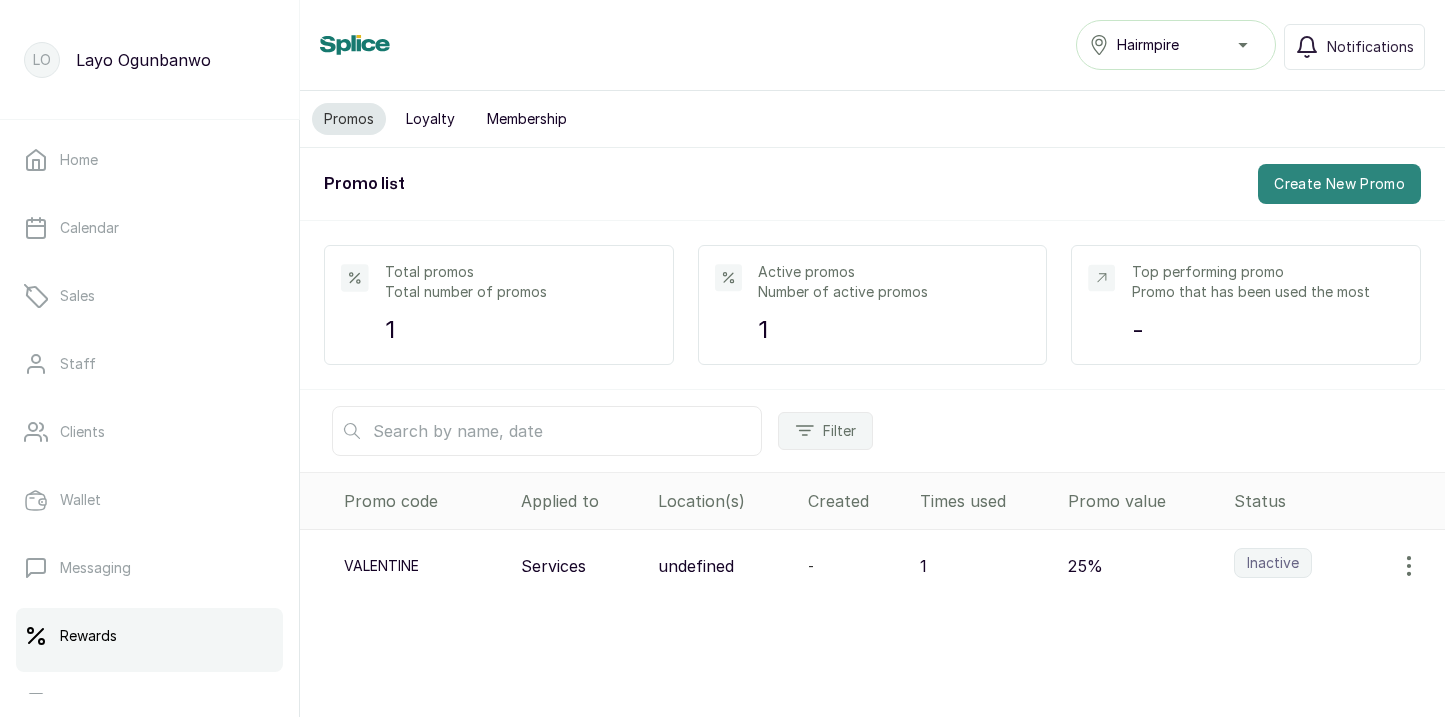 click on "Create New Promo" at bounding box center (1339, 184) 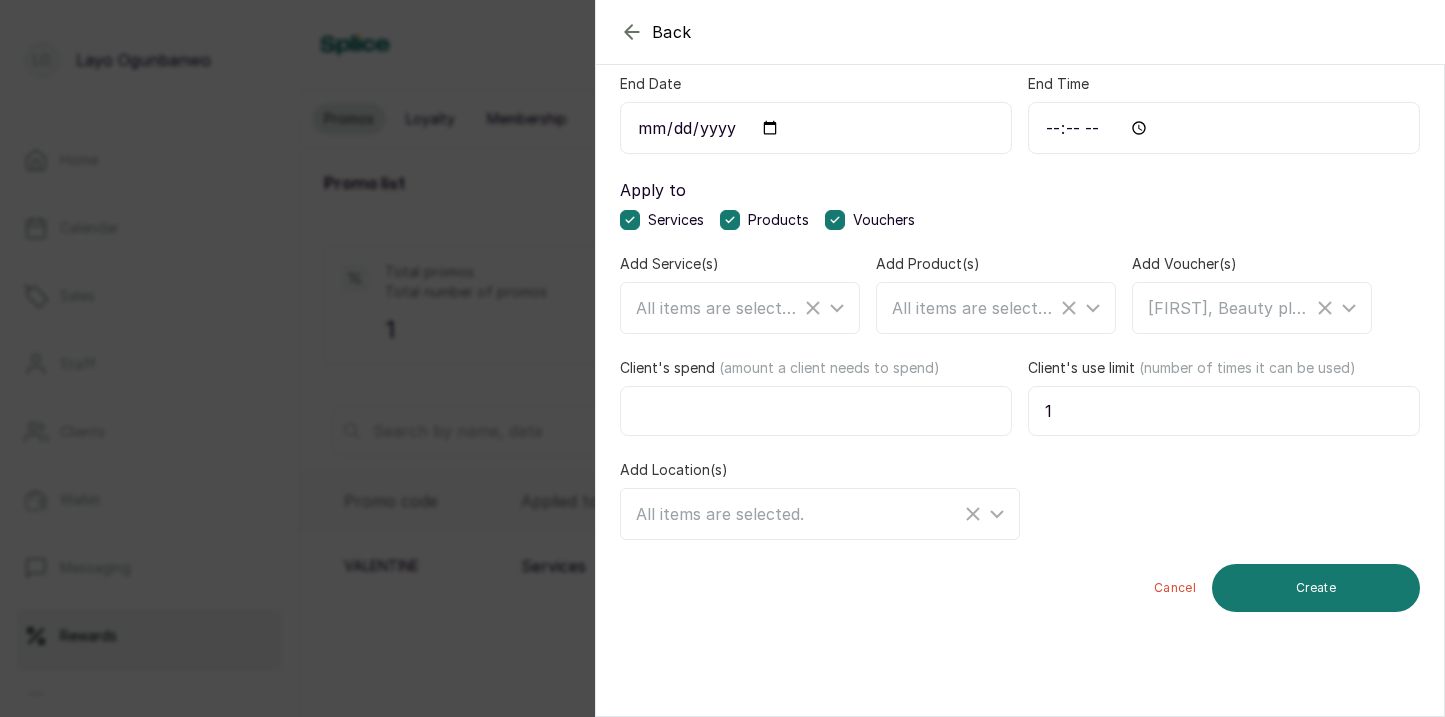 scroll, scrollTop: 0, scrollLeft: 0, axis: both 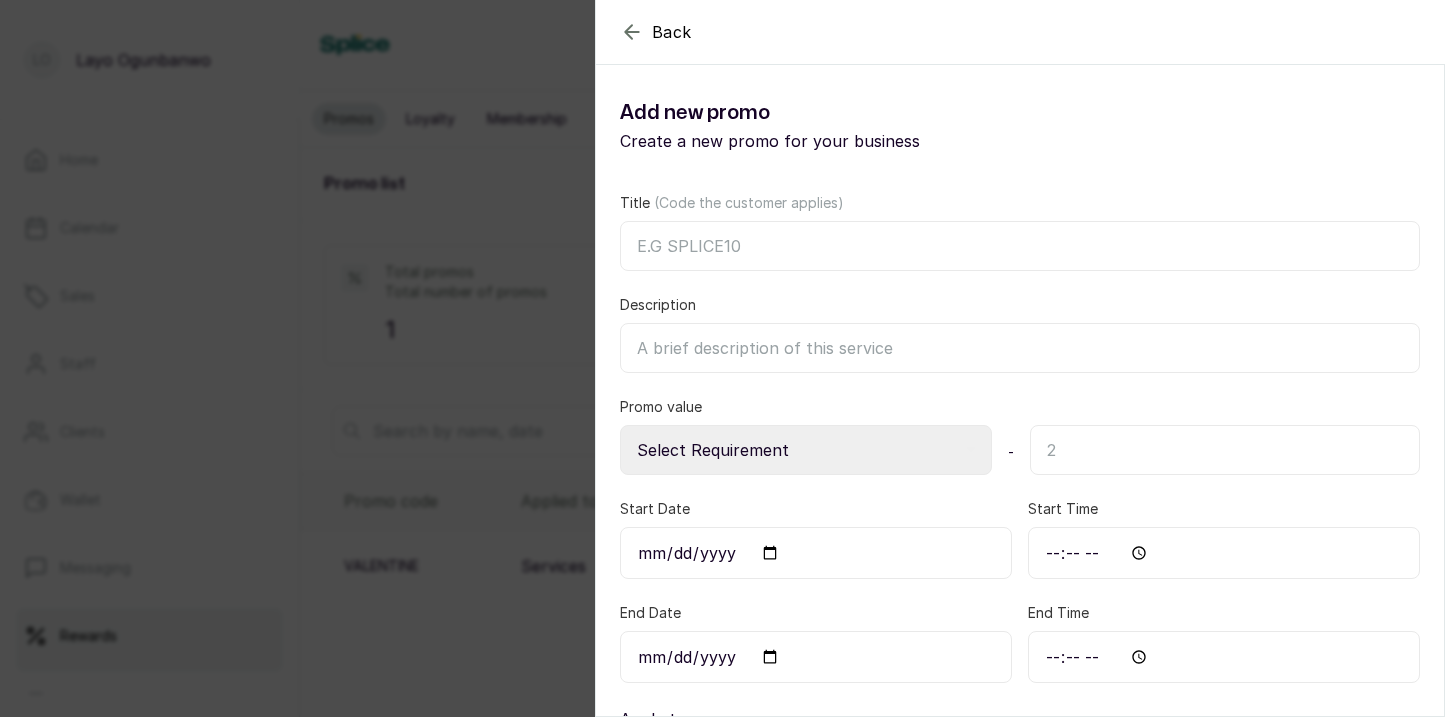 click 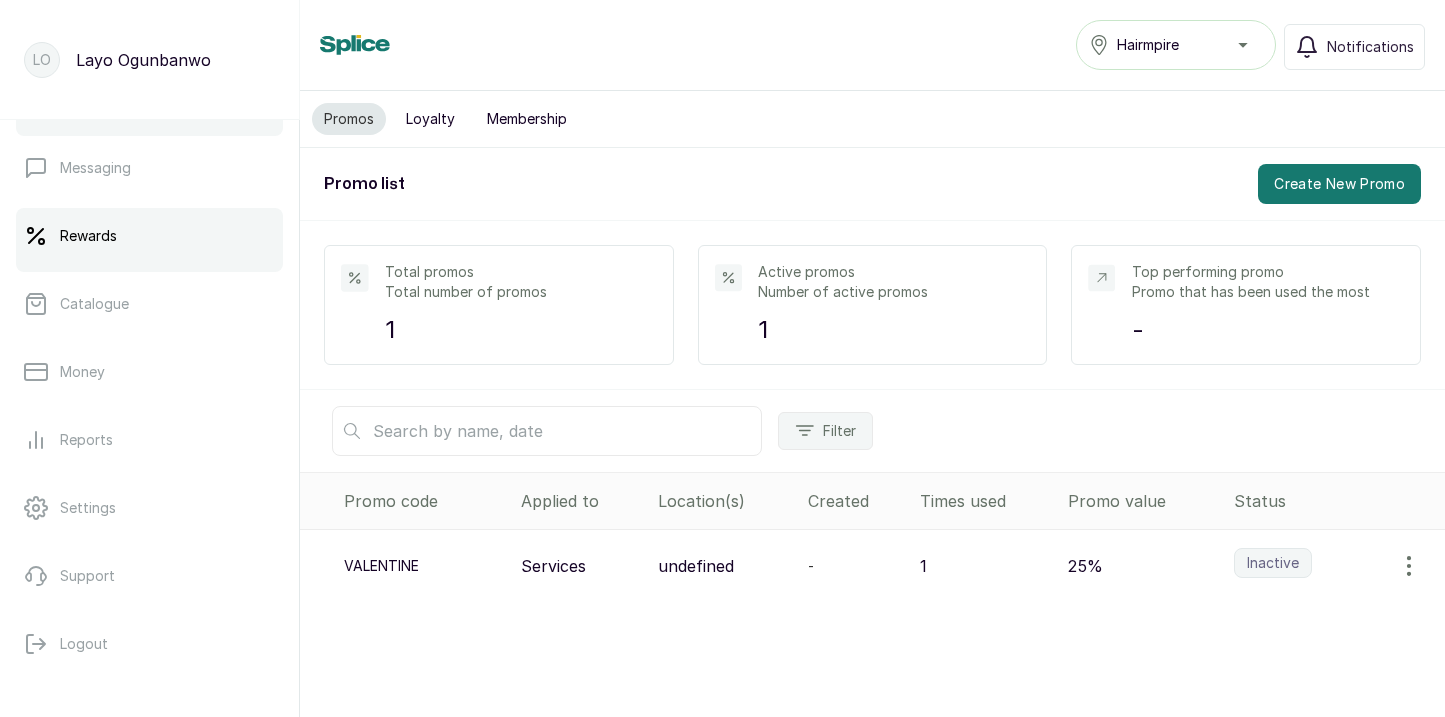 scroll, scrollTop: 400, scrollLeft: 0, axis: vertical 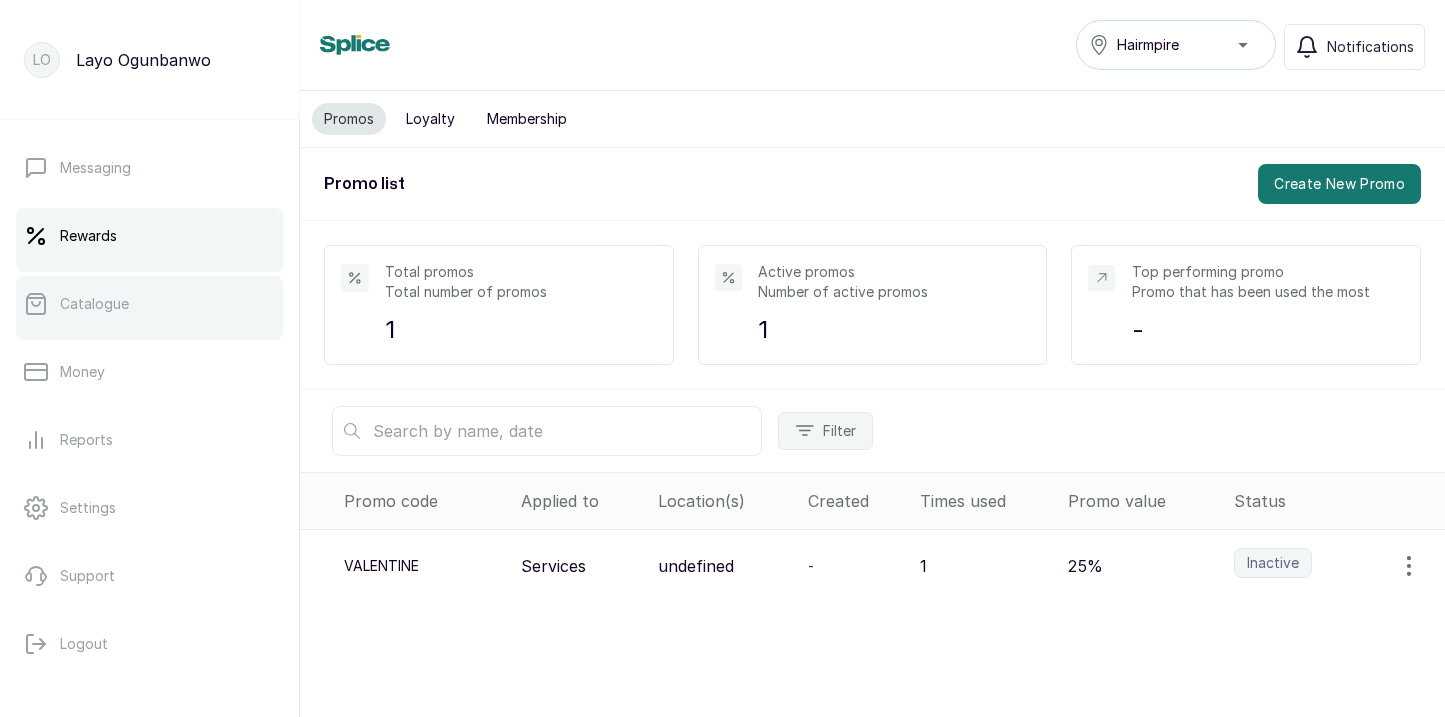 click on "Catalogue" at bounding box center [94, 304] 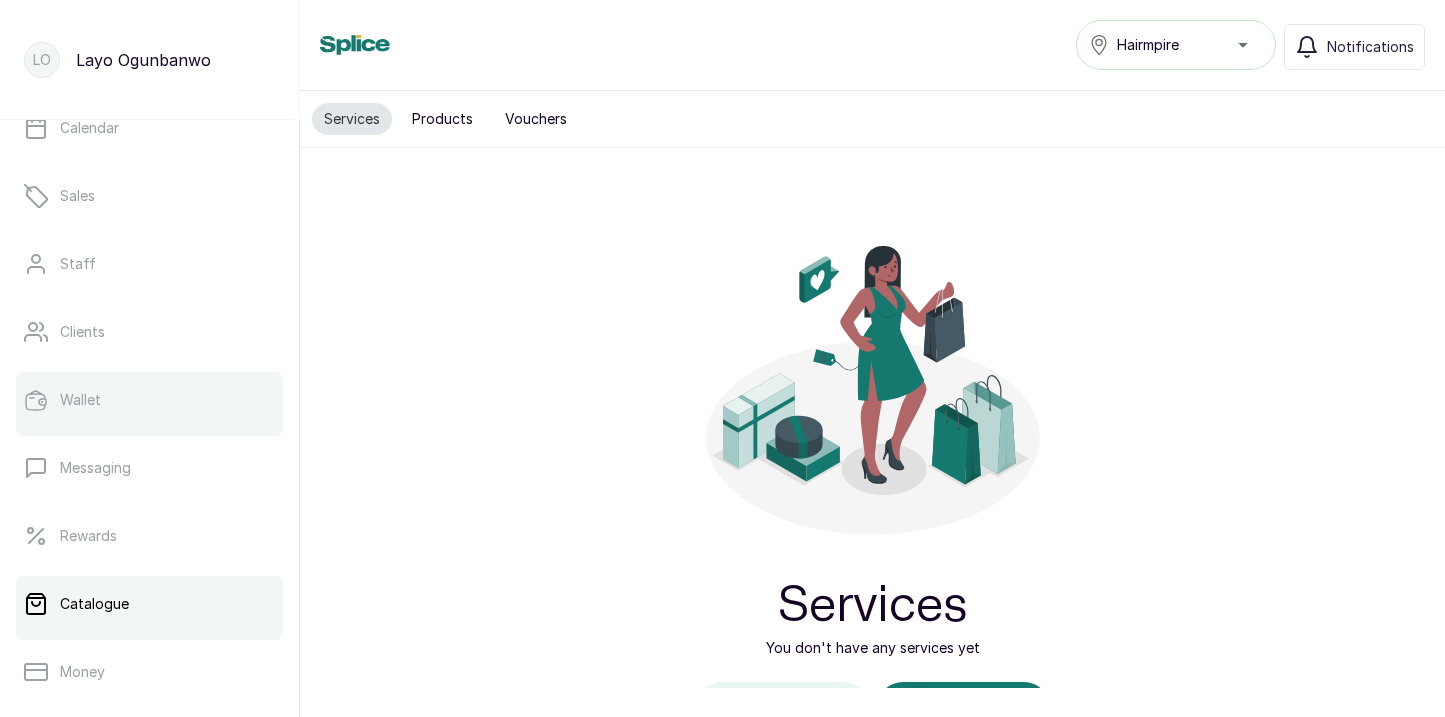 scroll, scrollTop: 0, scrollLeft: 0, axis: both 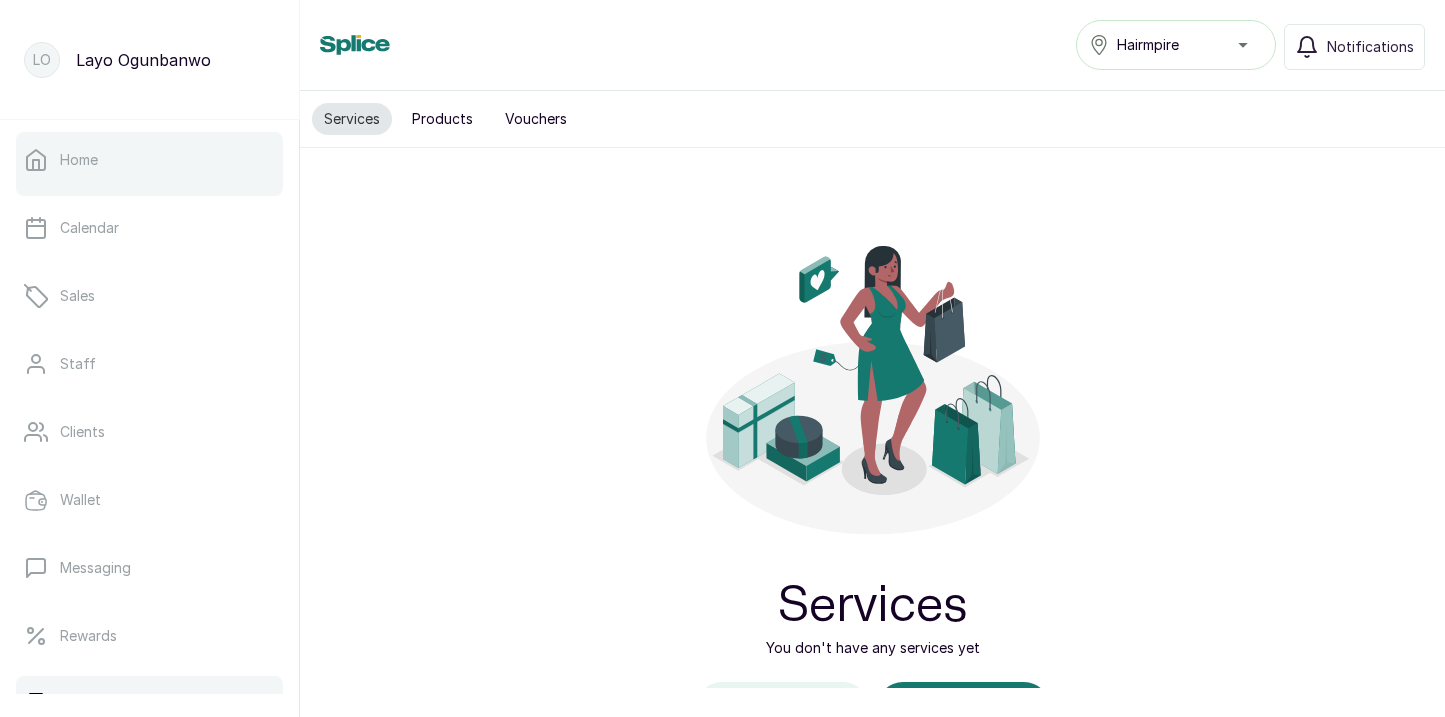click on "Home" at bounding box center [149, 160] 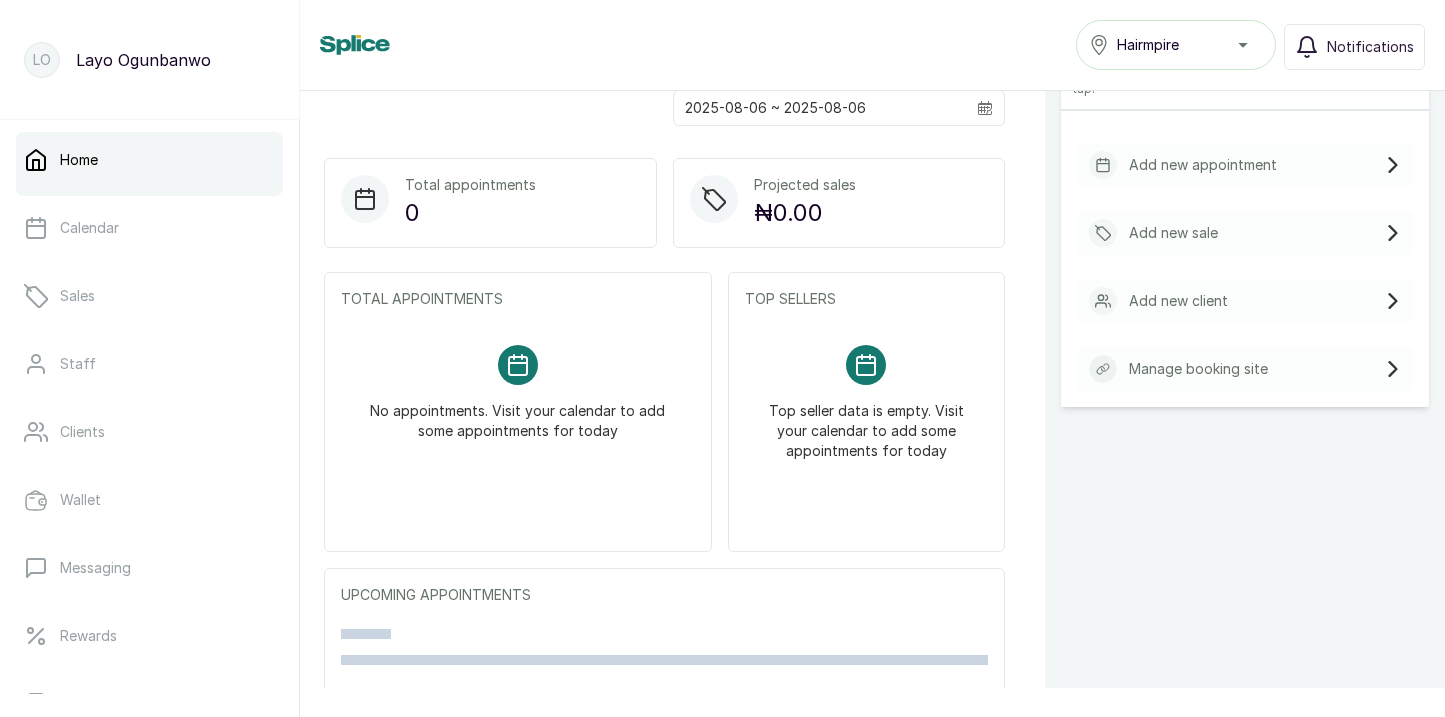 scroll, scrollTop: 0, scrollLeft: 0, axis: both 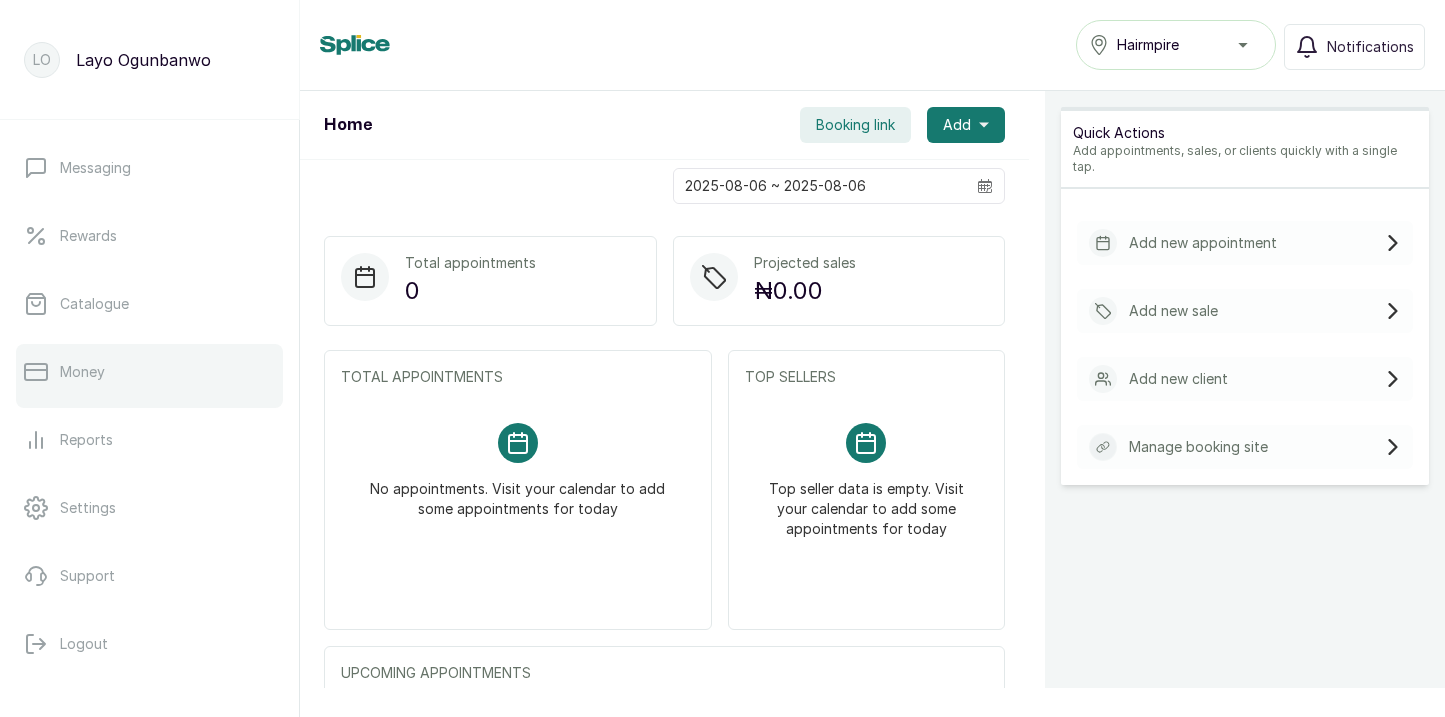 click on "Money" at bounding box center (82, 372) 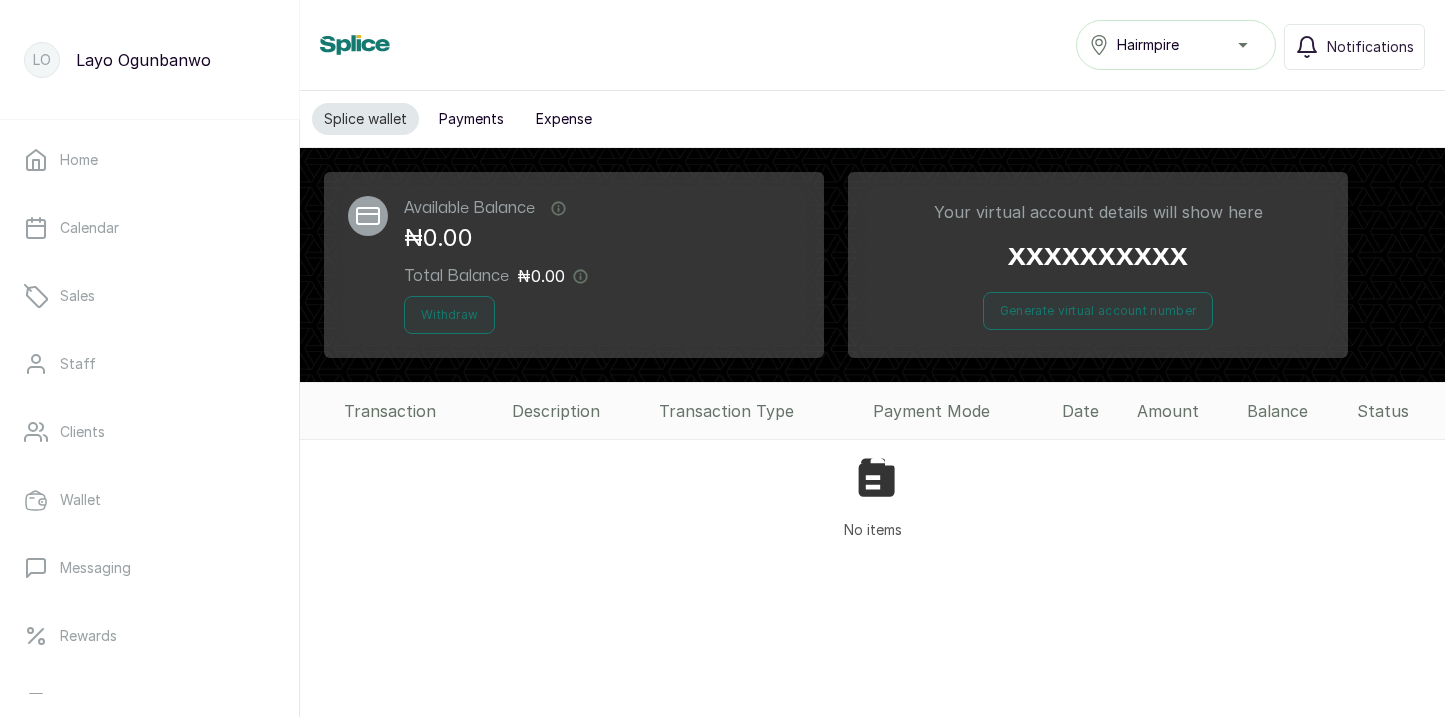 click on "Payments" at bounding box center [471, 119] 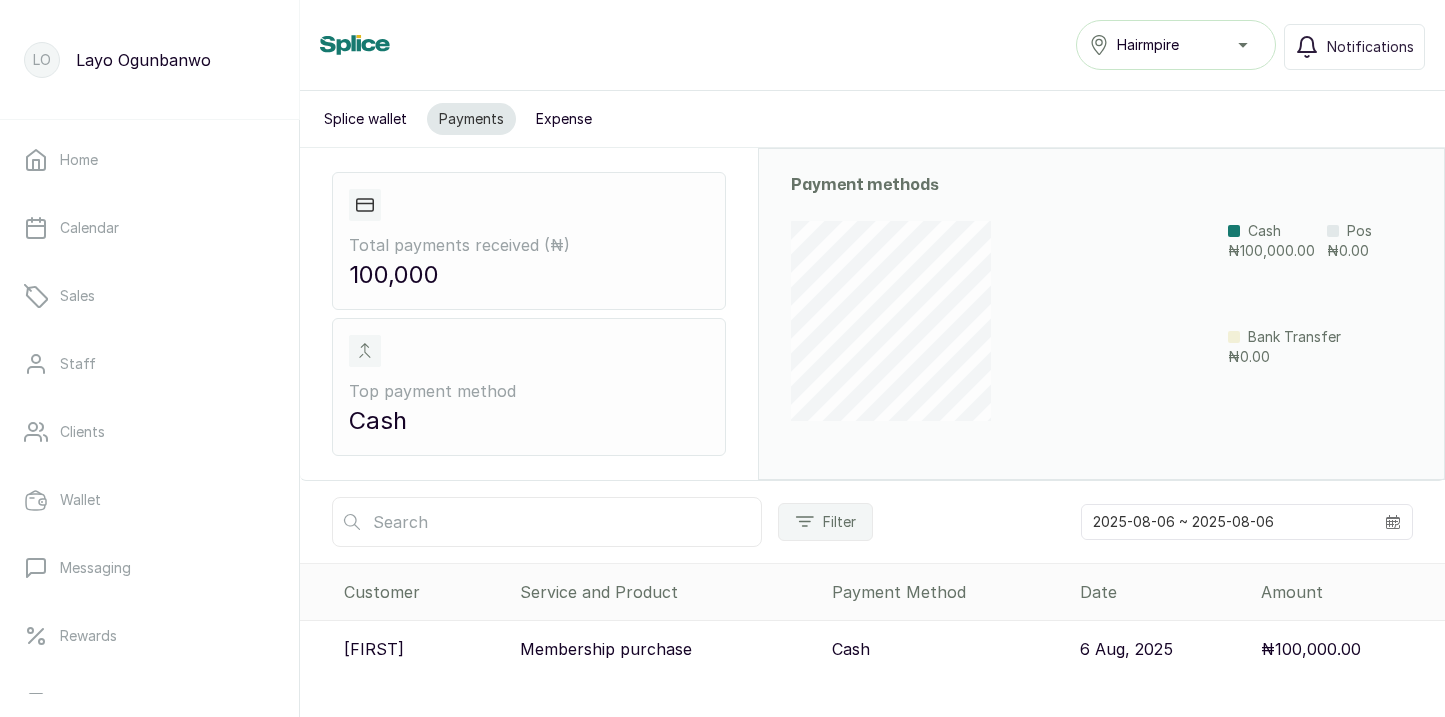 click on "Expense" at bounding box center [564, 119] 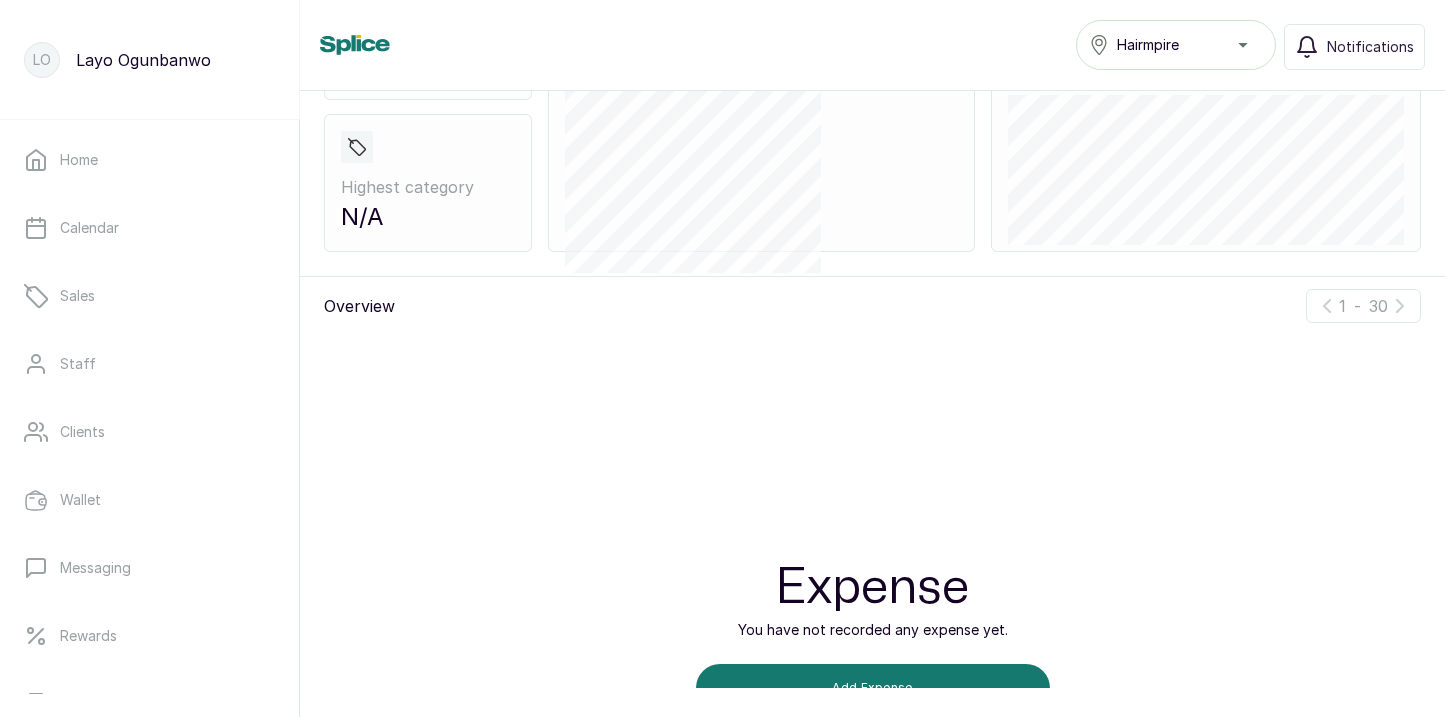 scroll, scrollTop: 571, scrollLeft: 0, axis: vertical 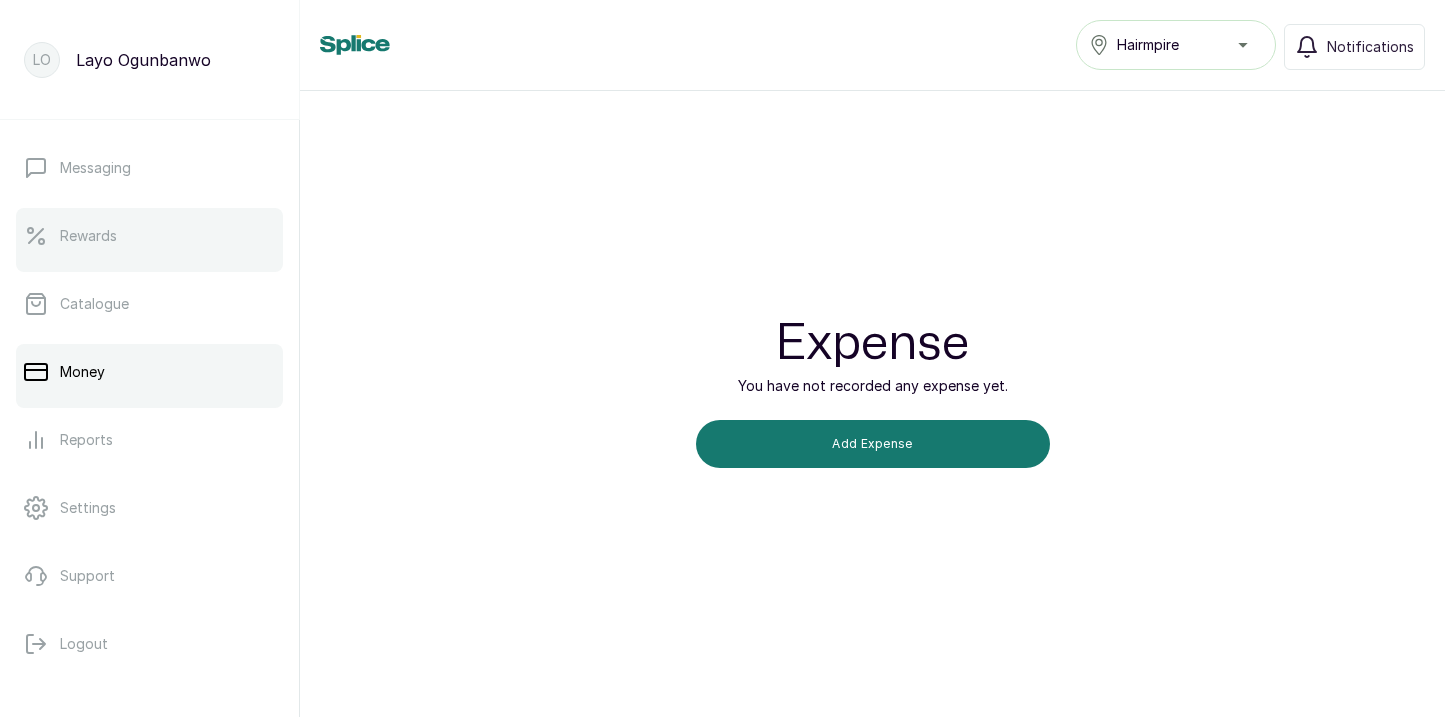 click on "Rewards" at bounding box center (88, 236) 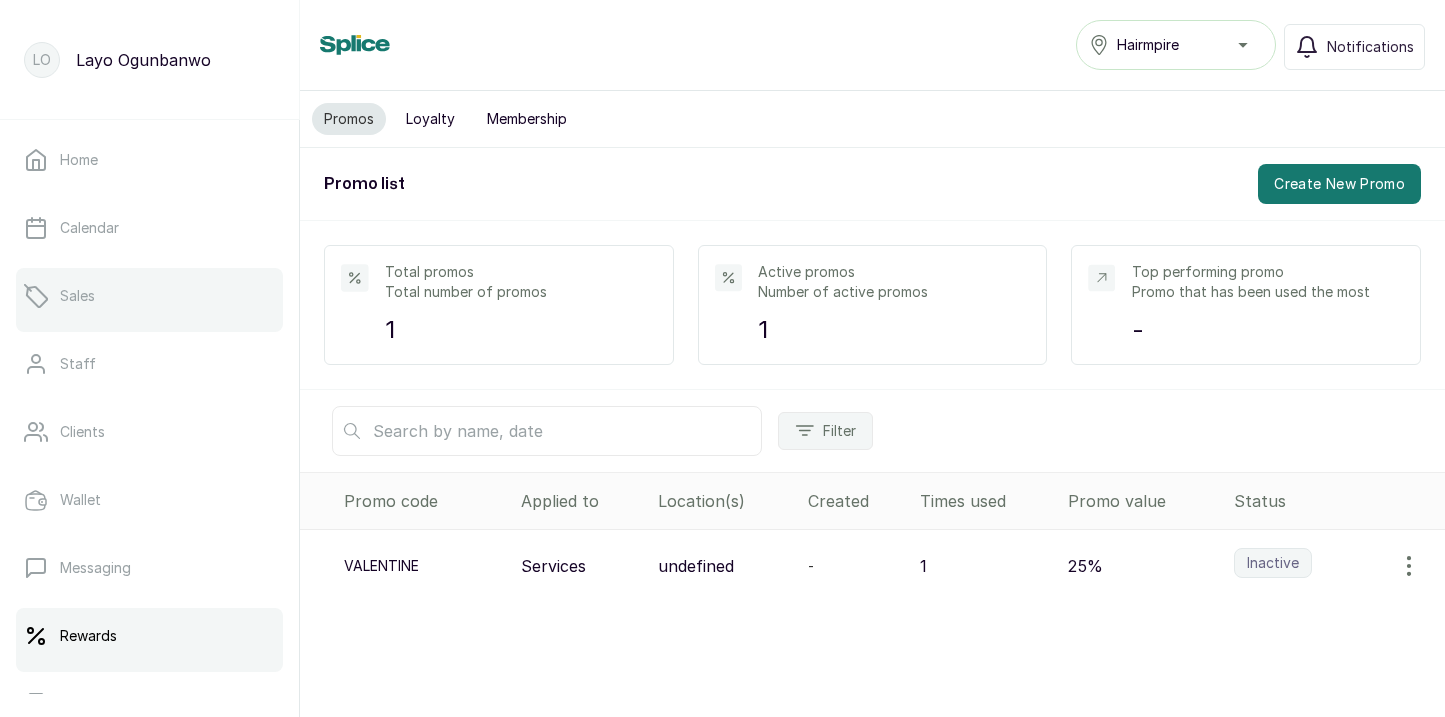click on "Sales" at bounding box center [149, 296] 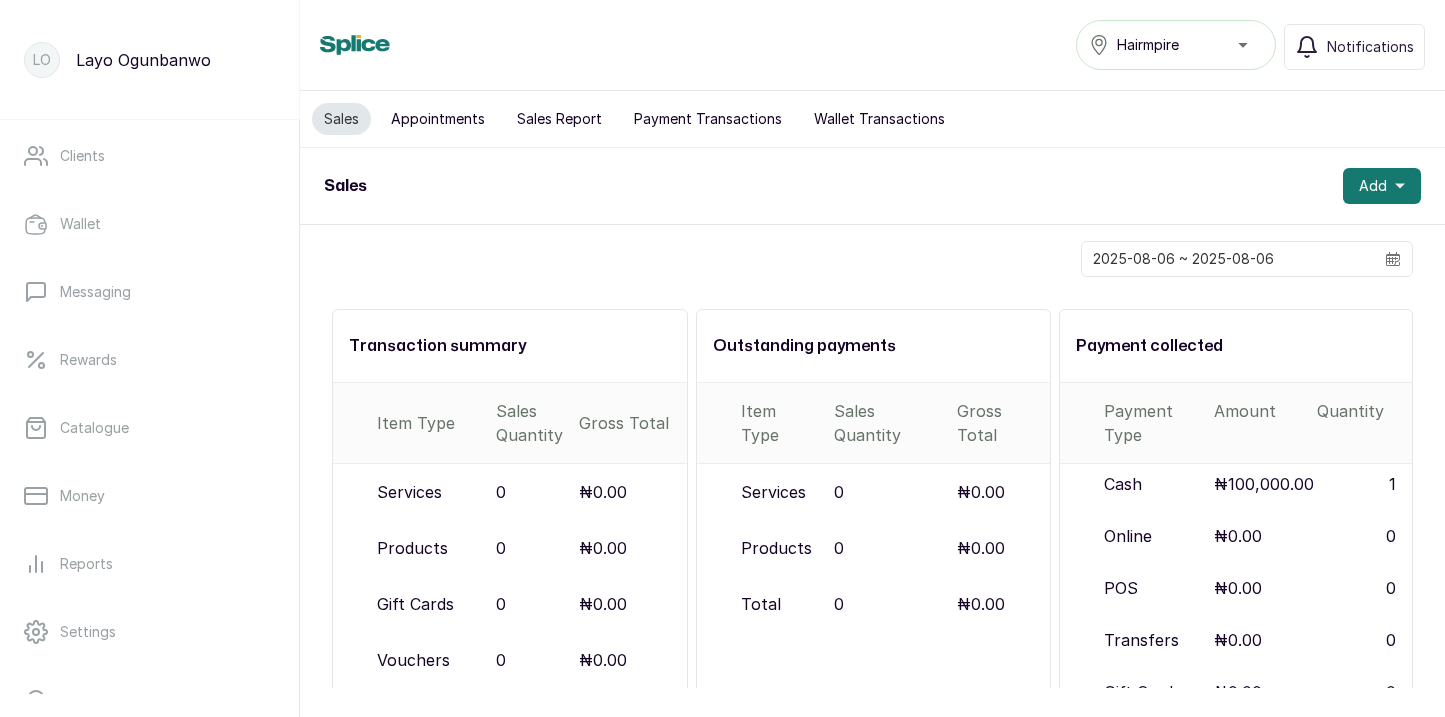 scroll, scrollTop: 270, scrollLeft: 0, axis: vertical 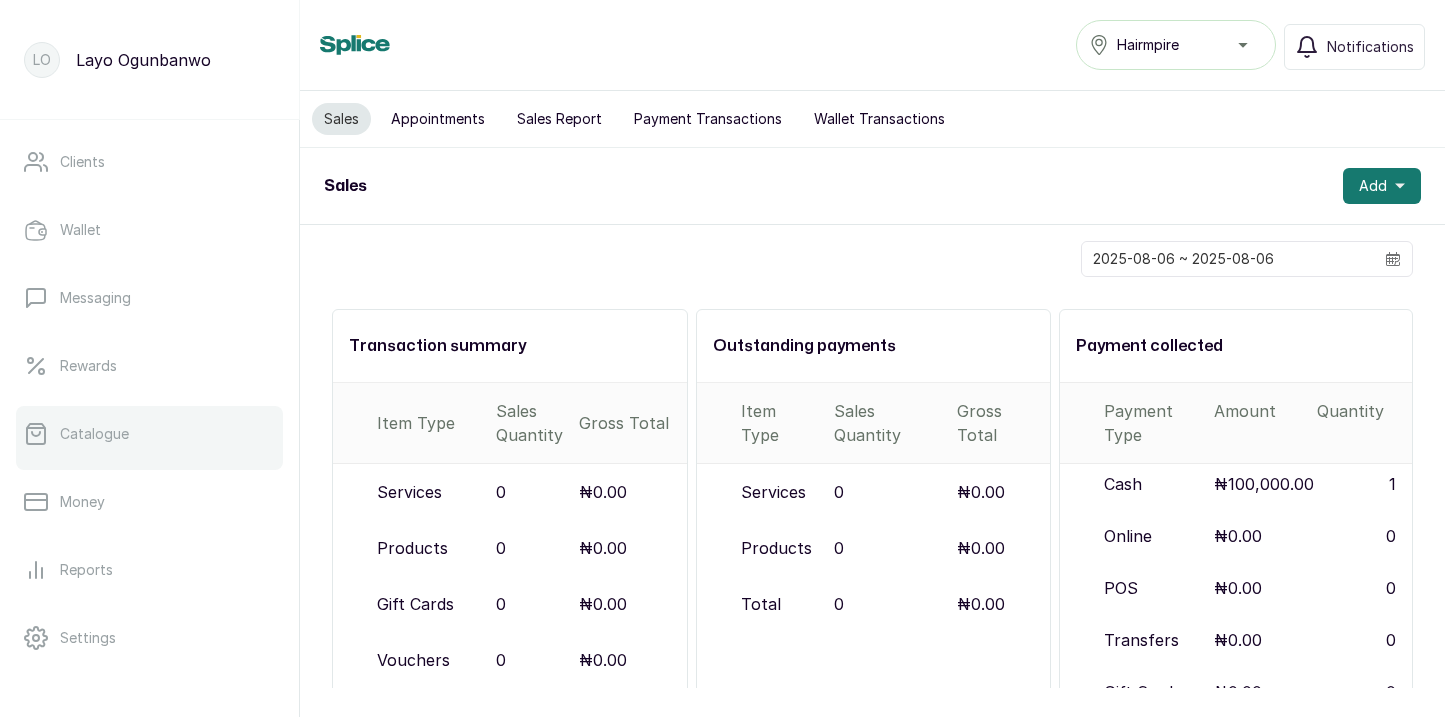 click on "Catalogue" at bounding box center (94, 434) 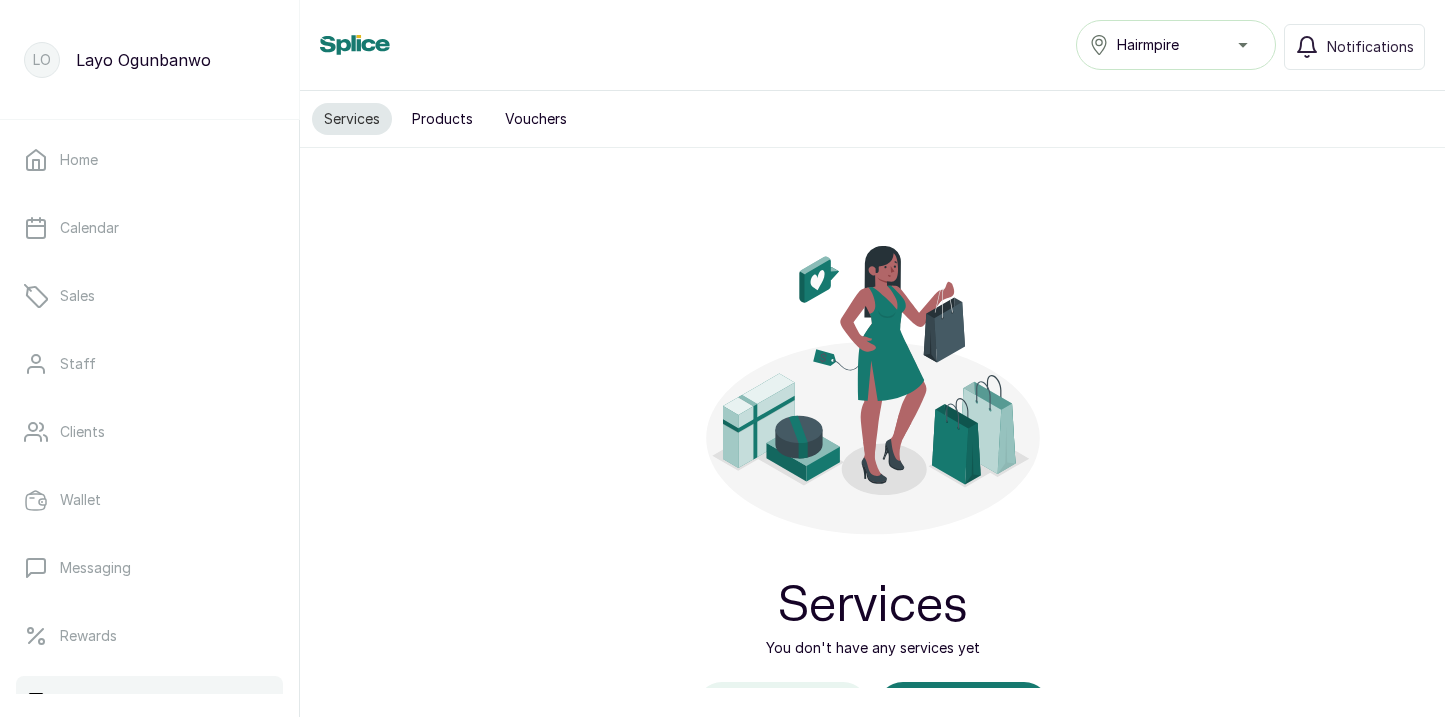 click on "Vouchers" at bounding box center (536, 119) 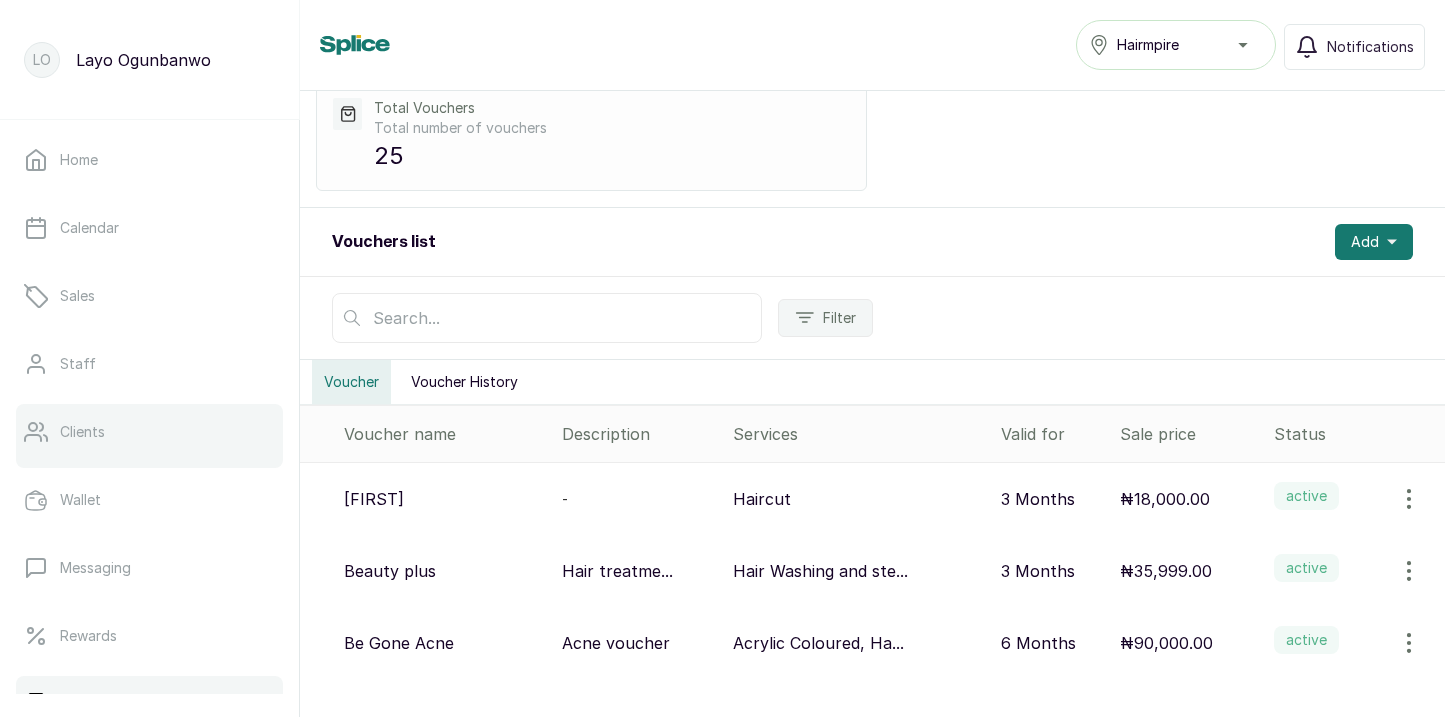 scroll, scrollTop: 78, scrollLeft: 0, axis: vertical 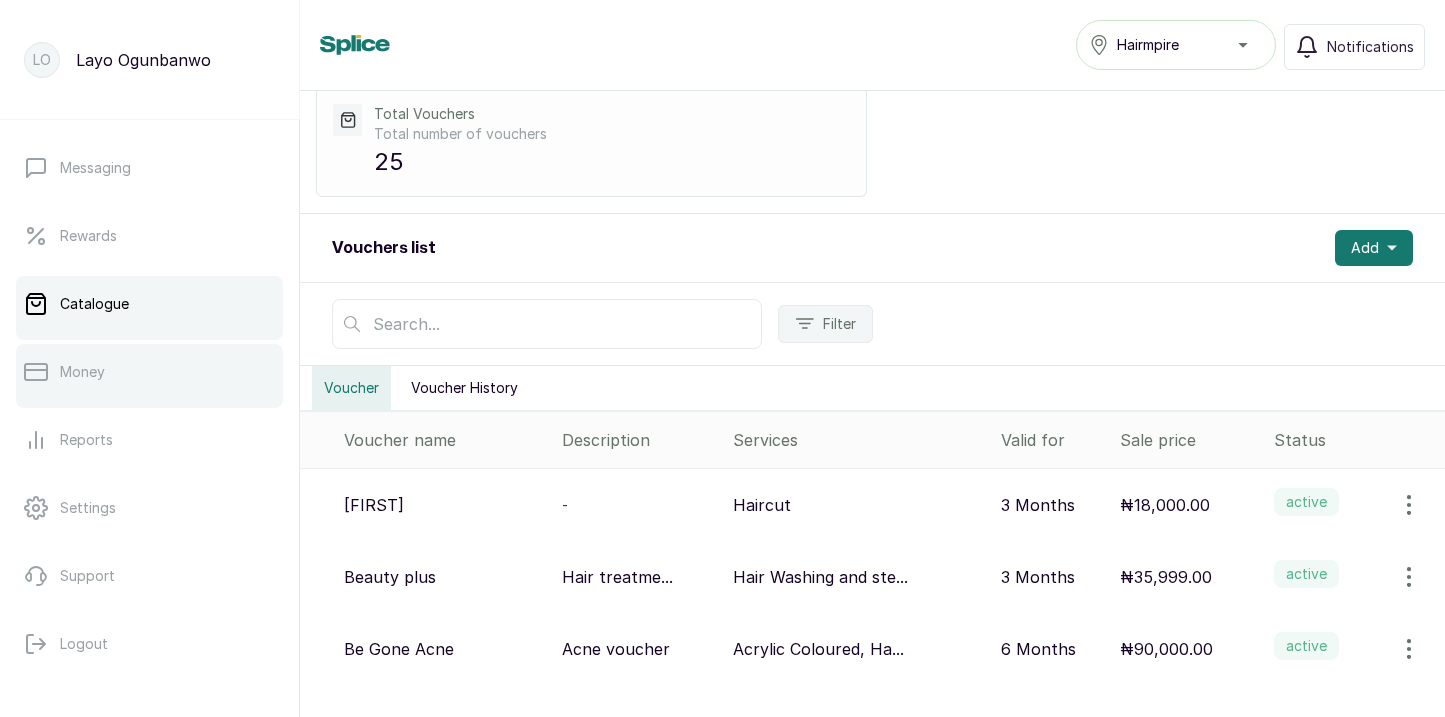click on "Money" at bounding box center (149, 372) 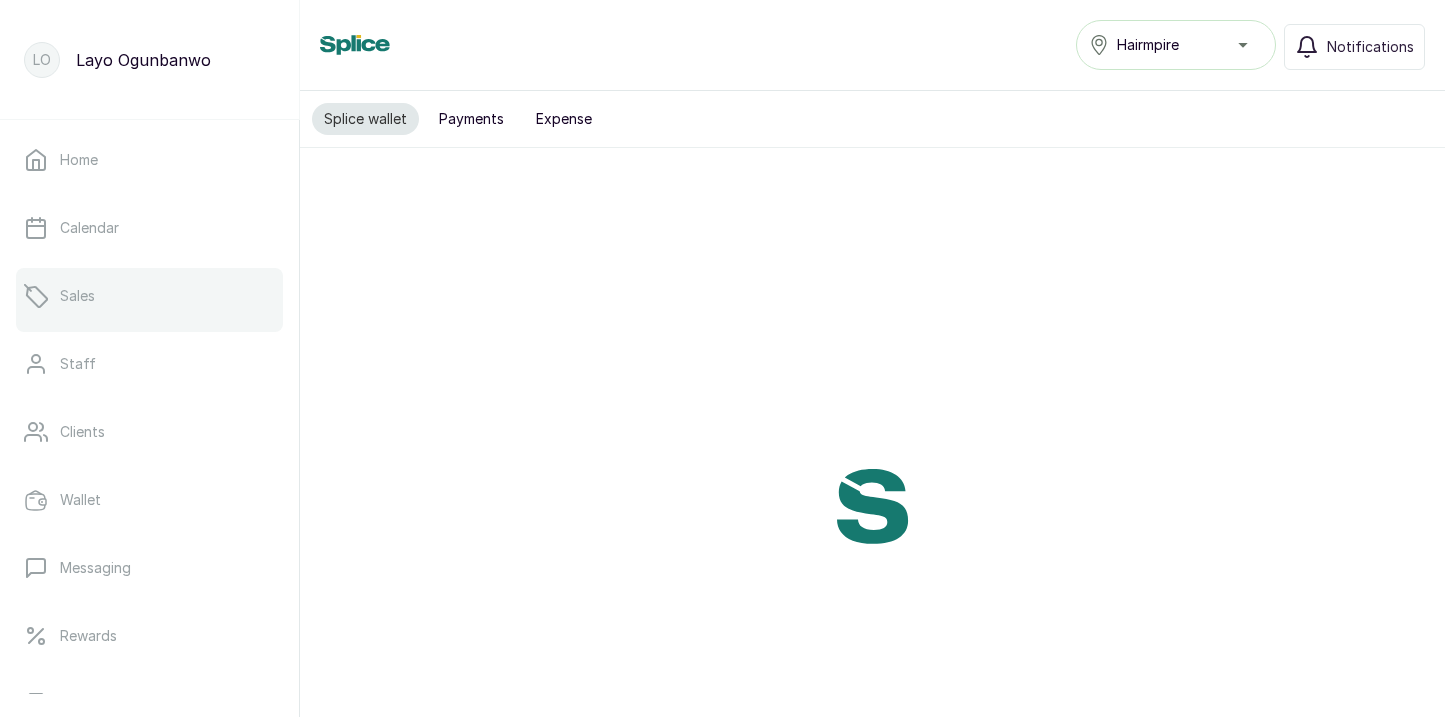 click on "Sales" at bounding box center [149, 296] 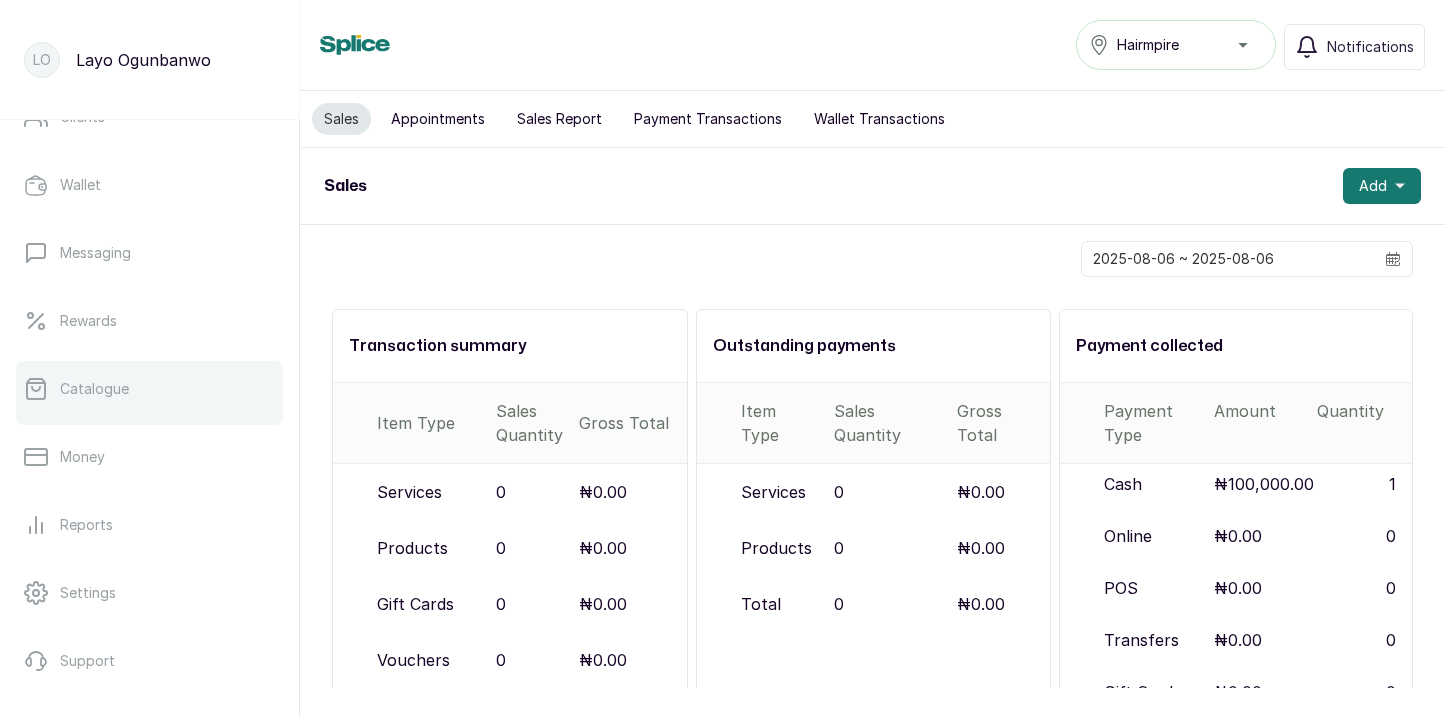 scroll, scrollTop: 400, scrollLeft: 0, axis: vertical 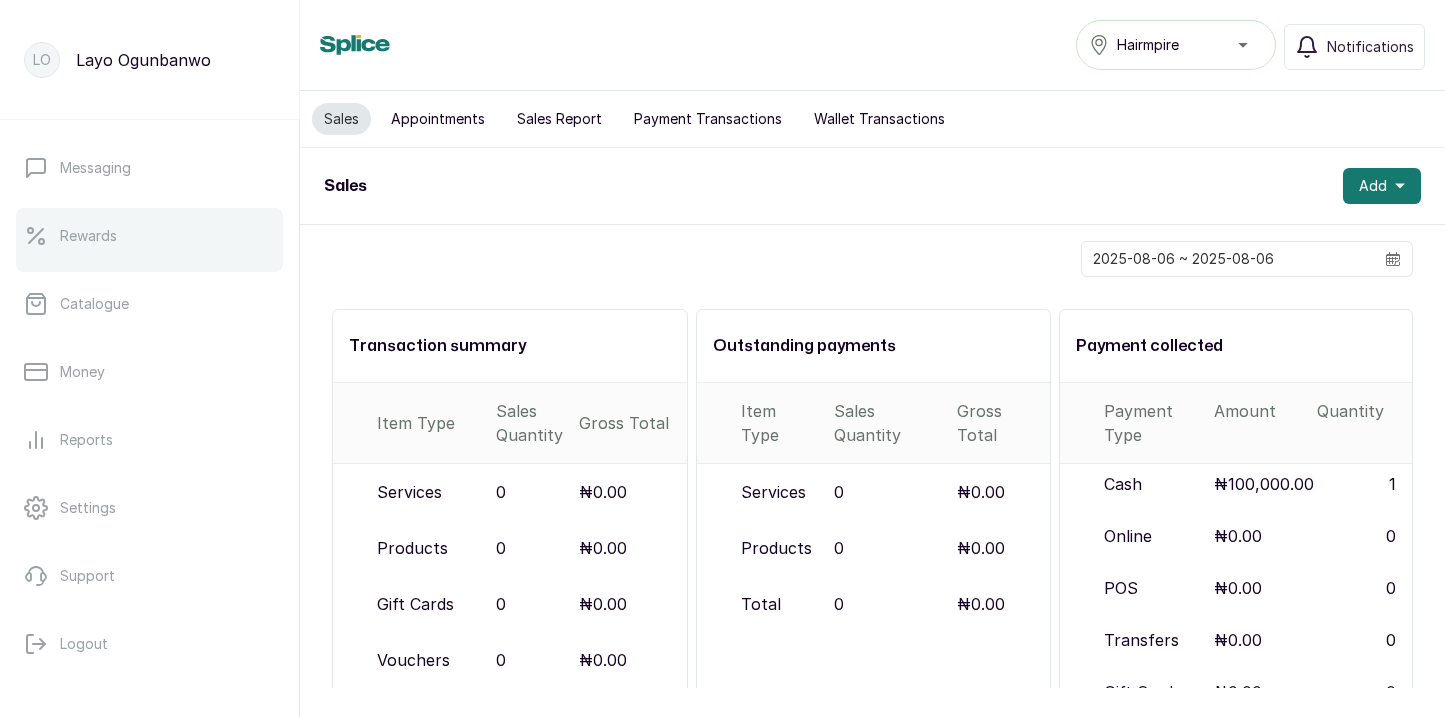 click on "Rewards" at bounding box center (149, 236) 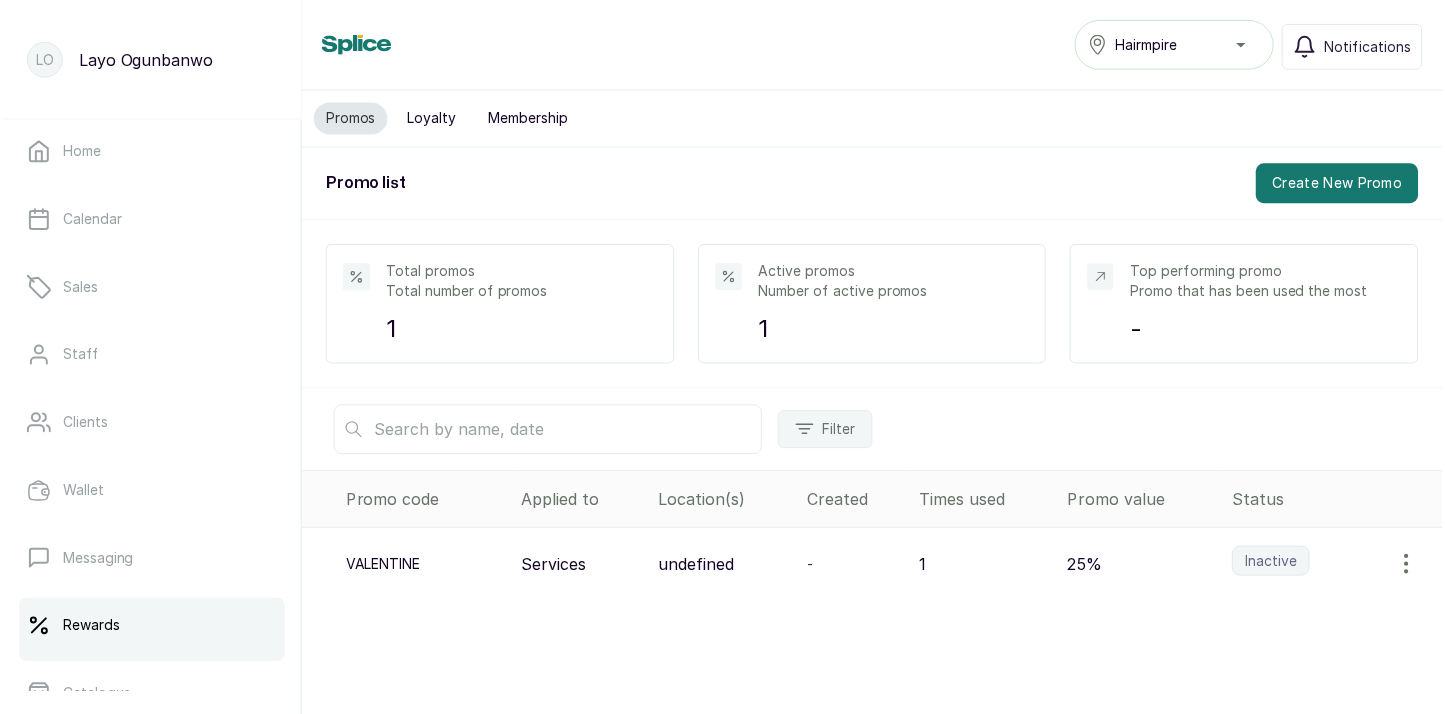 scroll, scrollTop: 0, scrollLeft: 0, axis: both 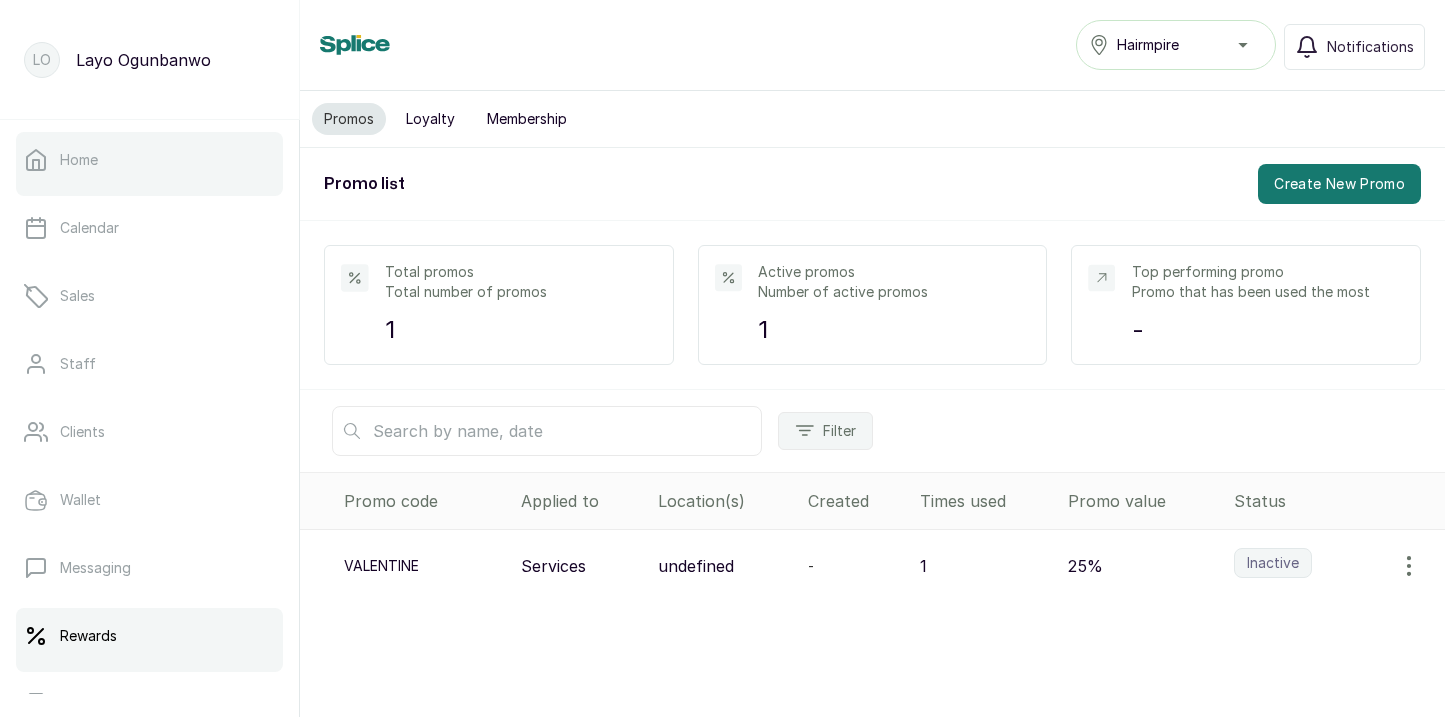 click on "Home" at bounding box center (79, 160) 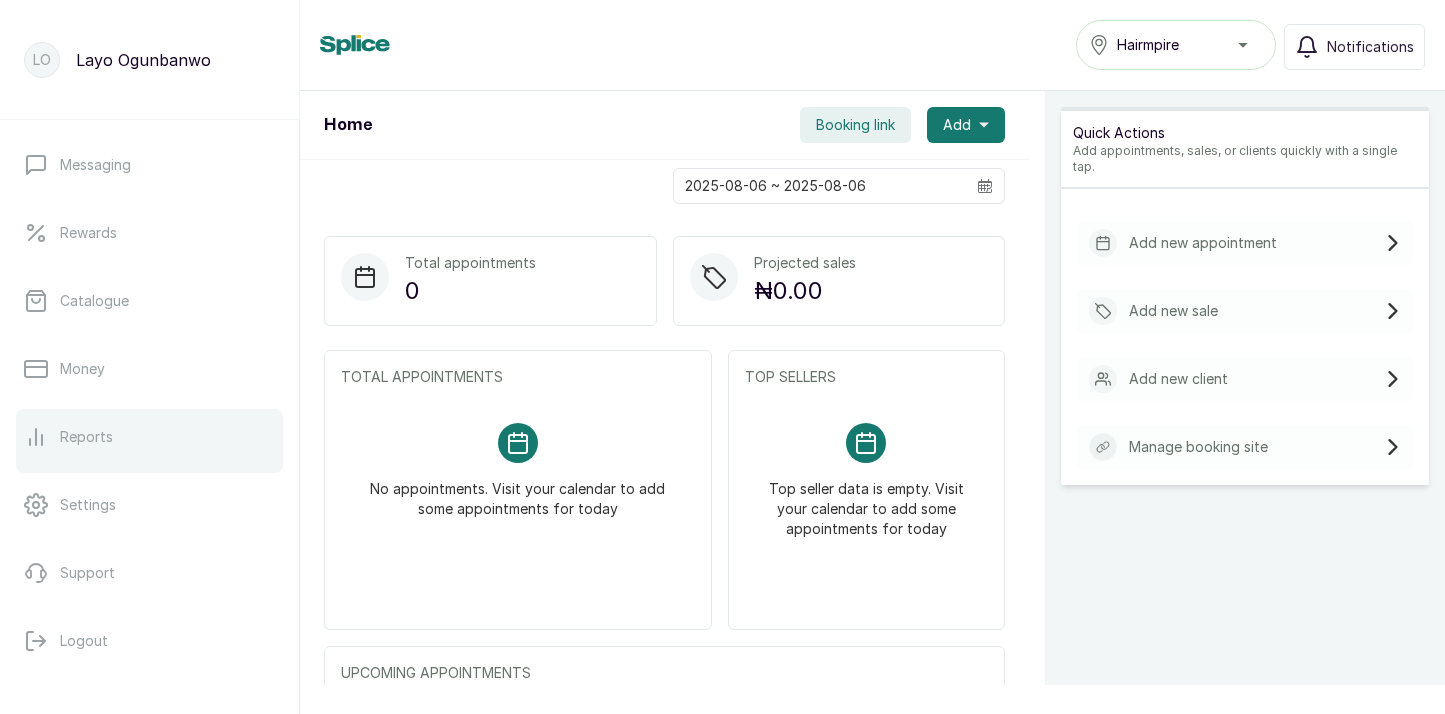 scroll, scrollTop: 0, scrollLeft: 0, axis: both 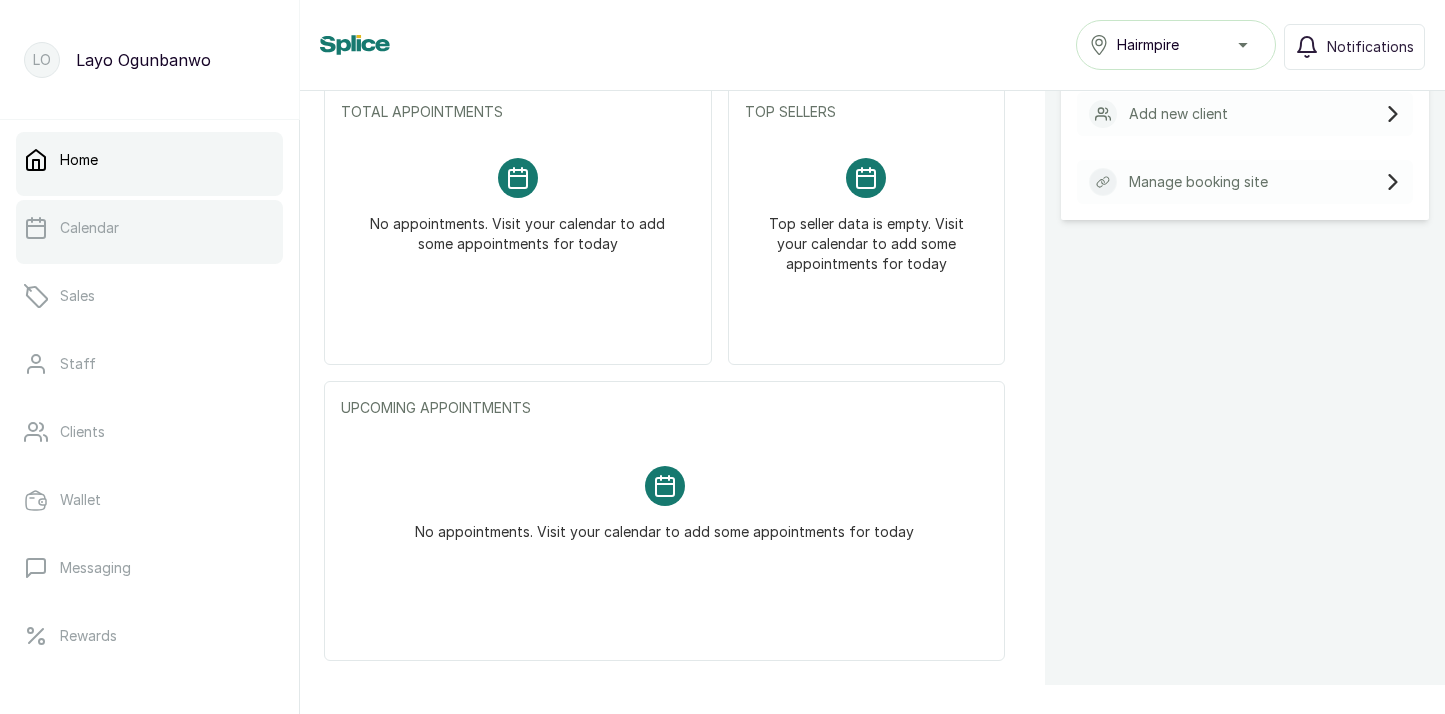 click on "Calendar" at bounding box center (89, 228) 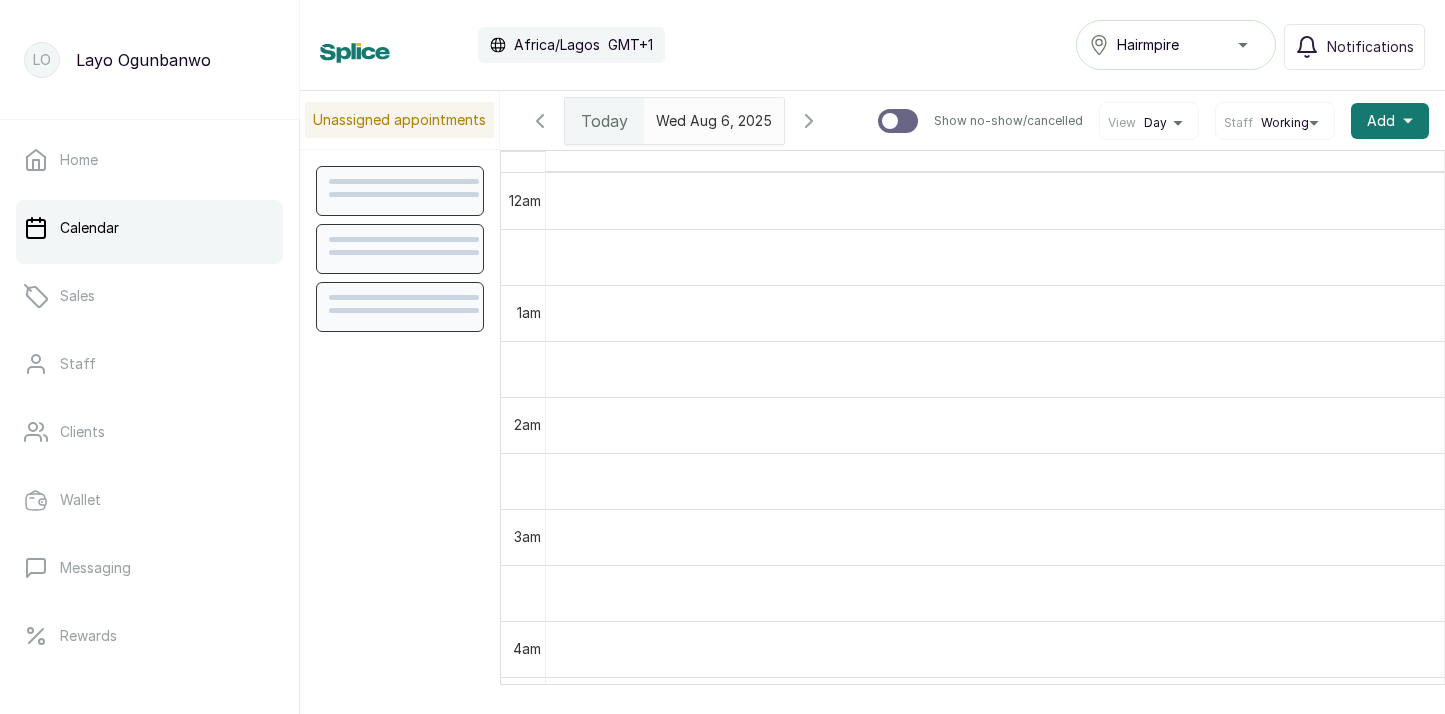 scroll, scrollTop: 673, scrollLeft: 0, axis: vertical 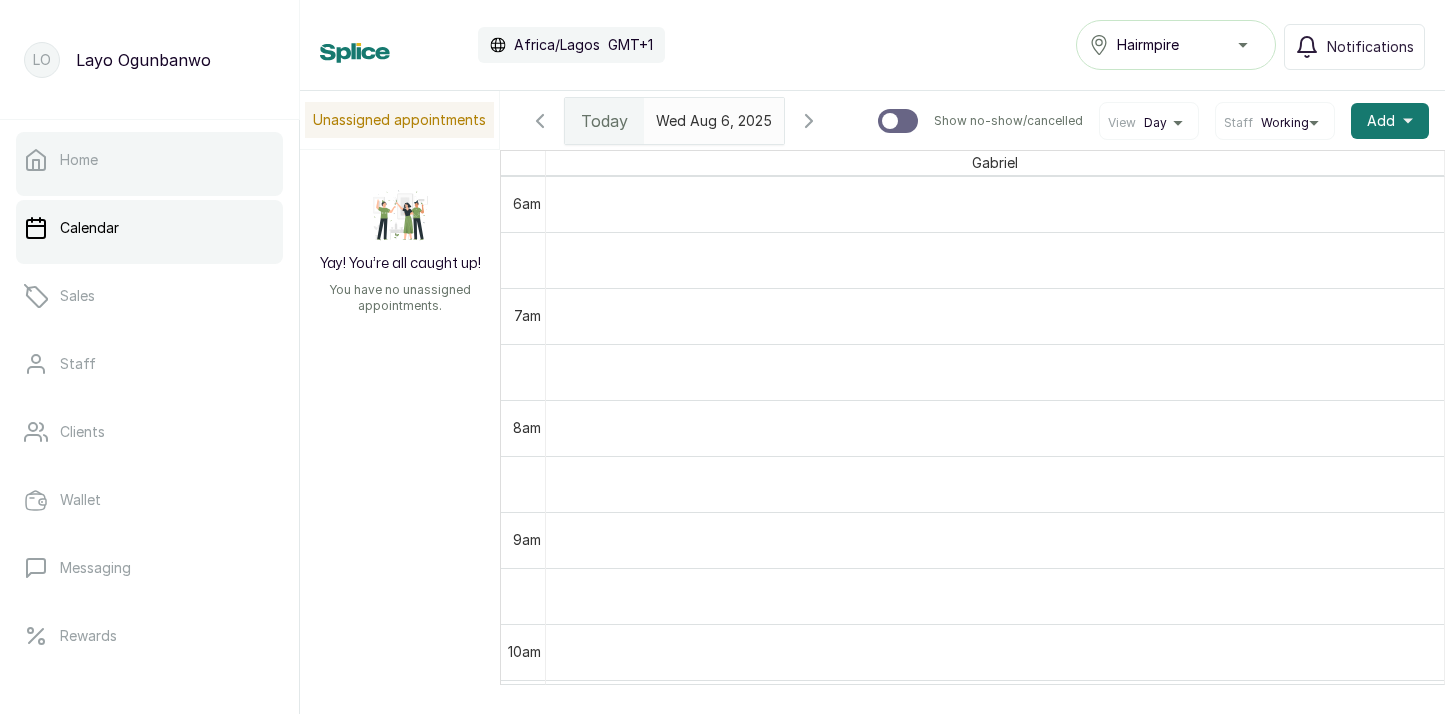click on "Home" at bounding box center [149, 160] 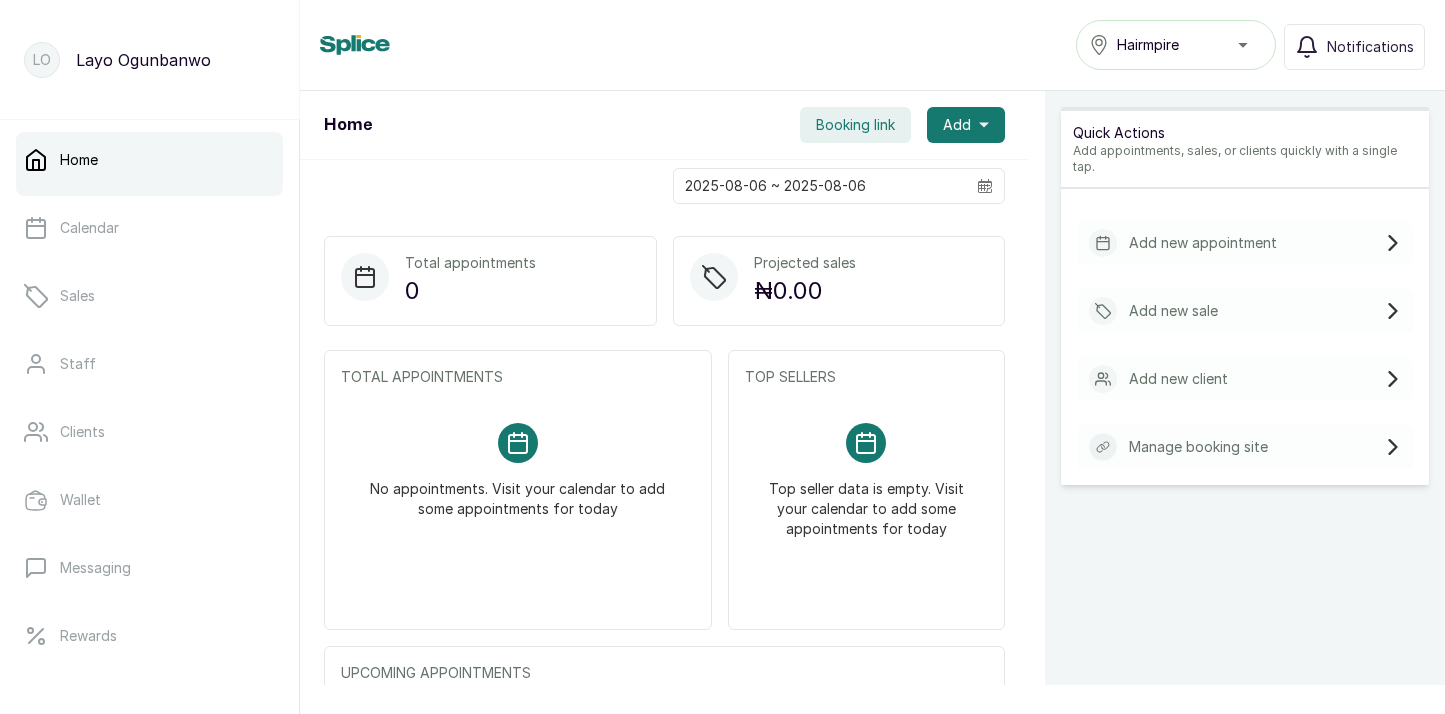 scroll, scrollTop: 127, scrollLeft: 0, axis: vertical 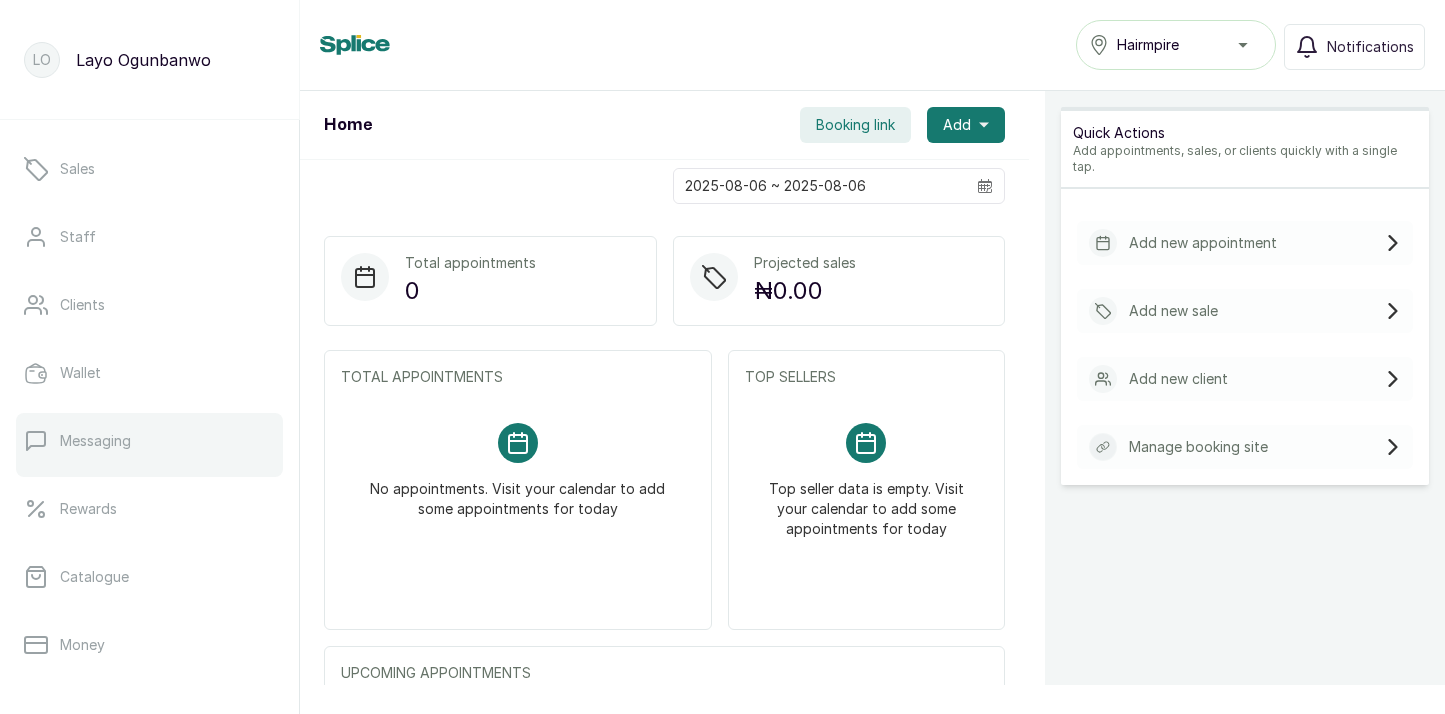 click on "Messaging" at bounding box center (95, 441) 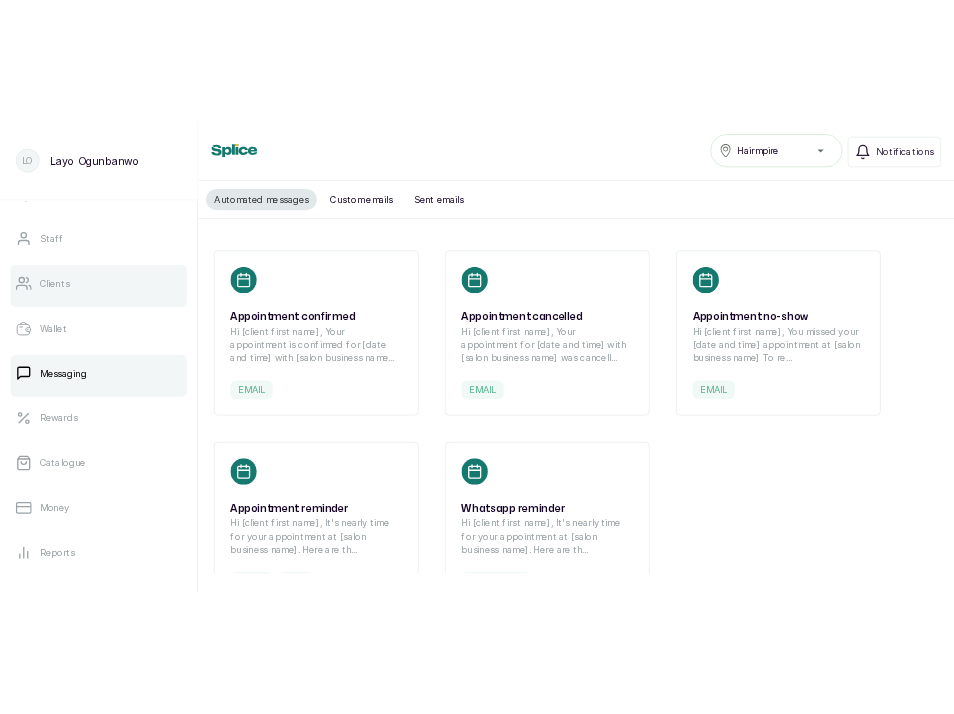 scroll, scrollTop: 0, scrollLeft: 0, axis: both 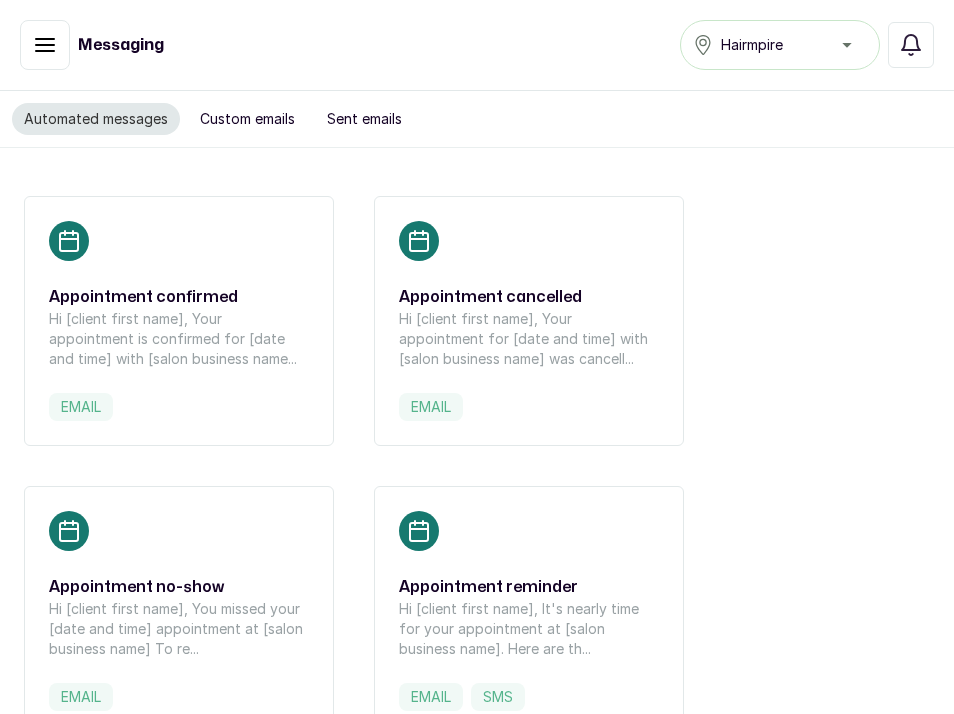 click 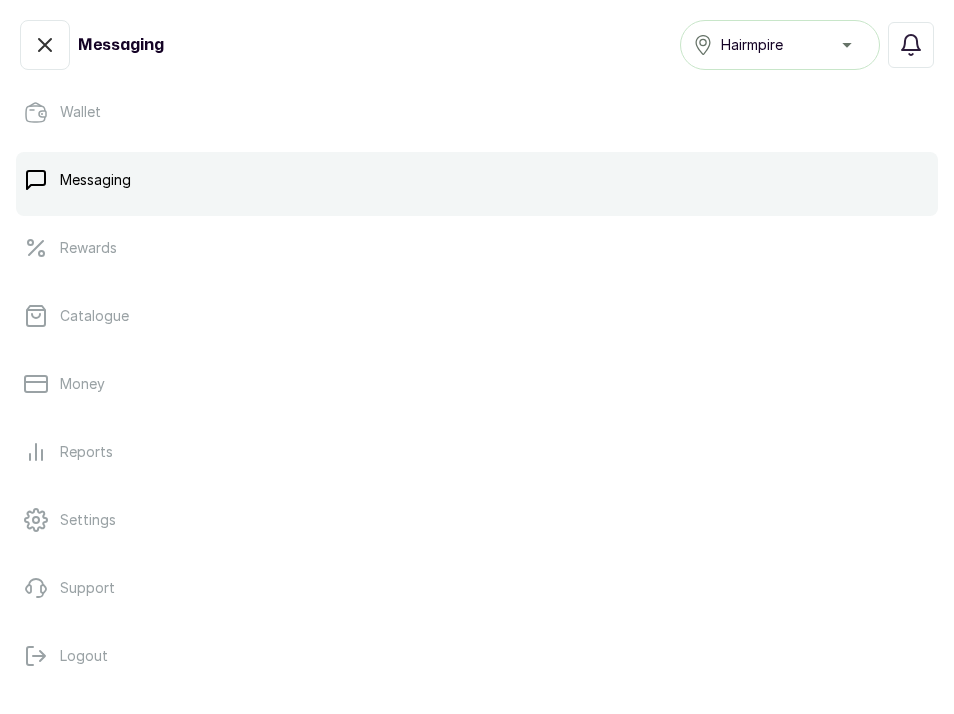 scroll, scrollTop: 420, scrollLeft: 0, axis: vertical 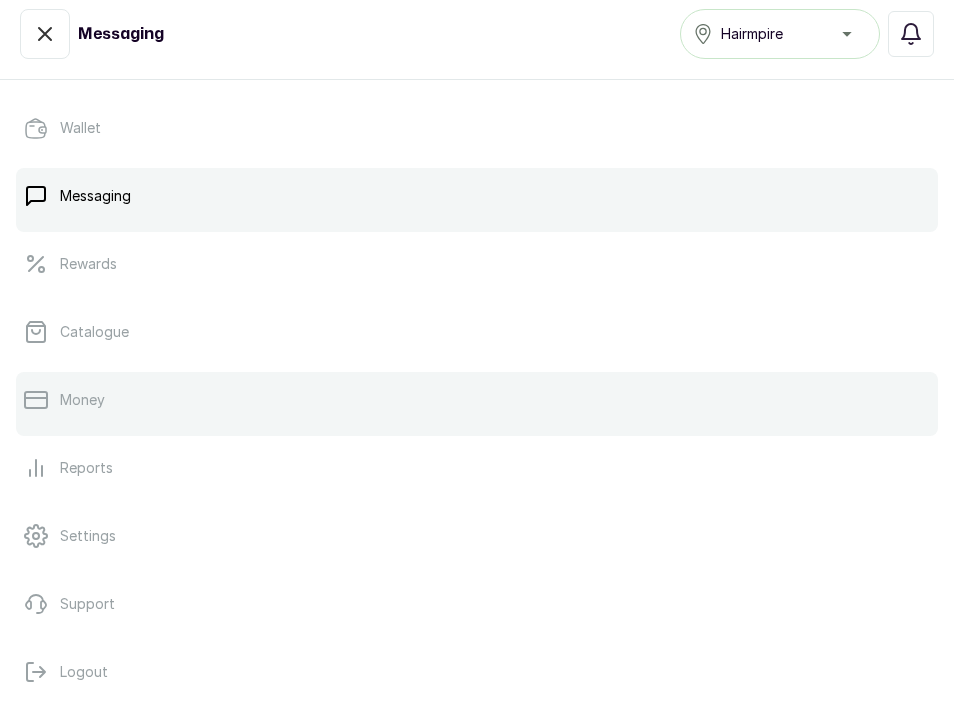 click on "Money" at bounding box center (82, 400) 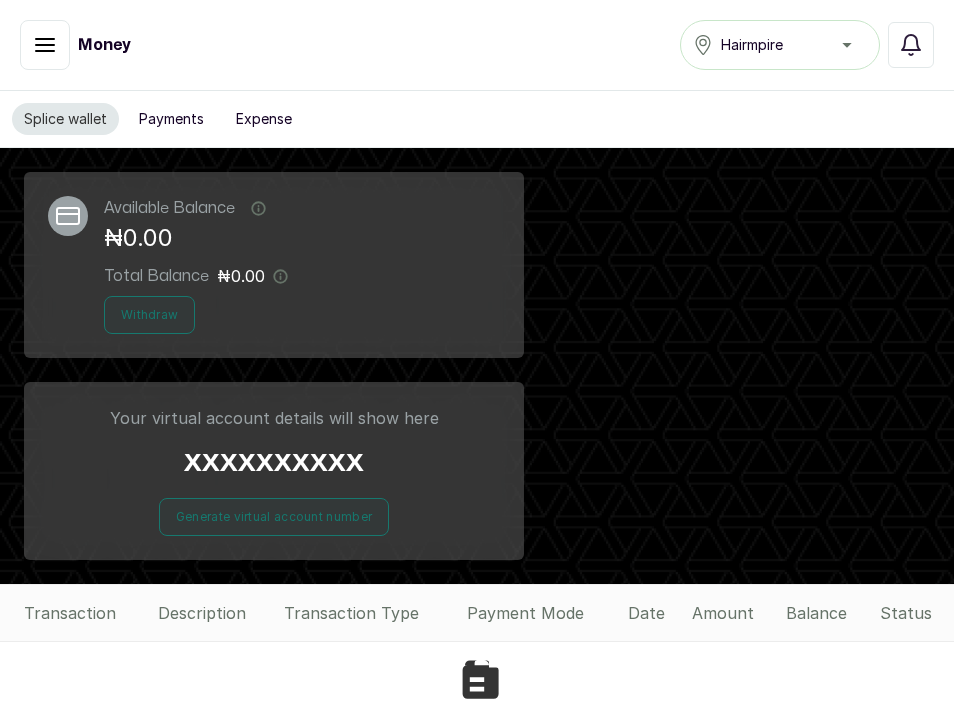 click 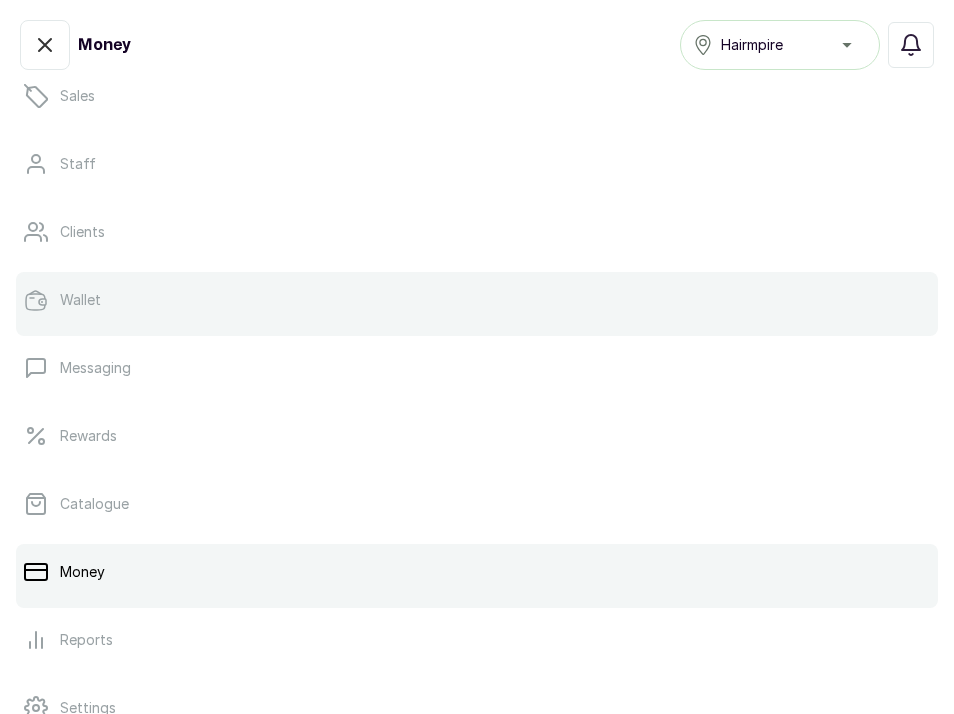 scroll, scrollTop: 192, scrollLeft: 0, axis: vertical 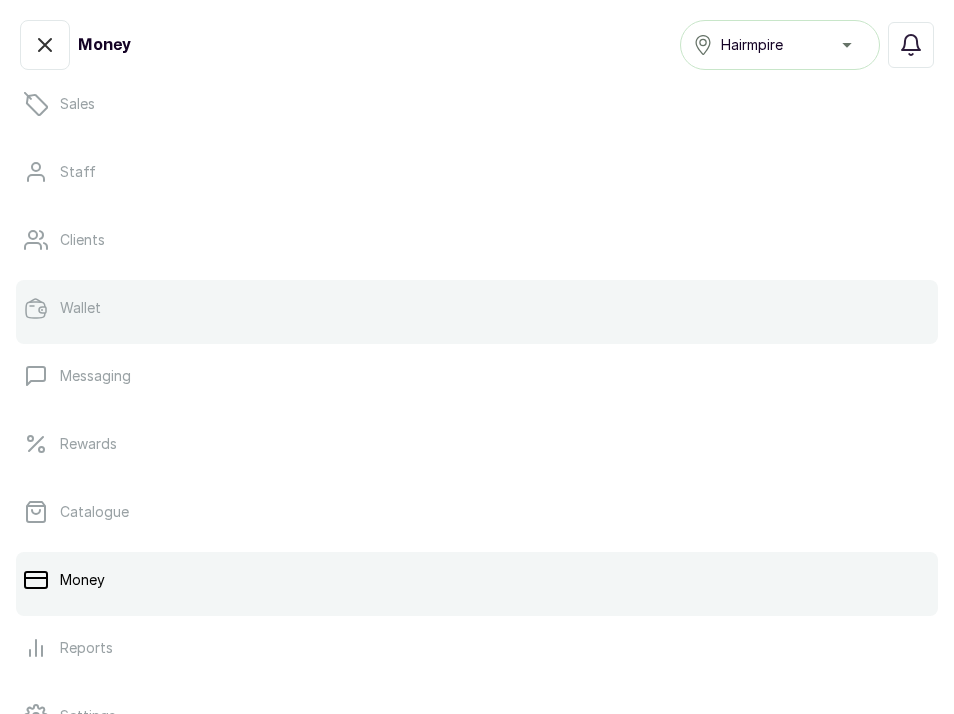 click on "Wallet" at bounding box center (477, 308) 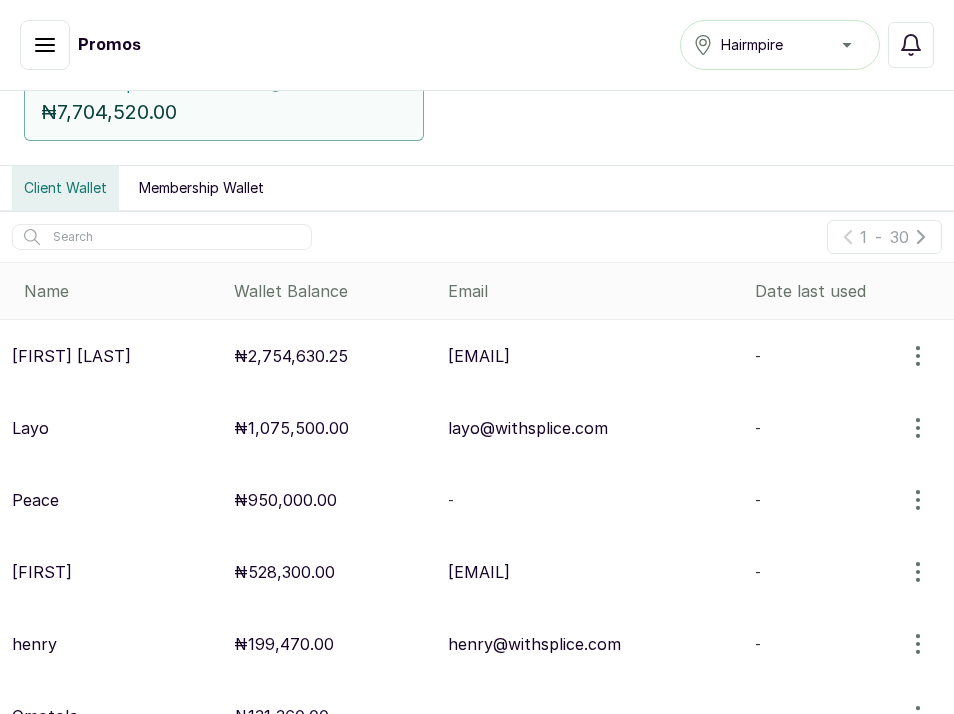 scroll, scrollTop: 0, scrollLeft: 0, axis: both 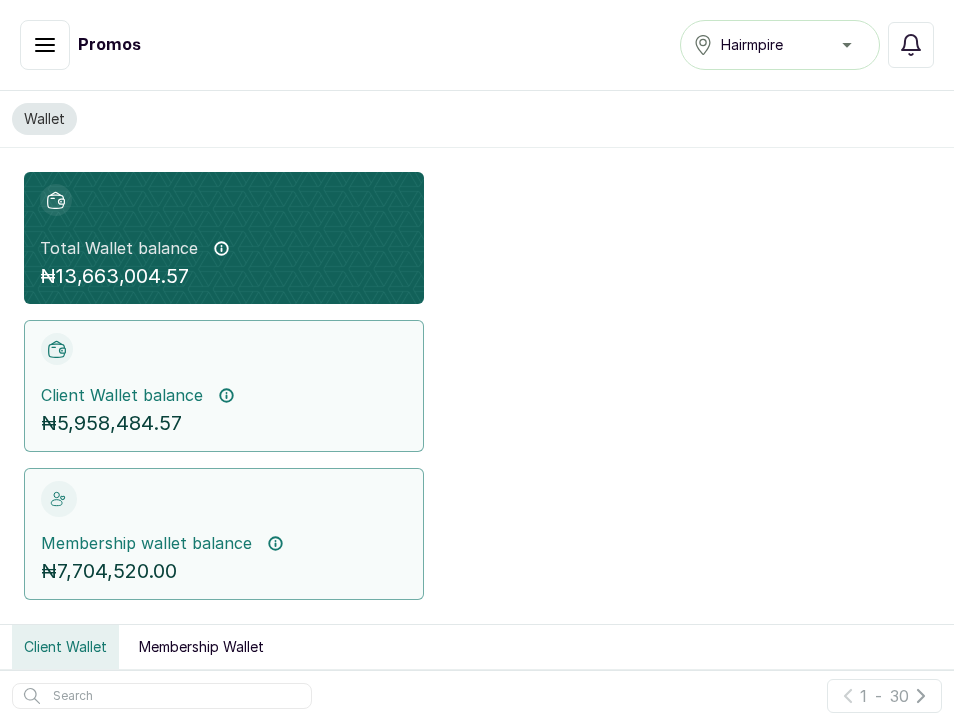 click 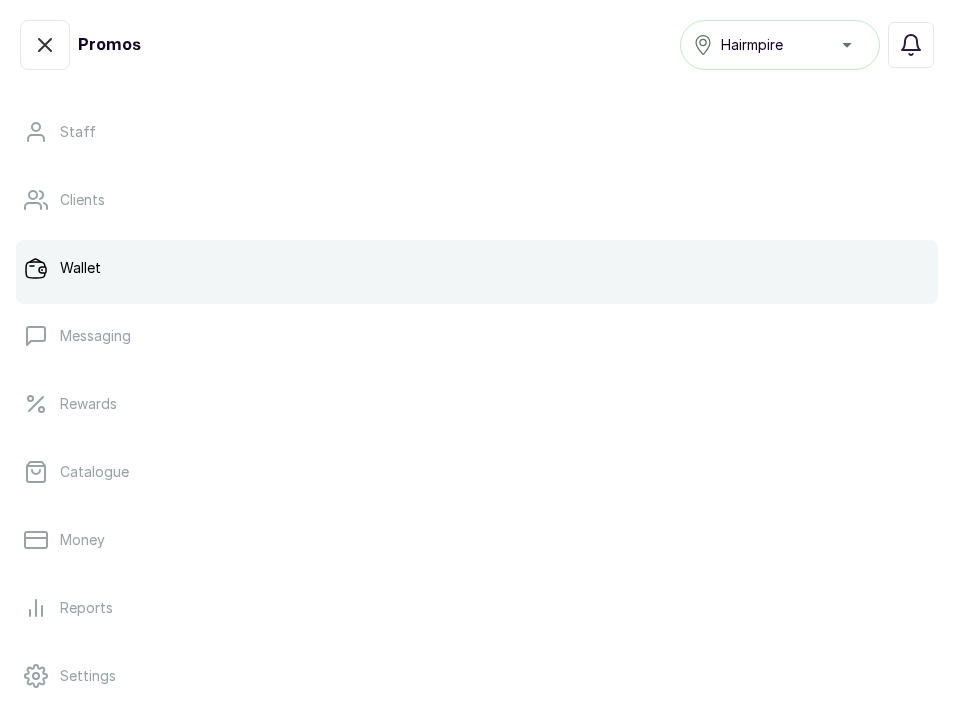 scroll, scrollTop: 360, scrollLeft: 0, axis: vertical 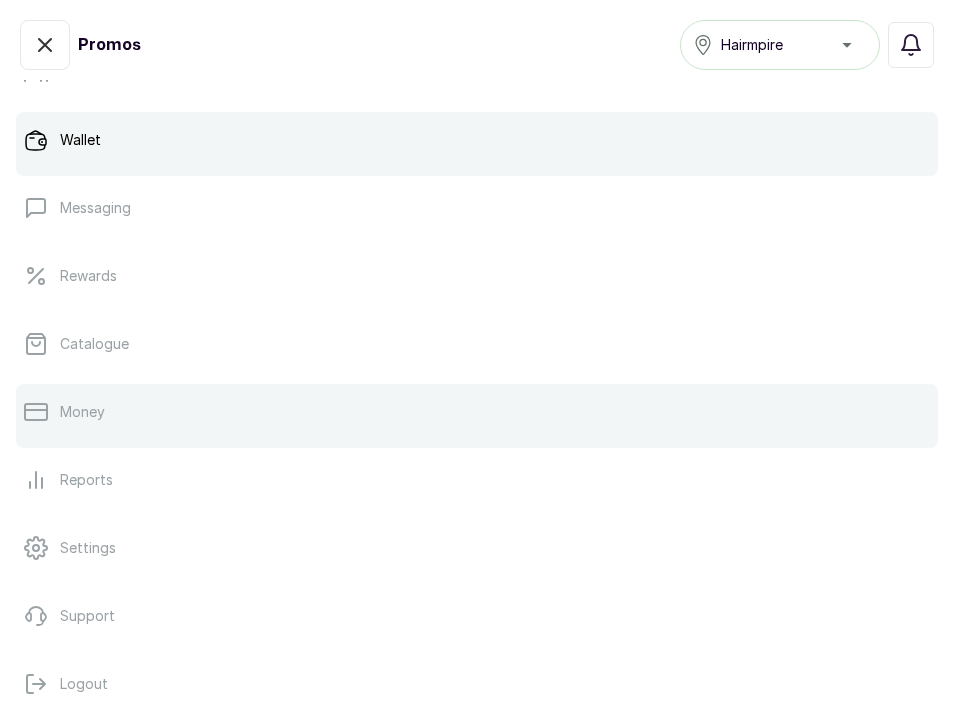 click on "Money" at bounding box center [477, 412] 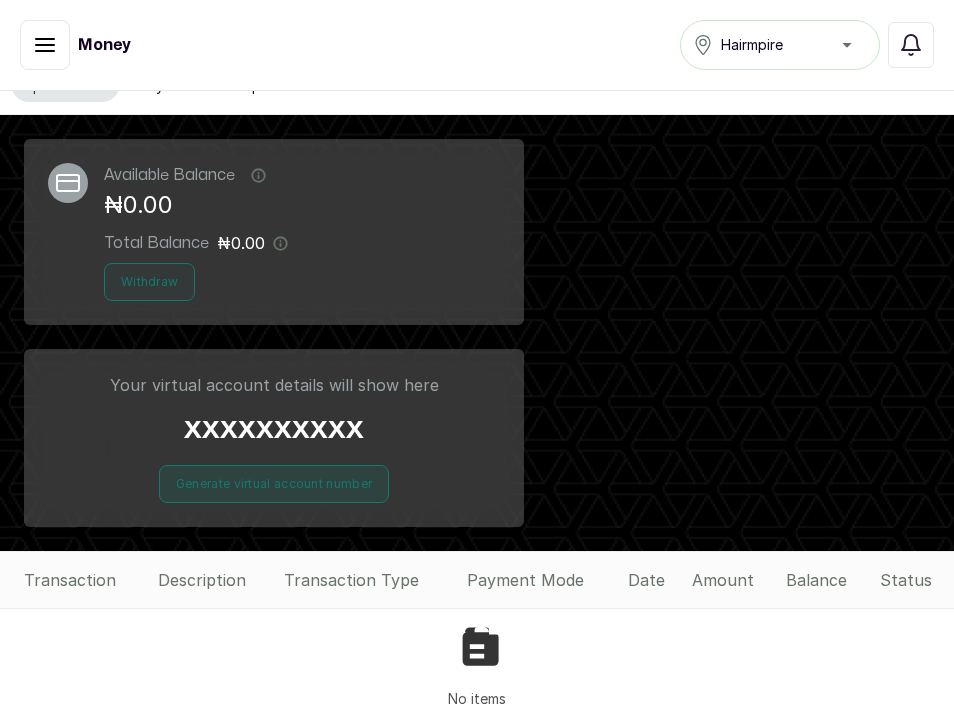 scroll, scrollTop: 0, scrollLeft: 0, axis: both 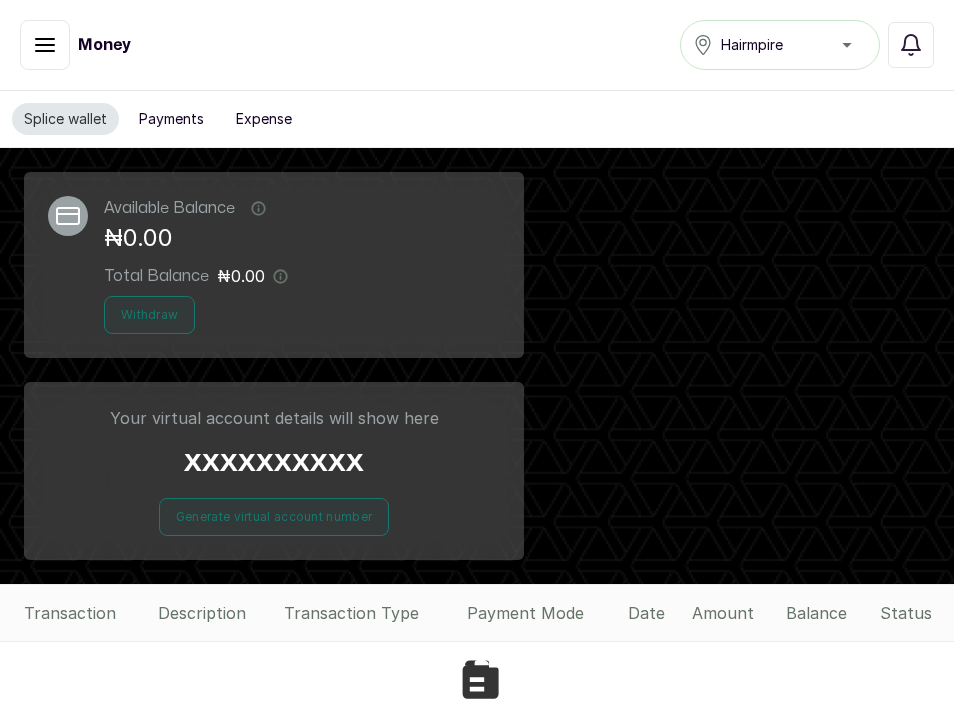 click on "Splice wallet Payments Expense" at bounding box center [477, 119] 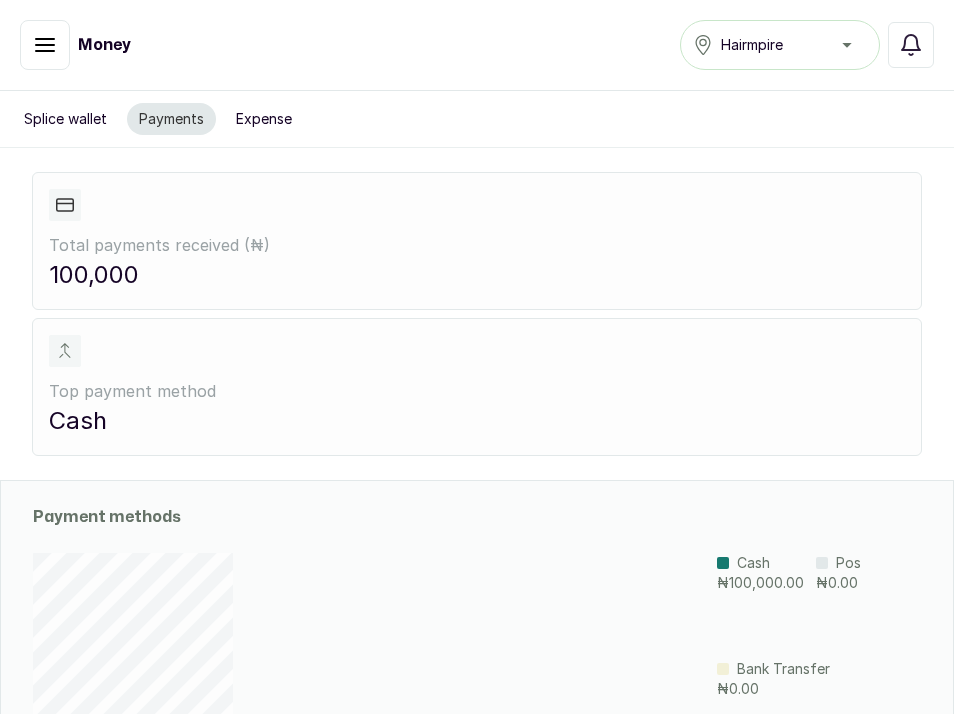 click on "Expense" at bounding box center (264, 119) 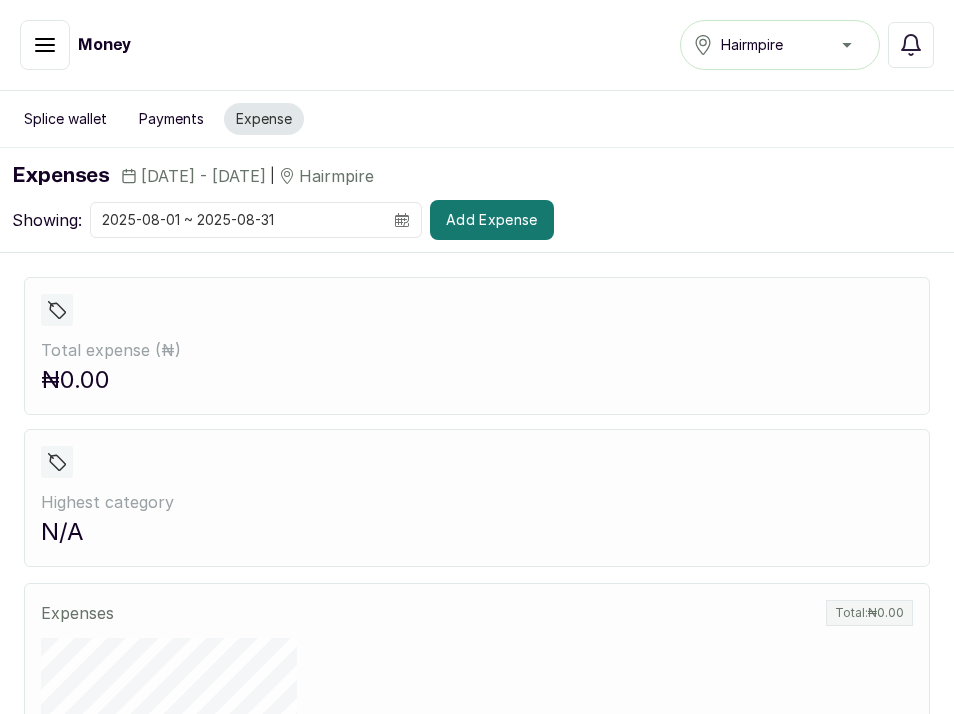click on "Payments" at bounding box center [171, 119] 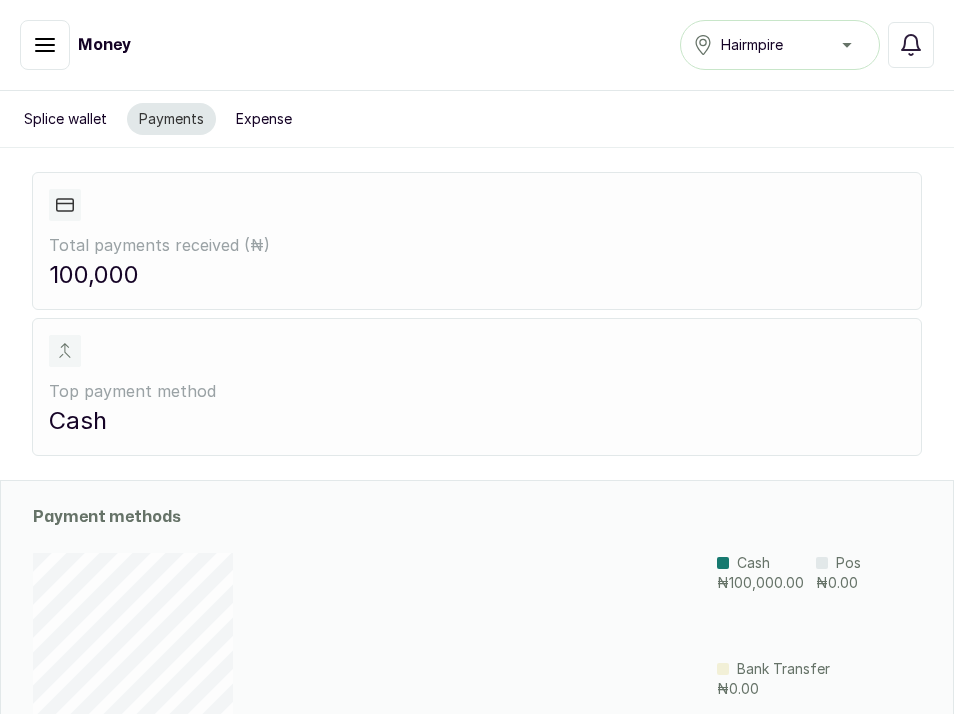 click on "Splice wallet" at bounding box center [65, 119] 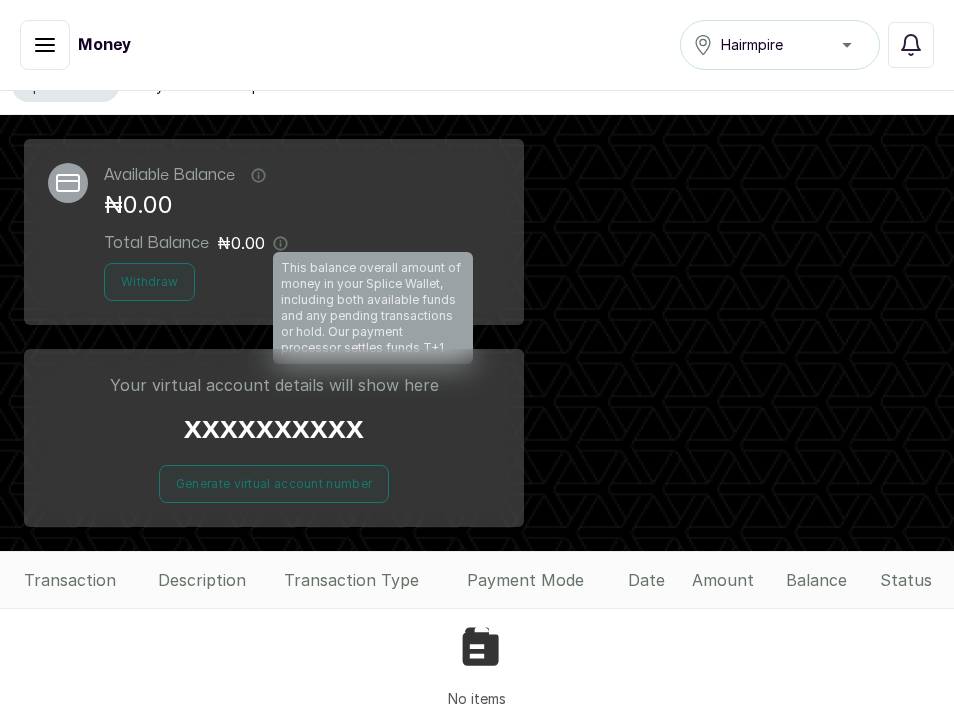 scroll, scrollTop: 0, scrollLeft: 0, axis: both 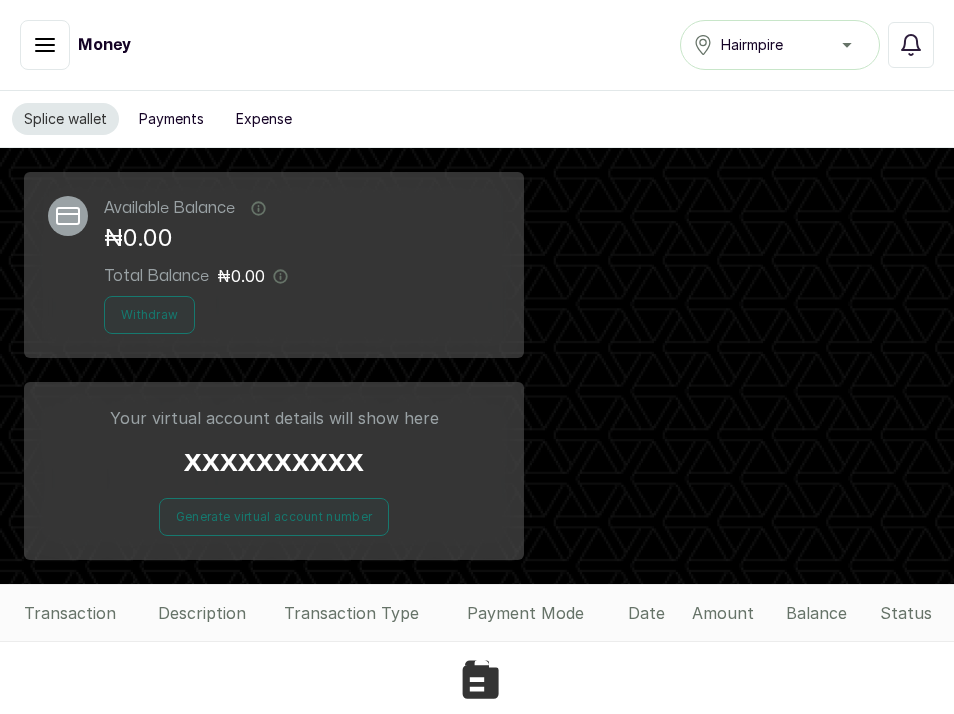 click 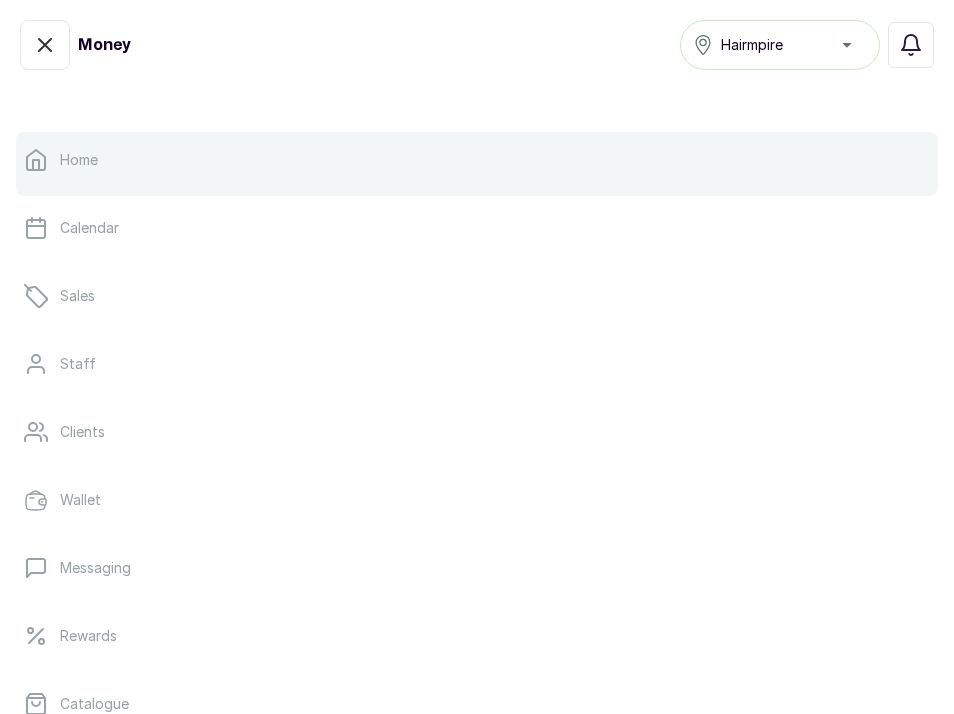 click on "Home" at bounding box center [79, 160] 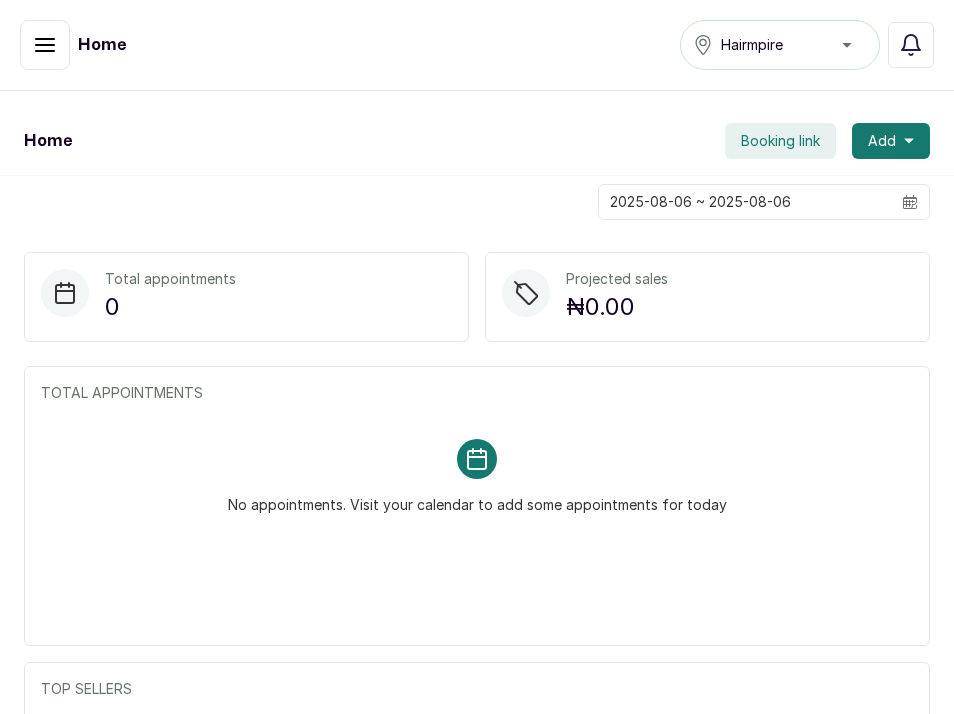 click 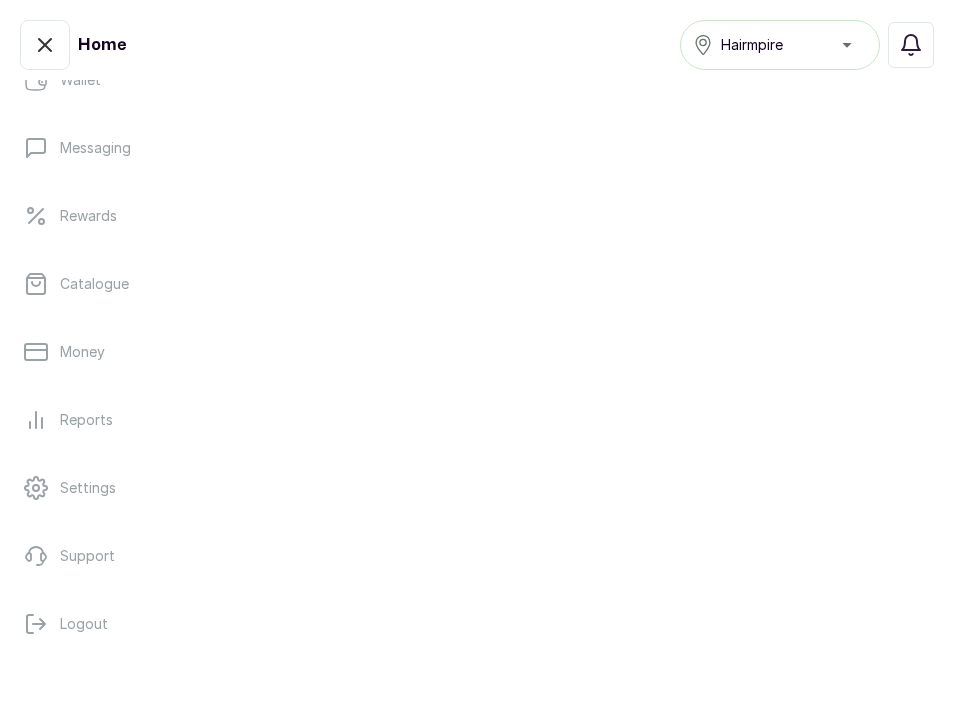 scroll, scrollTop: 0, scrollLeft: 0, axis: both 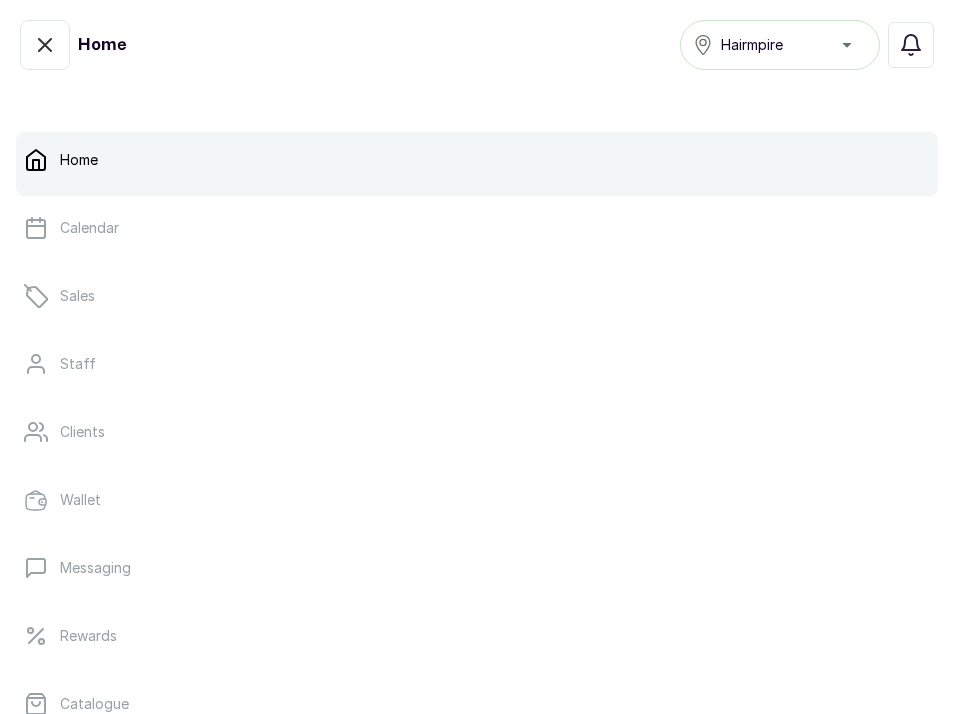 click 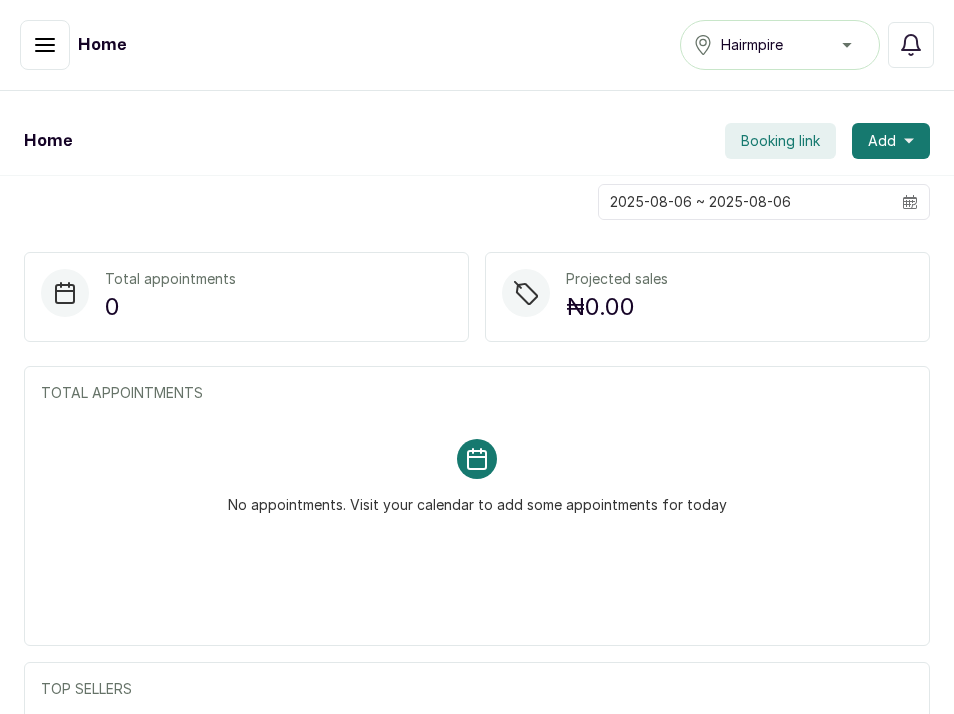 click at bounding box center (45, 45) 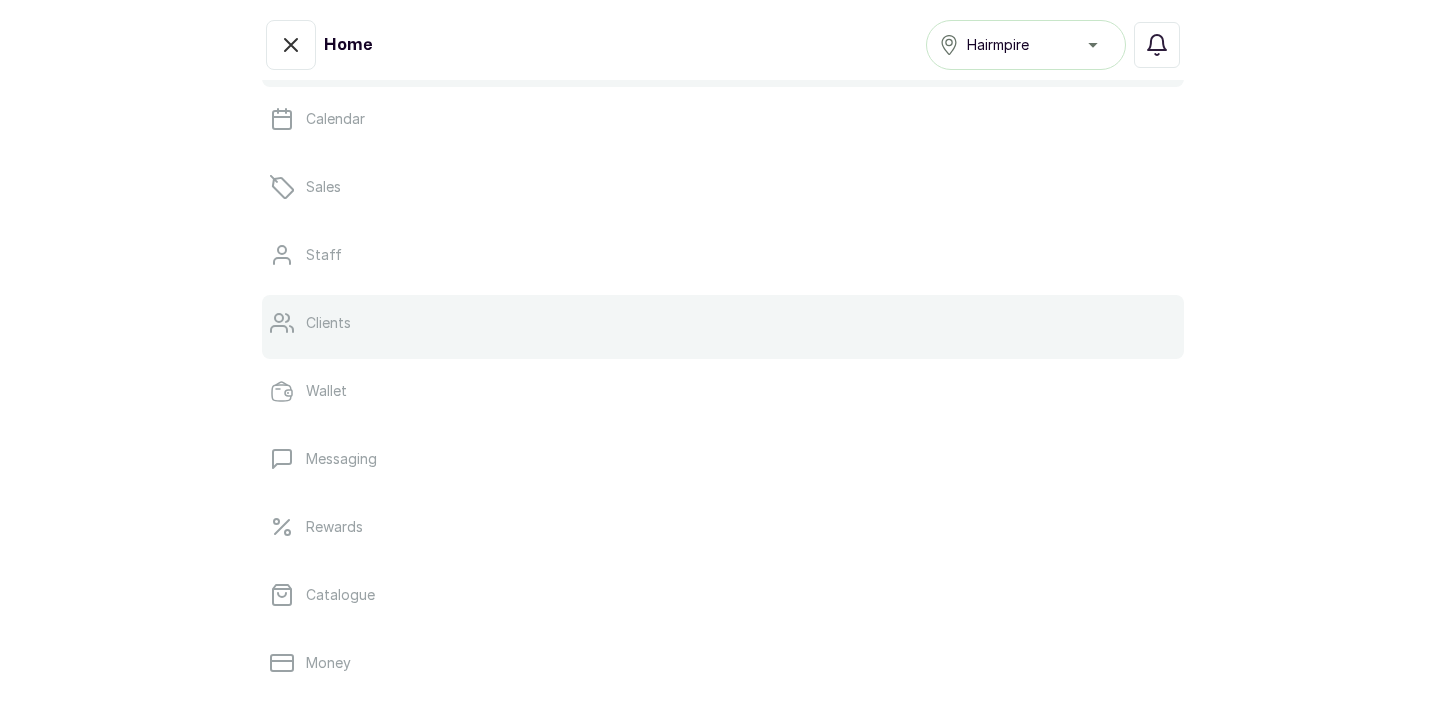 scroll, scrollTop: 0, scrollLeft: 0, axis: both 